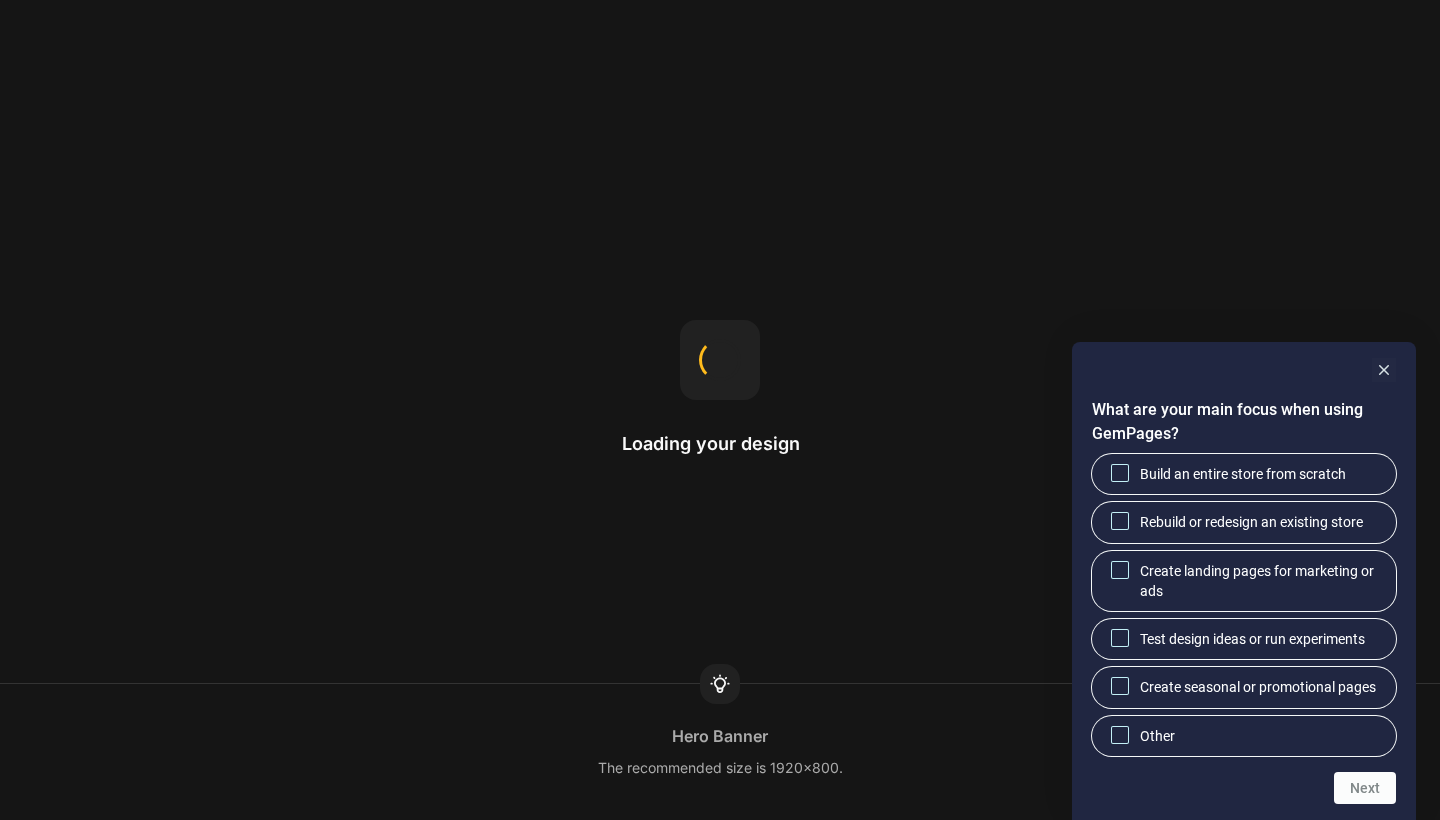 scroll, scrollTop: 0, scrollLeft: 0, axis: both 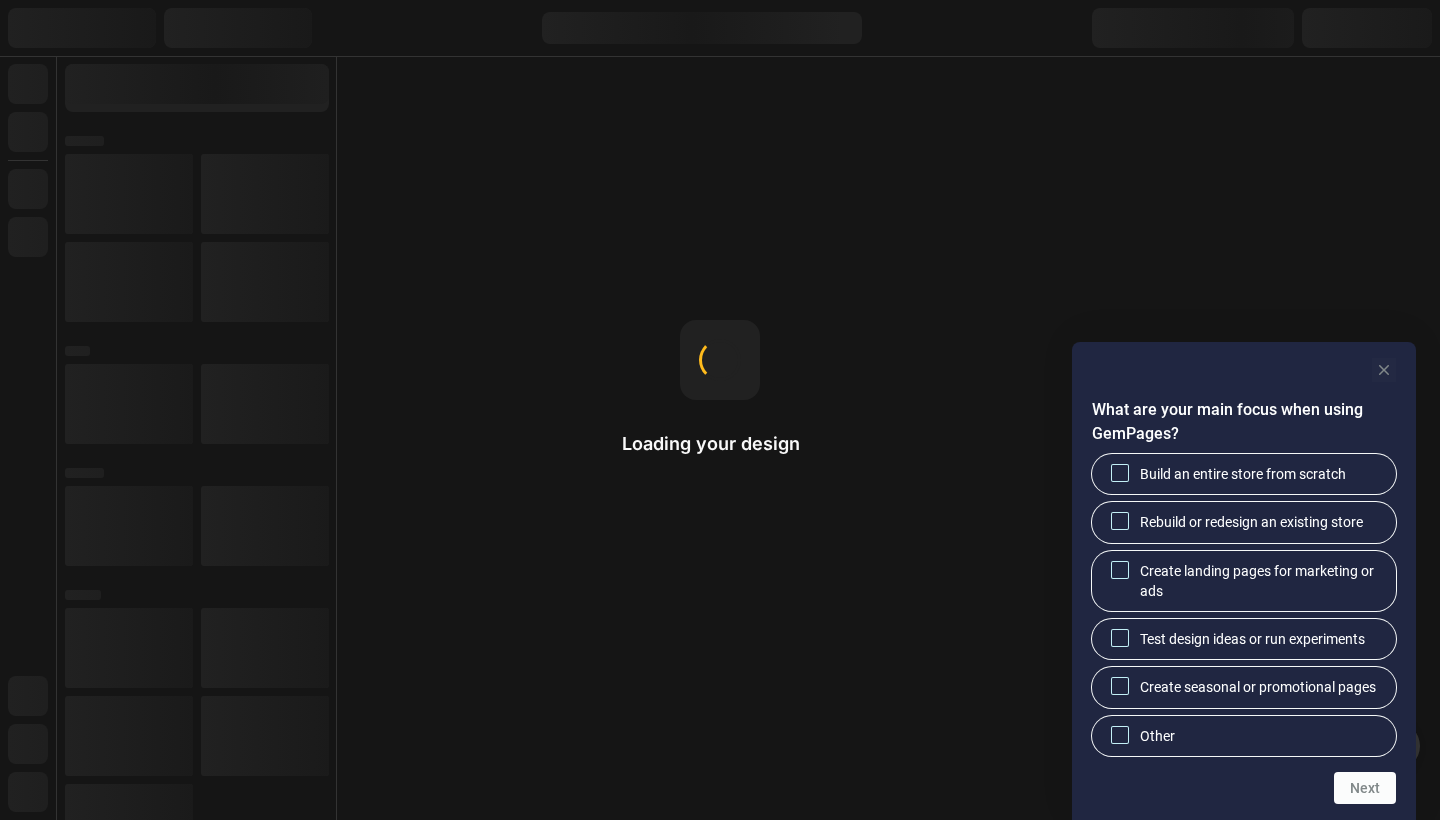 click 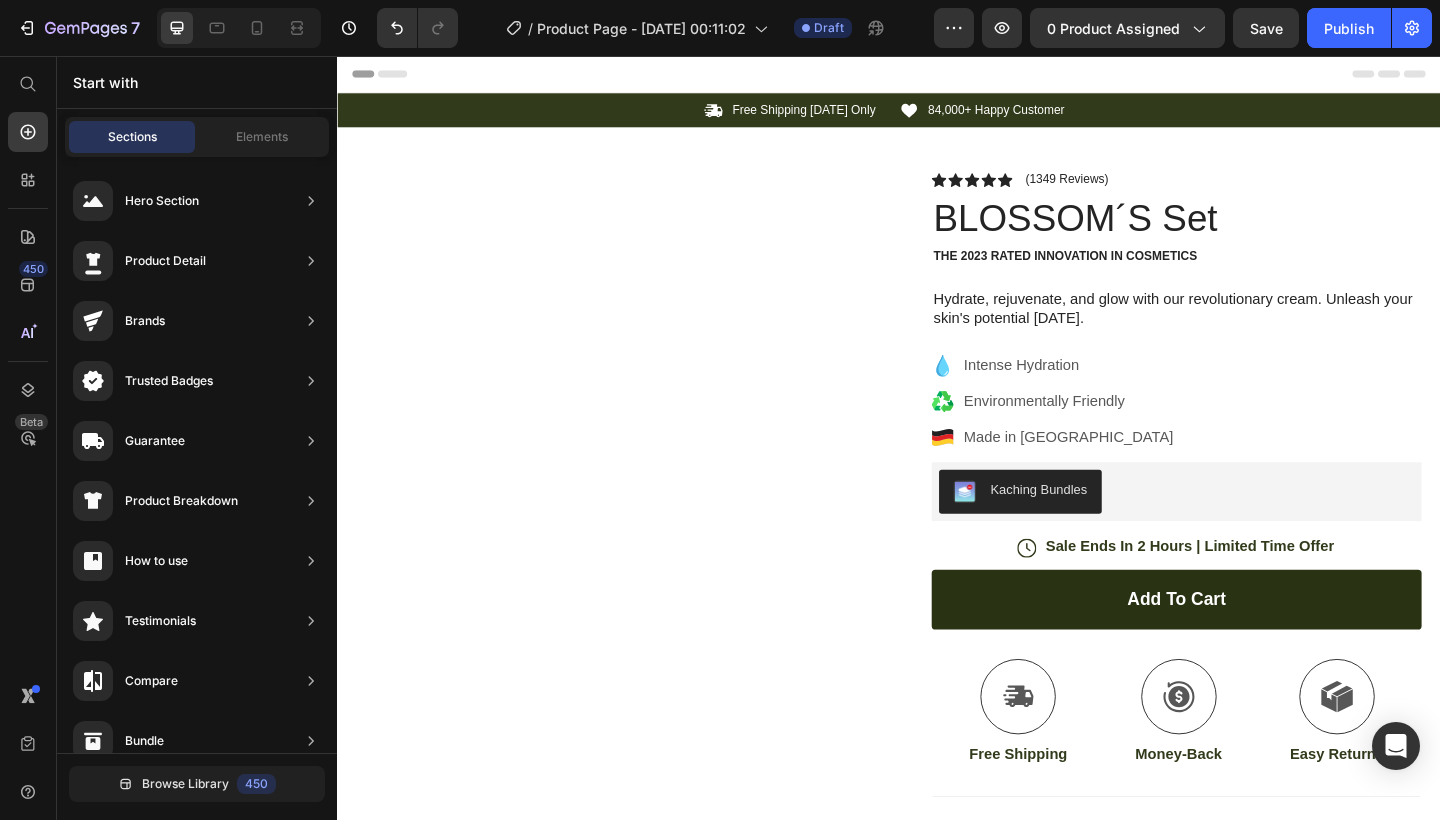 scroll, scrollTop: 0, scrollLeft: 0, axis: both 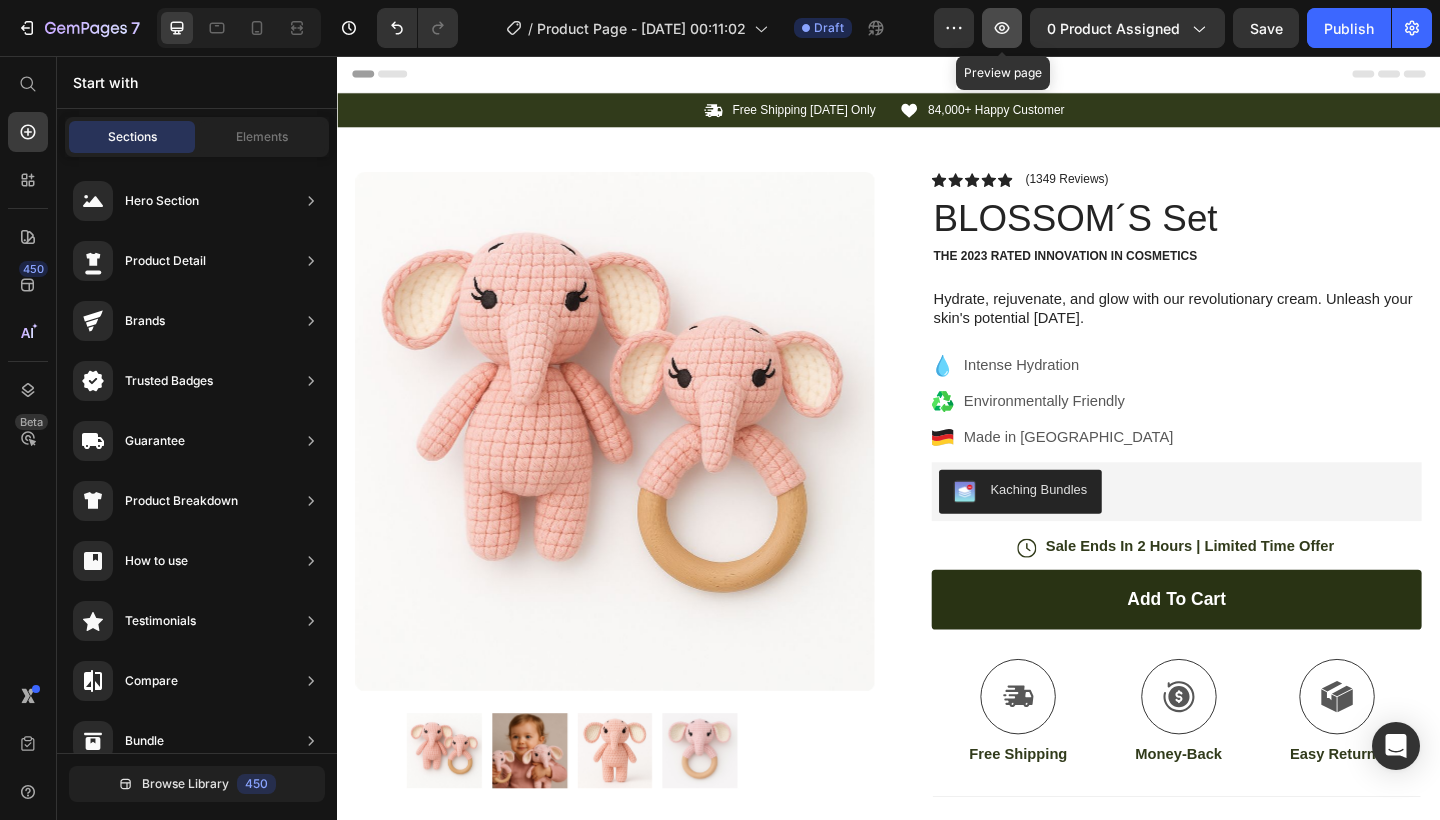 click 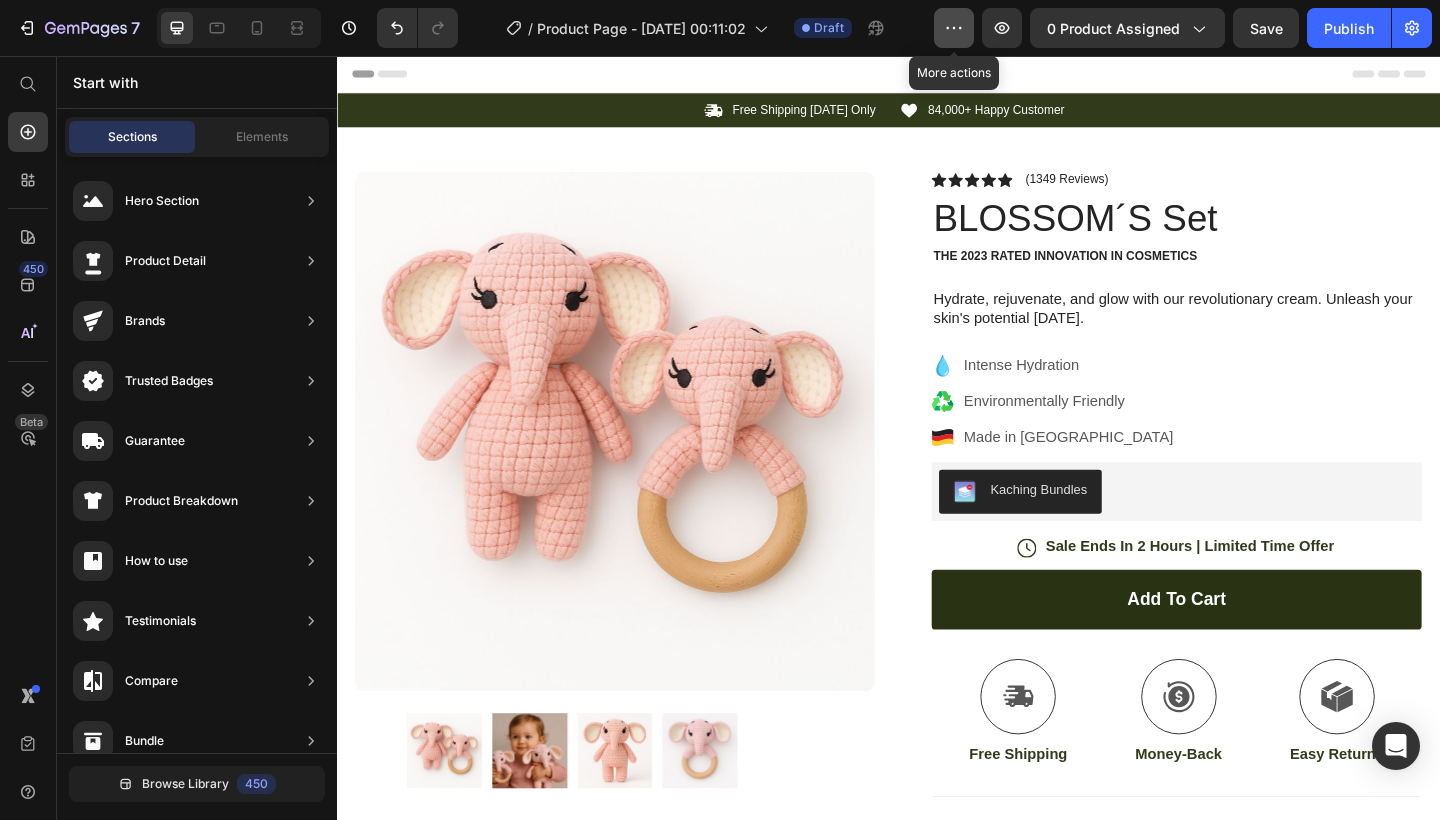 click 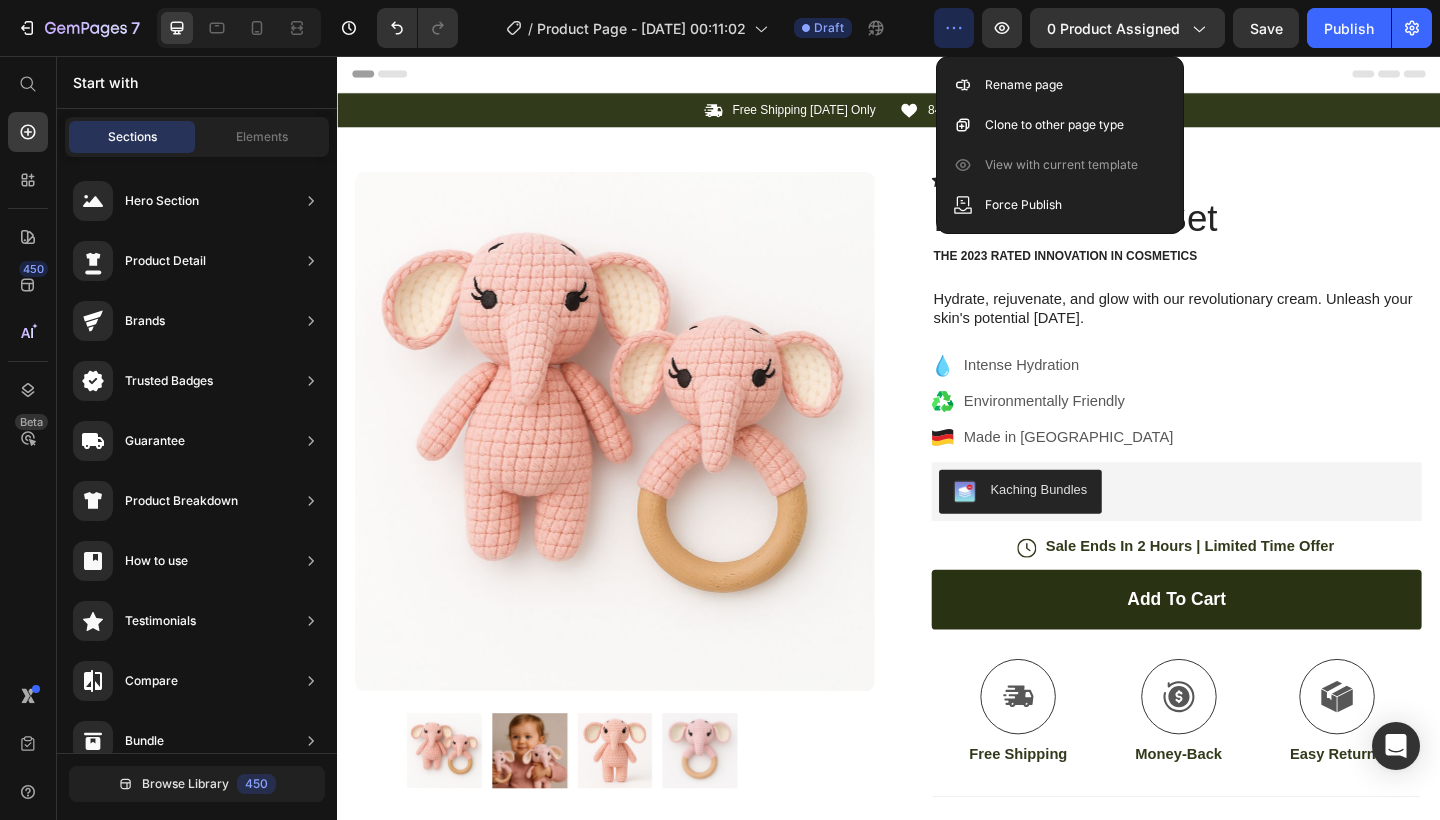 click 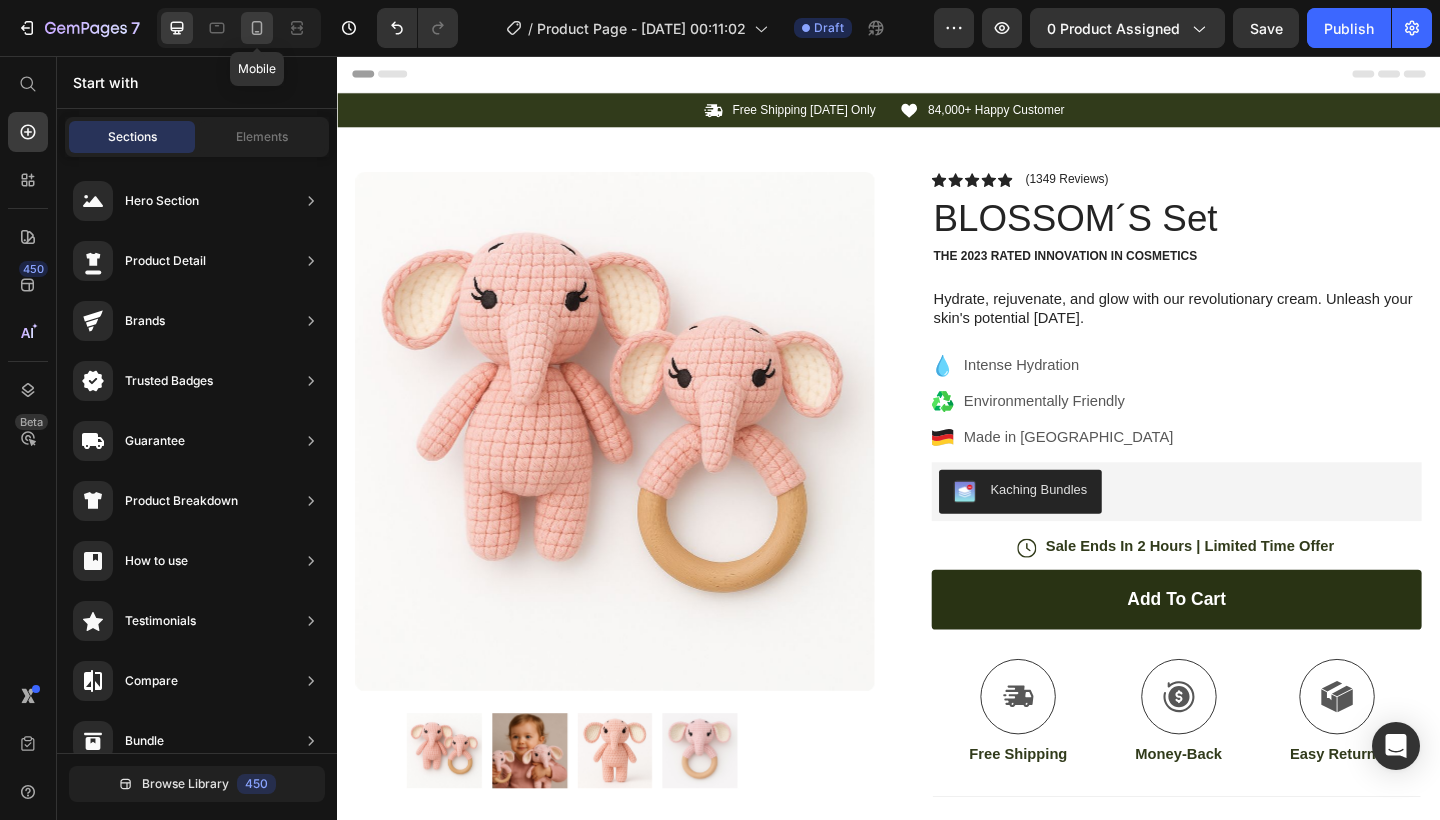 click 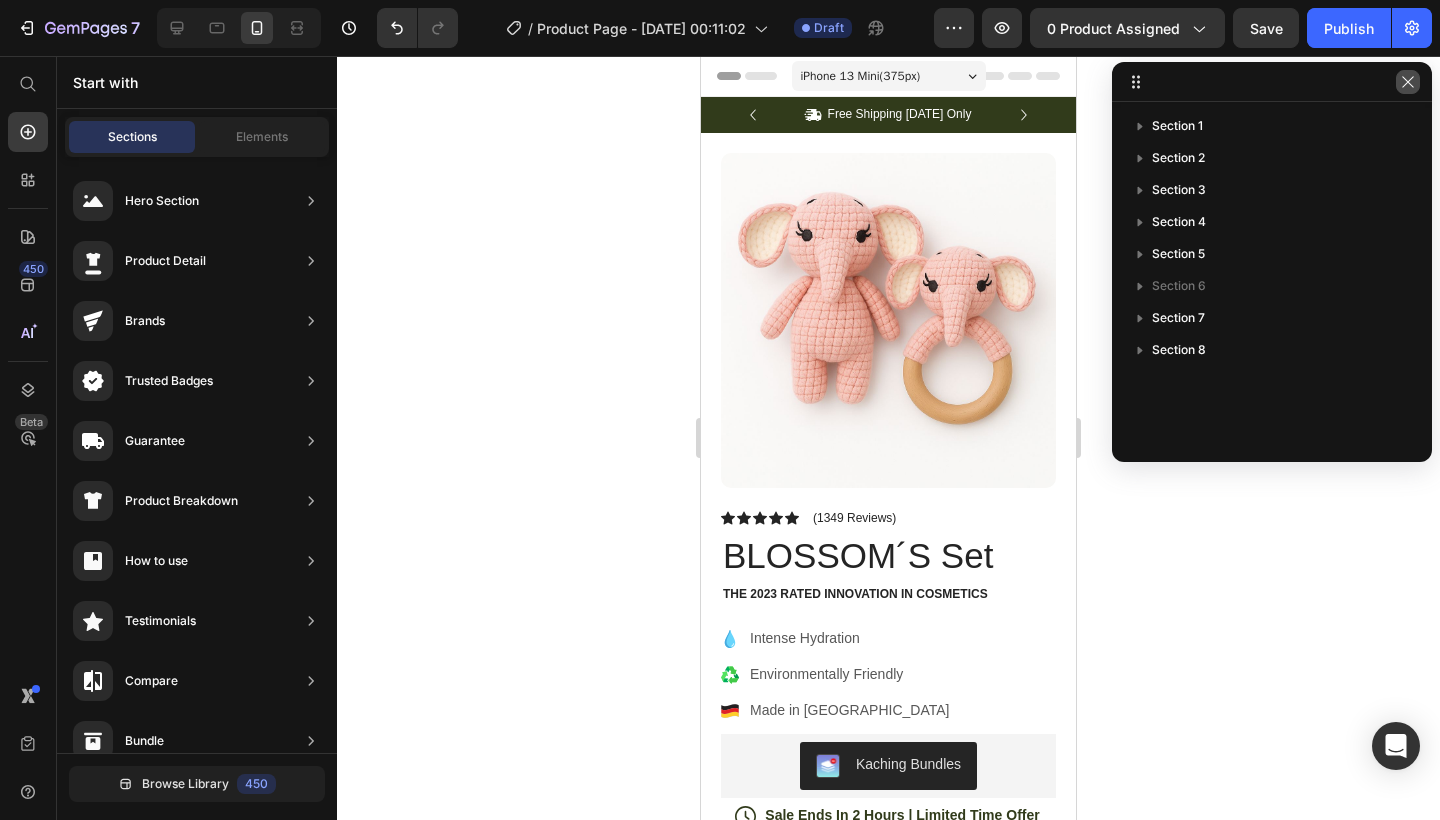 click at bounding box center [1408, 82] 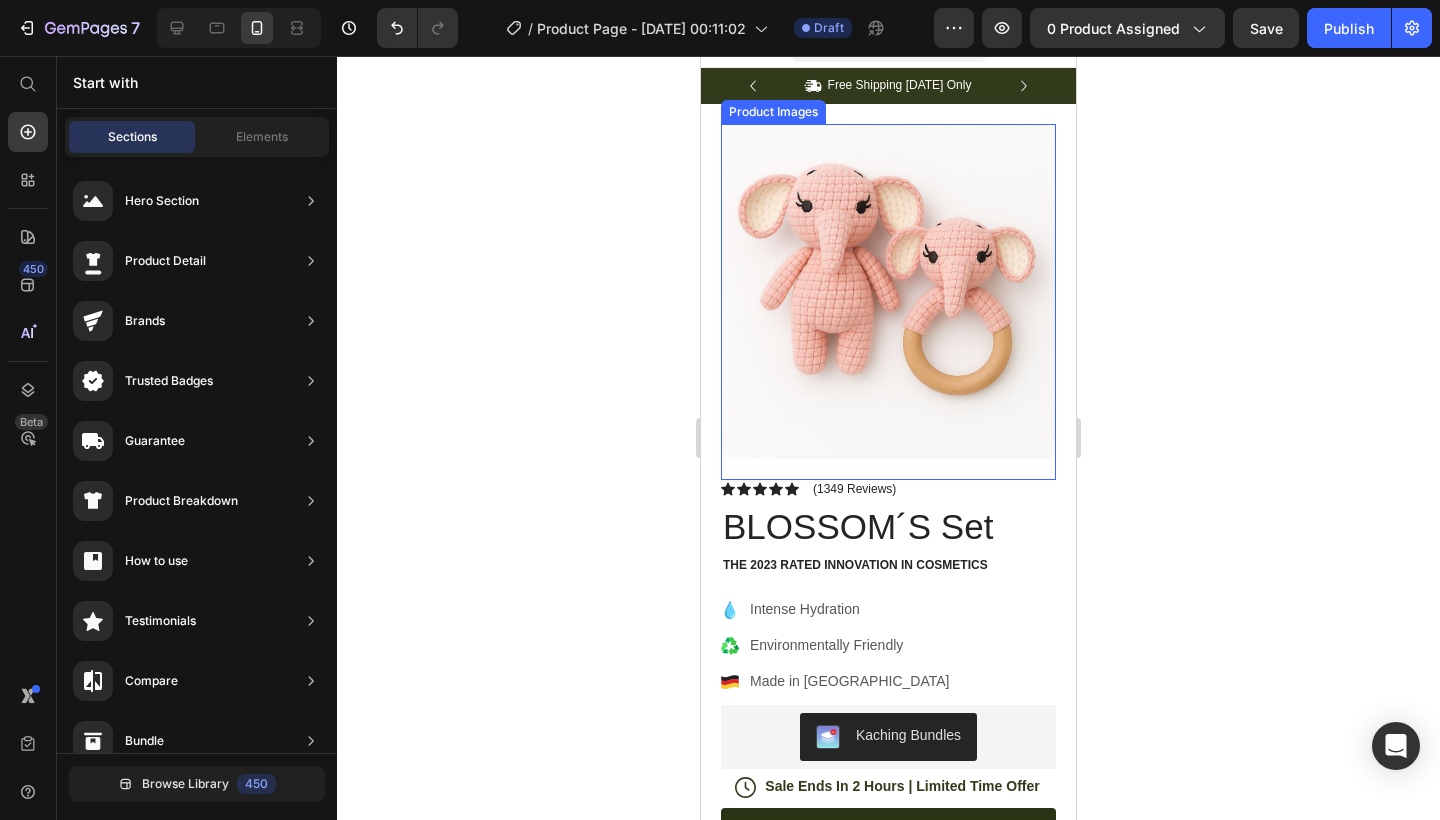 scroll, scrollTop: 0, scrollLeft: 0, axis: both 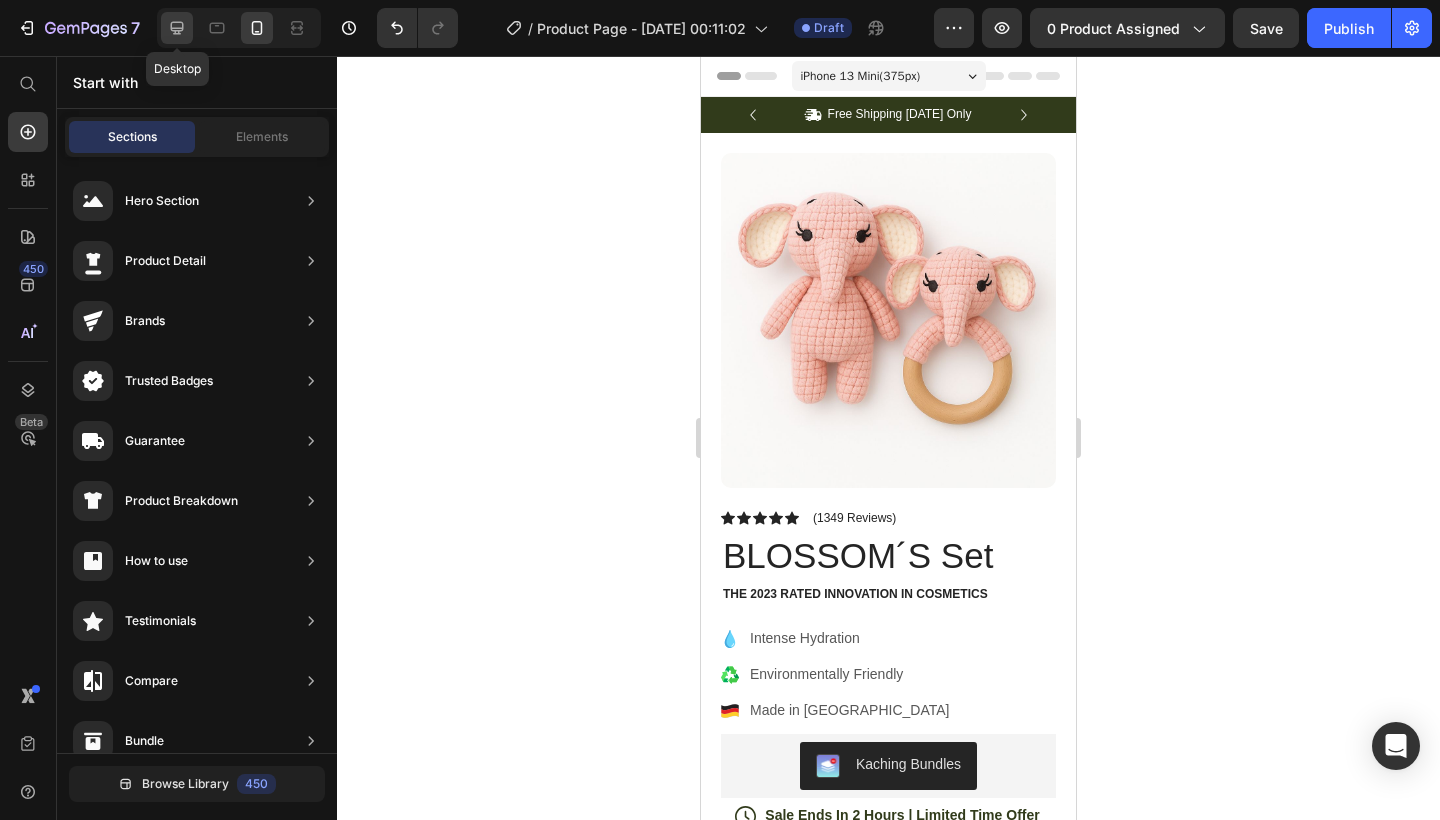 click 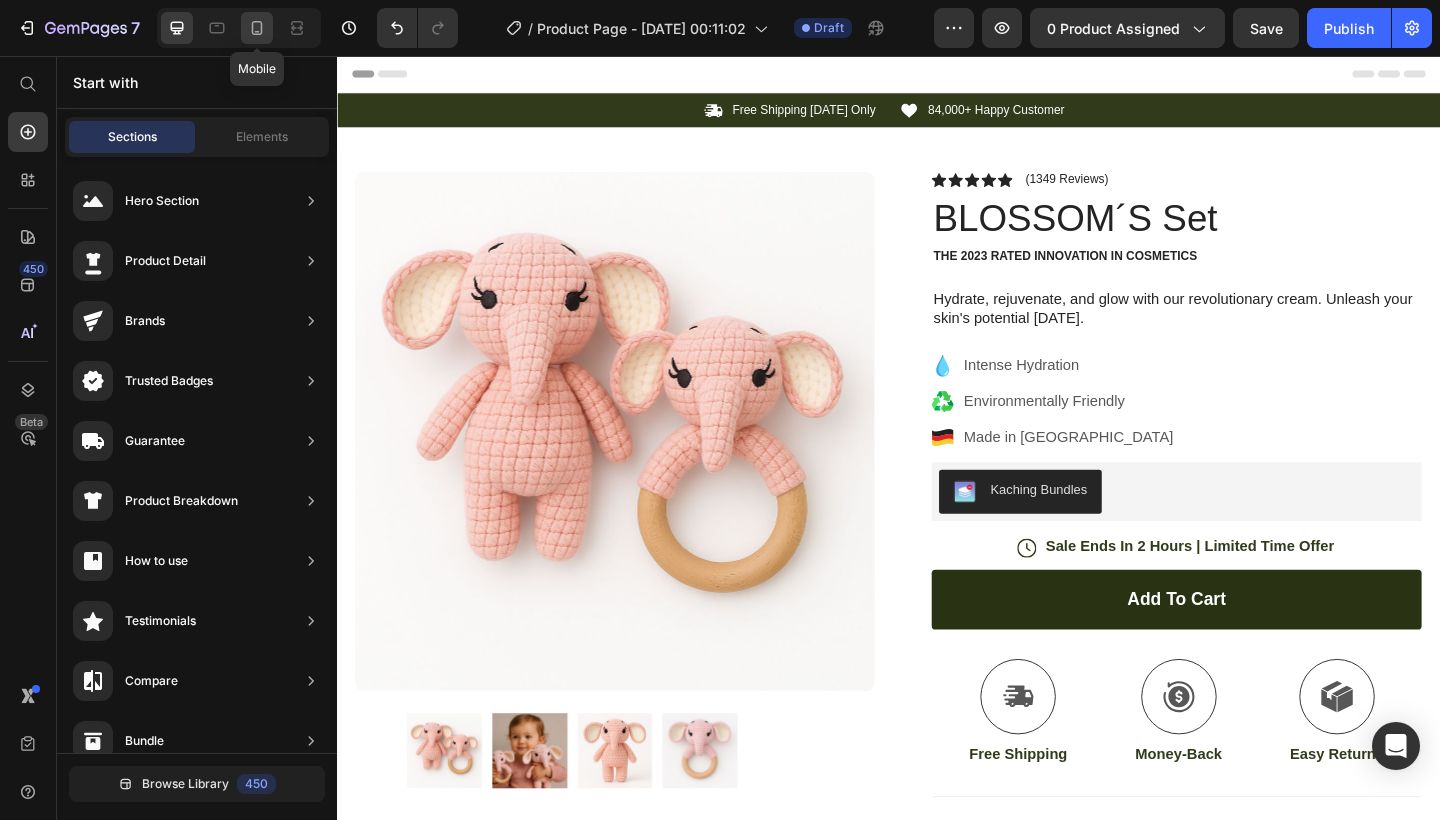click 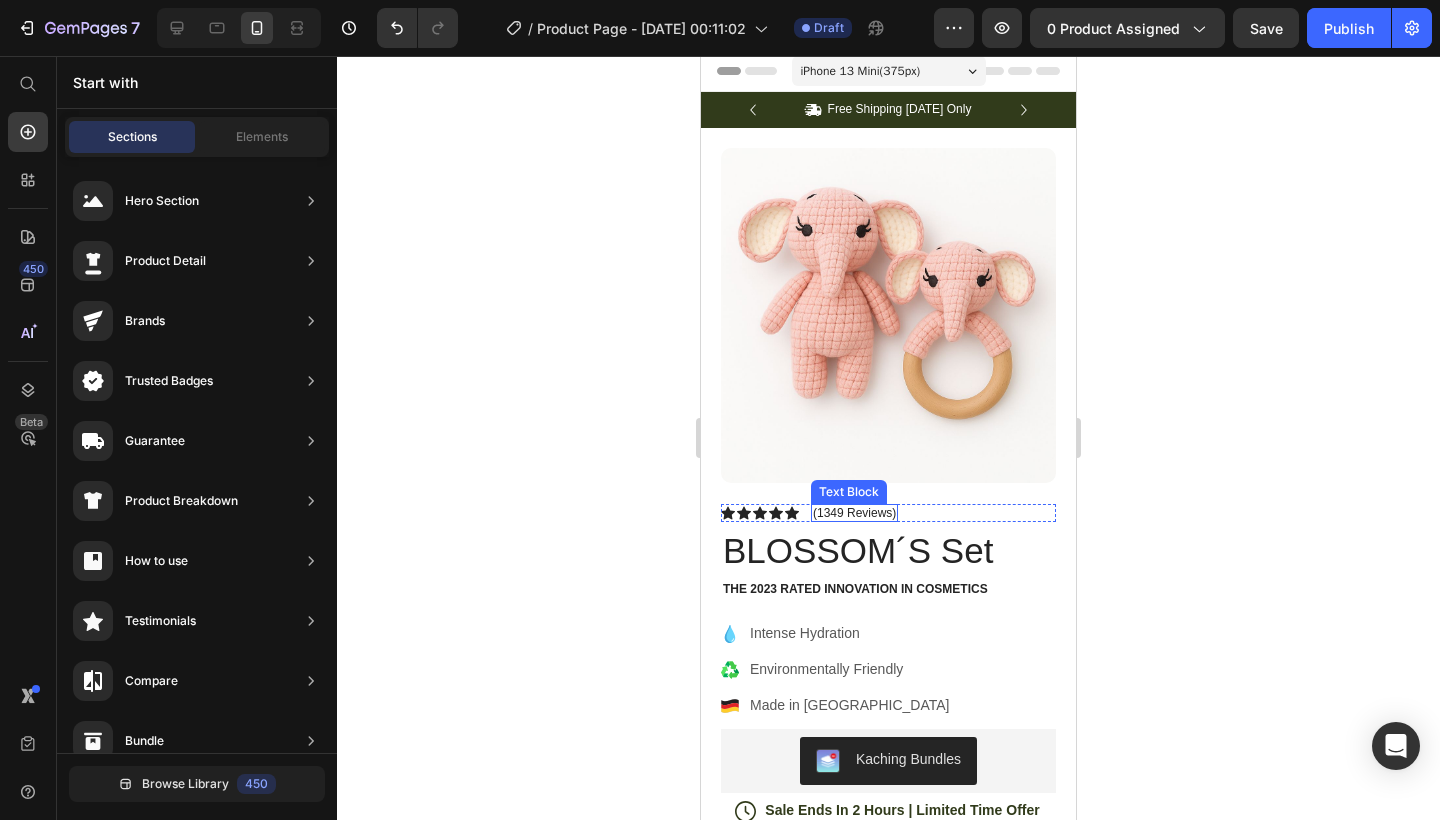 scroll, scrollTop: 22, scrollLeft: 0, axis: vertical 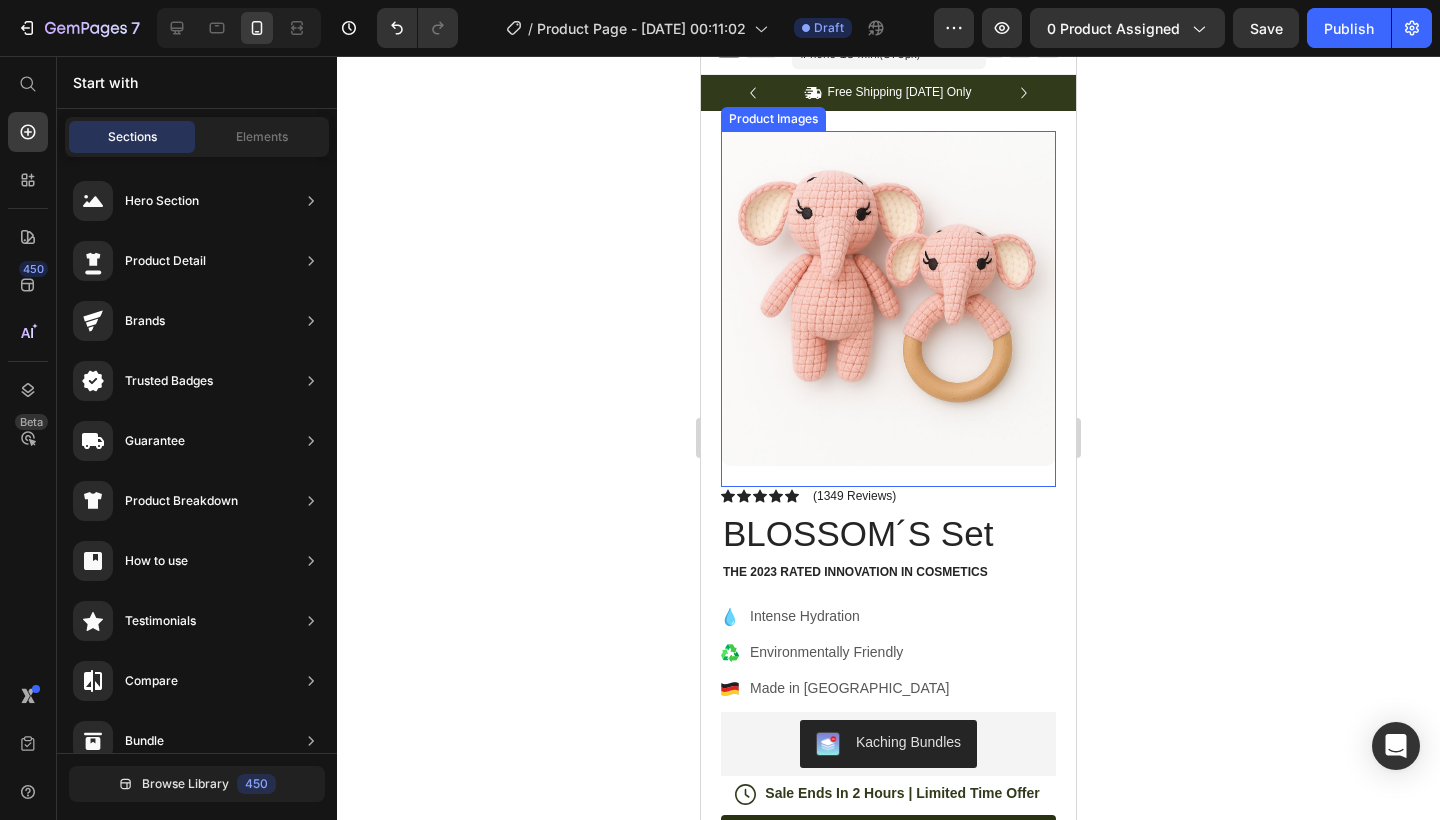 click at bounding box center [888, 298] 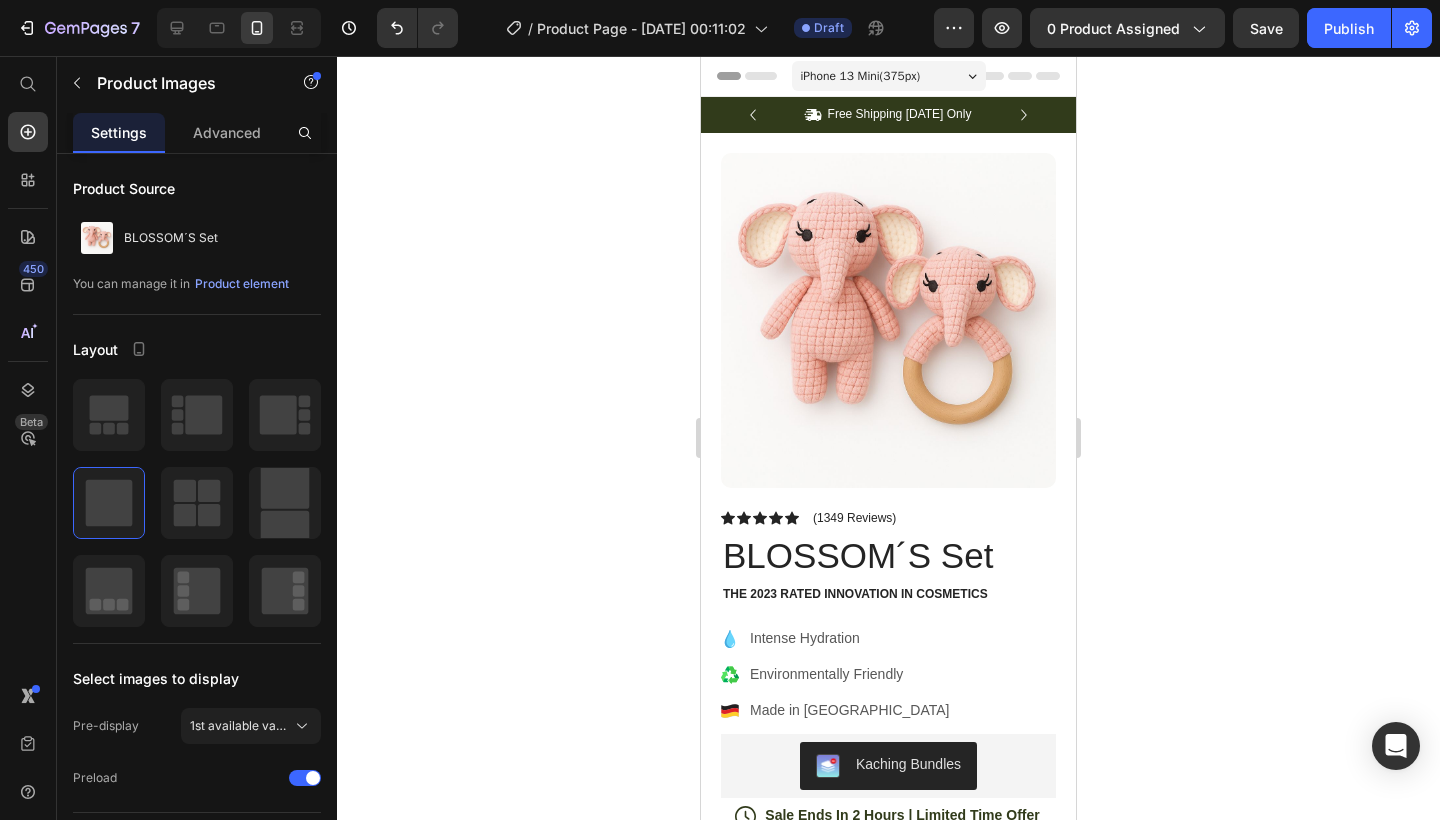 scroll, scrollTop: 0, scrollLeft: 0, axis: both 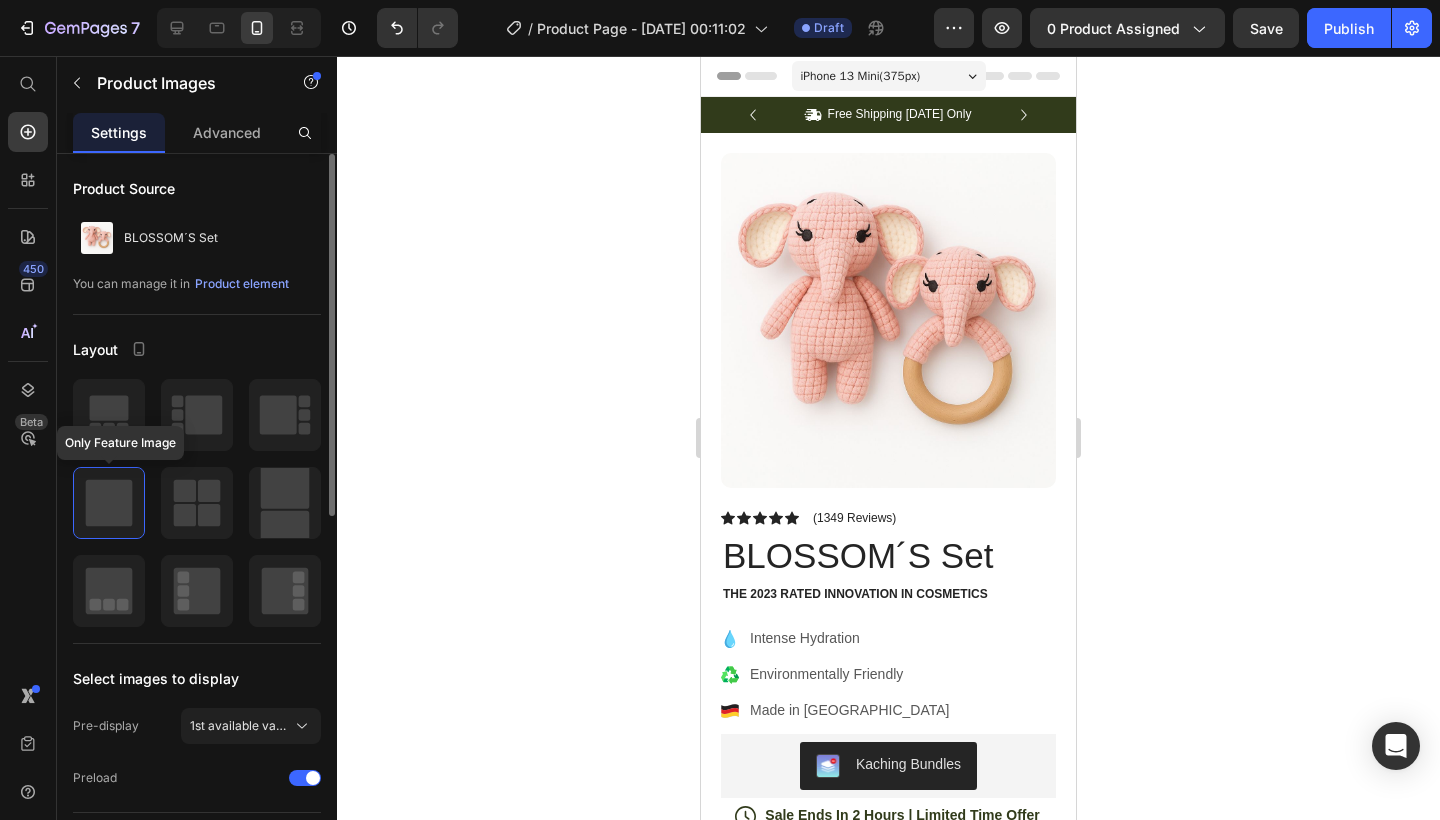 click 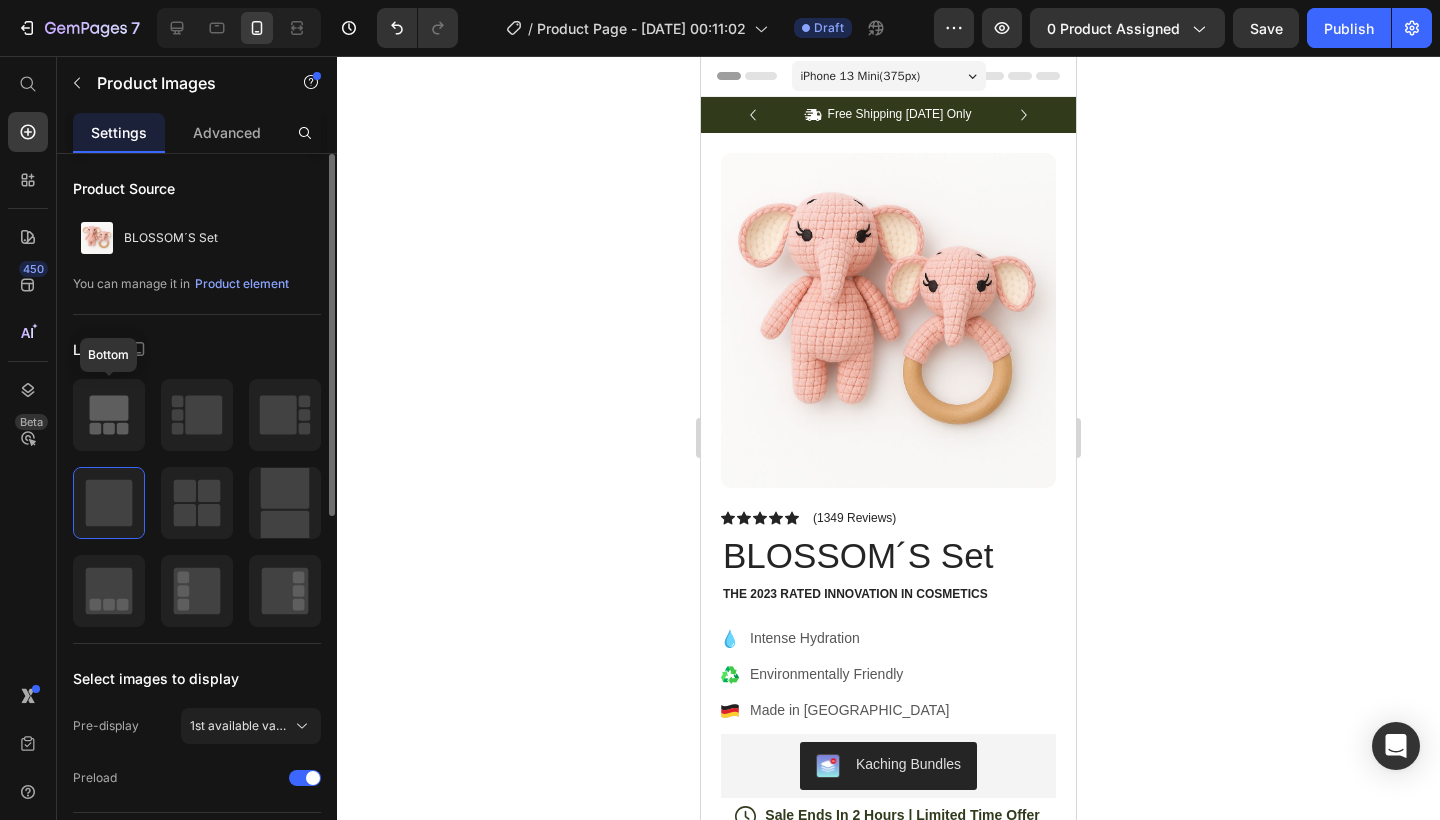 click 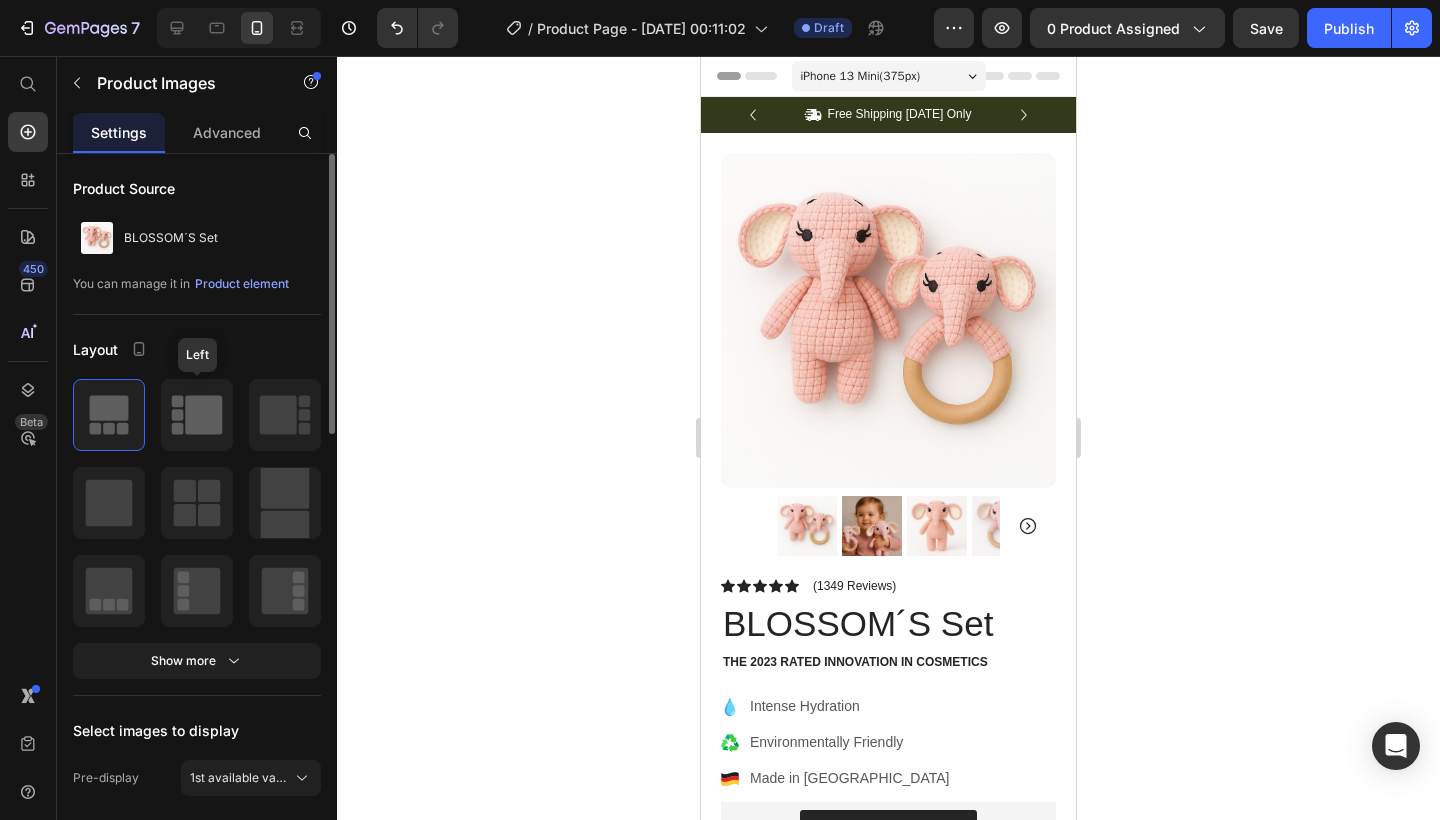 click 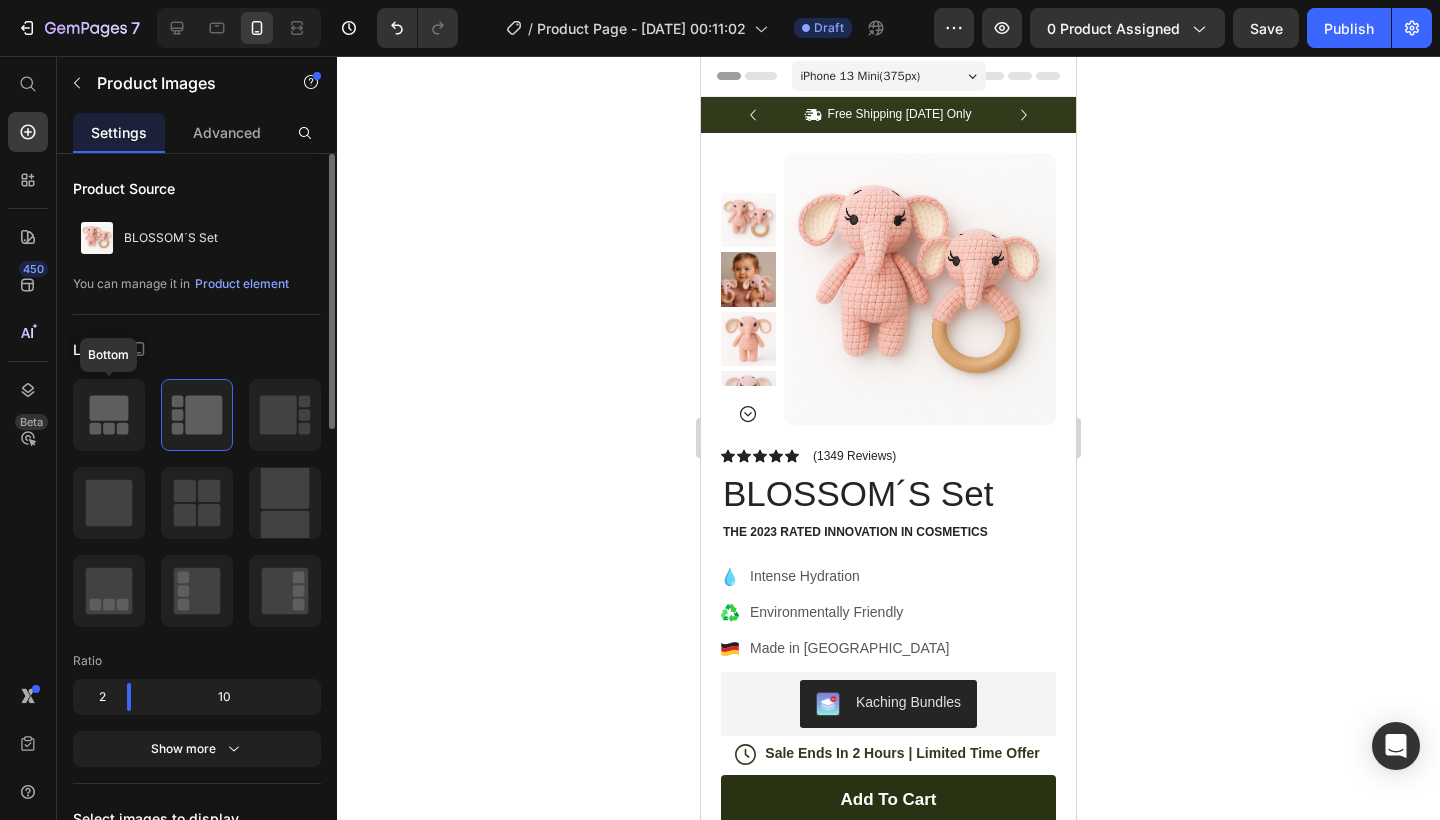 click 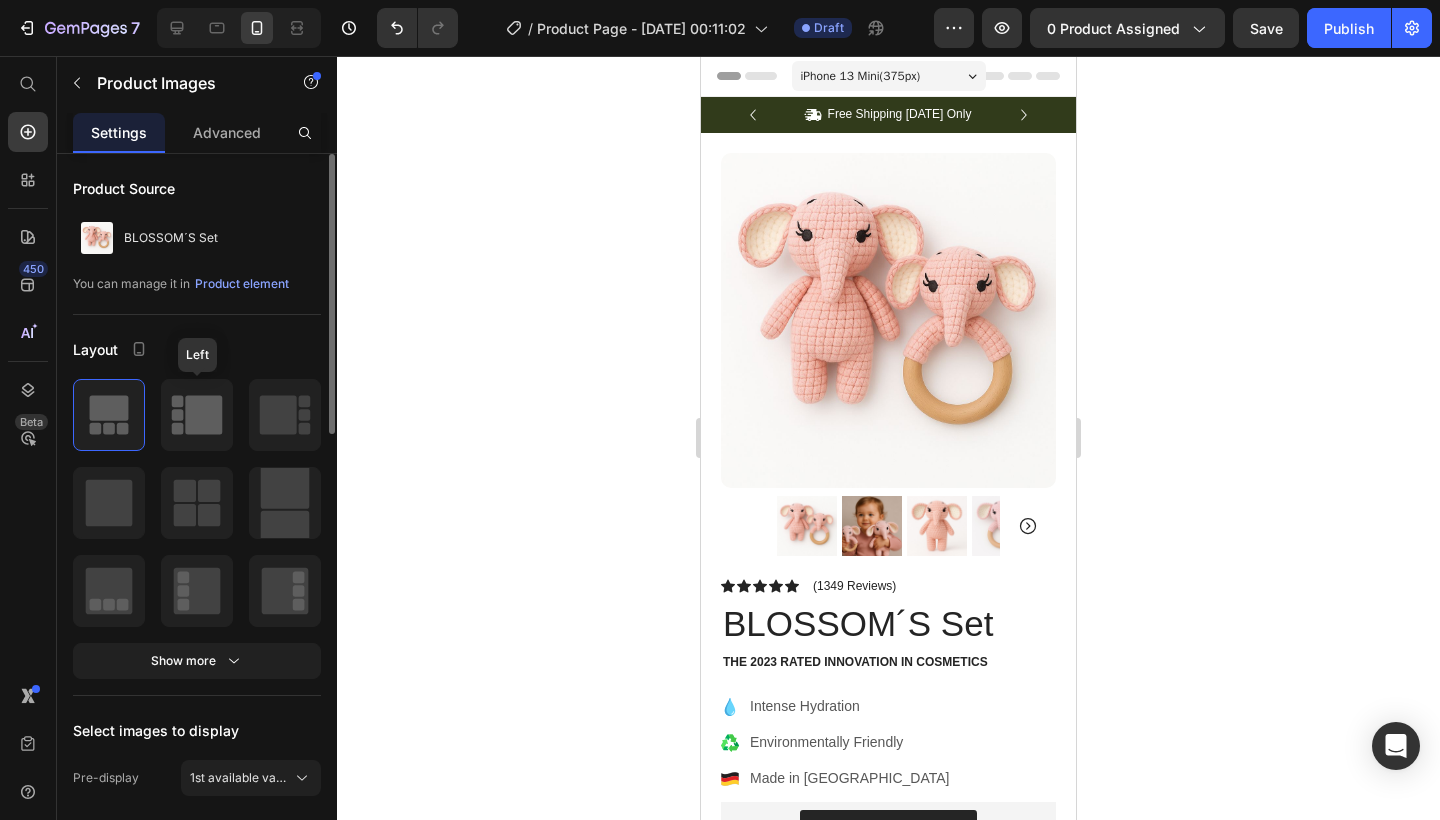 click 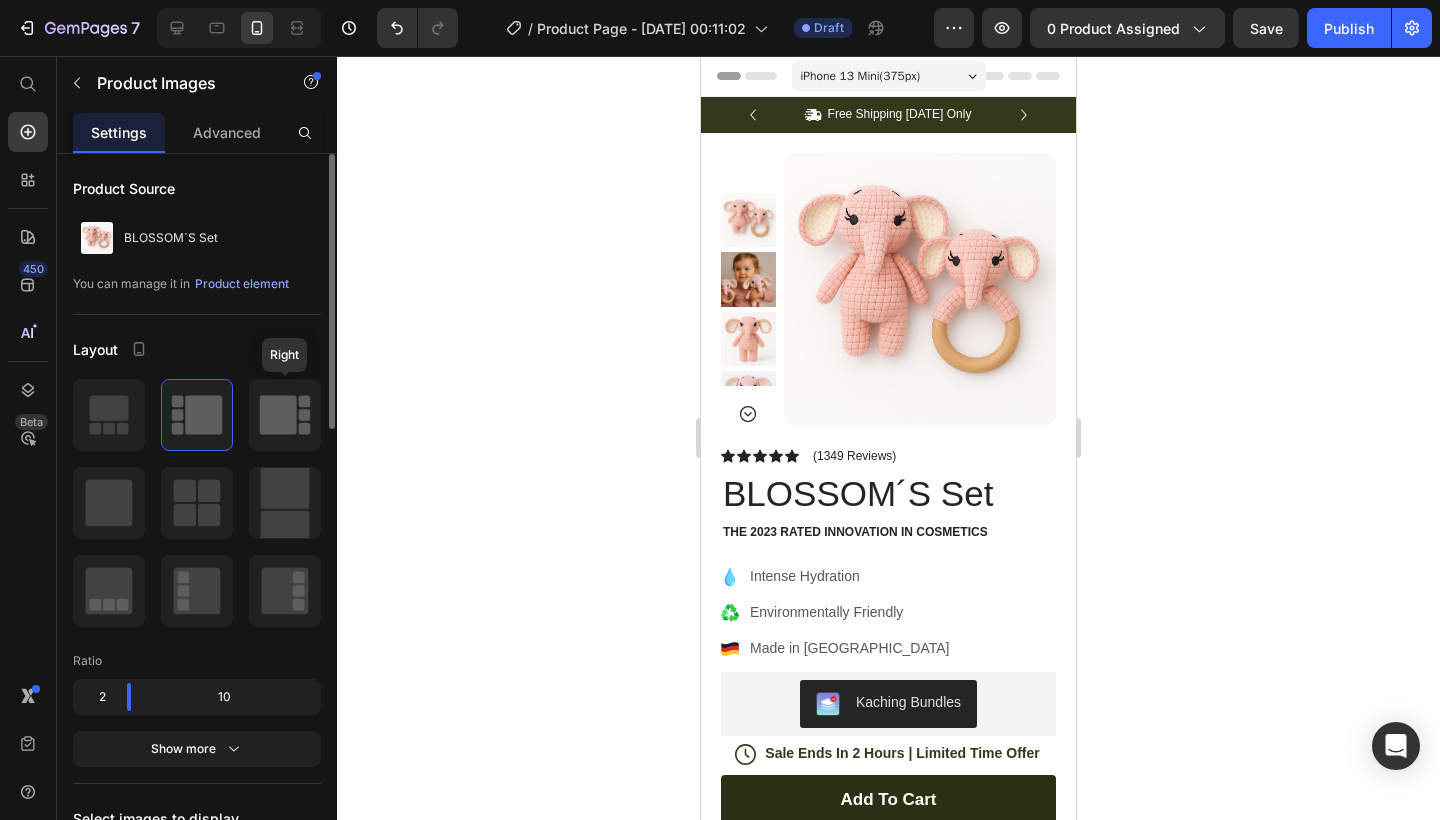 click 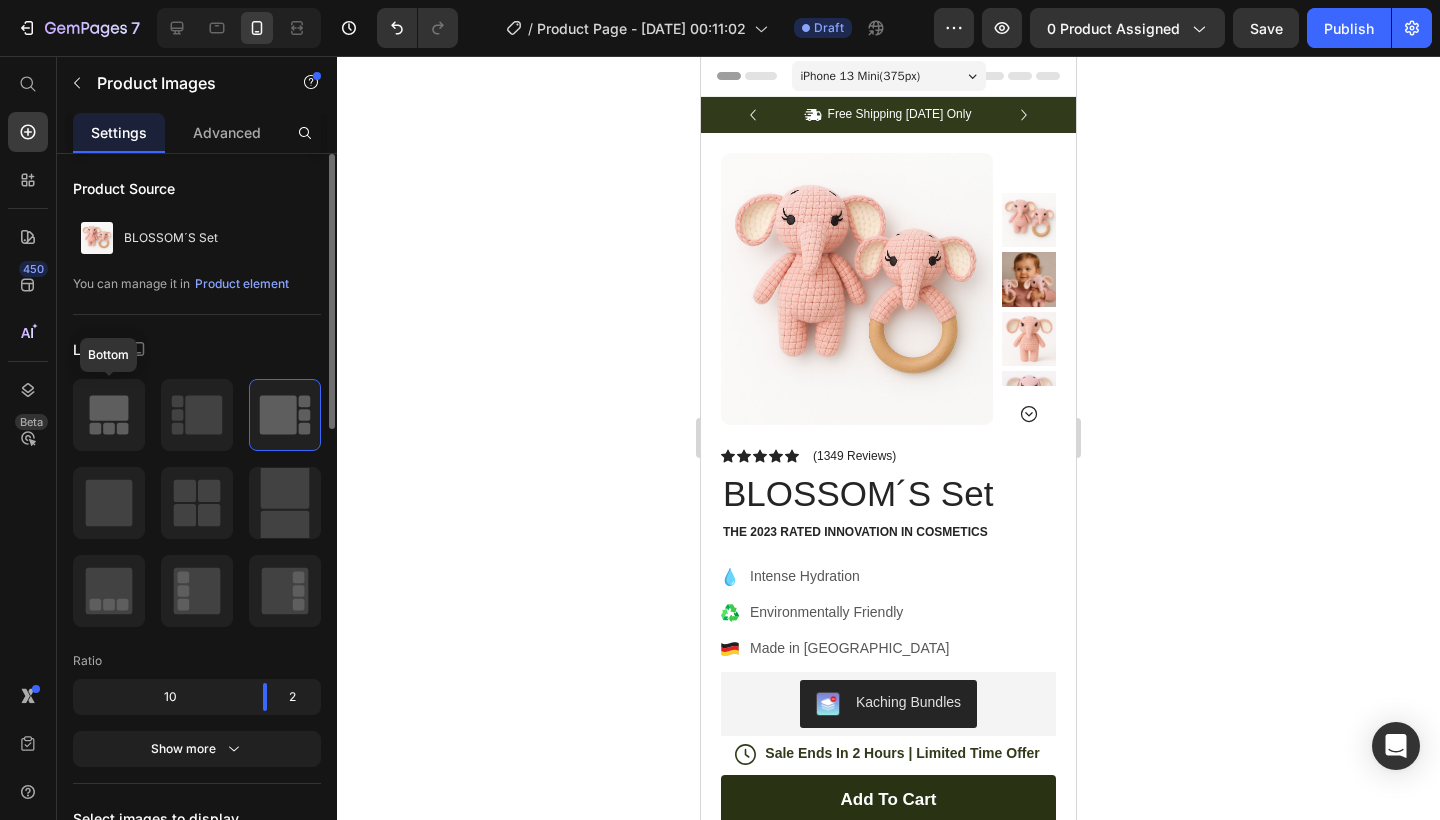 click 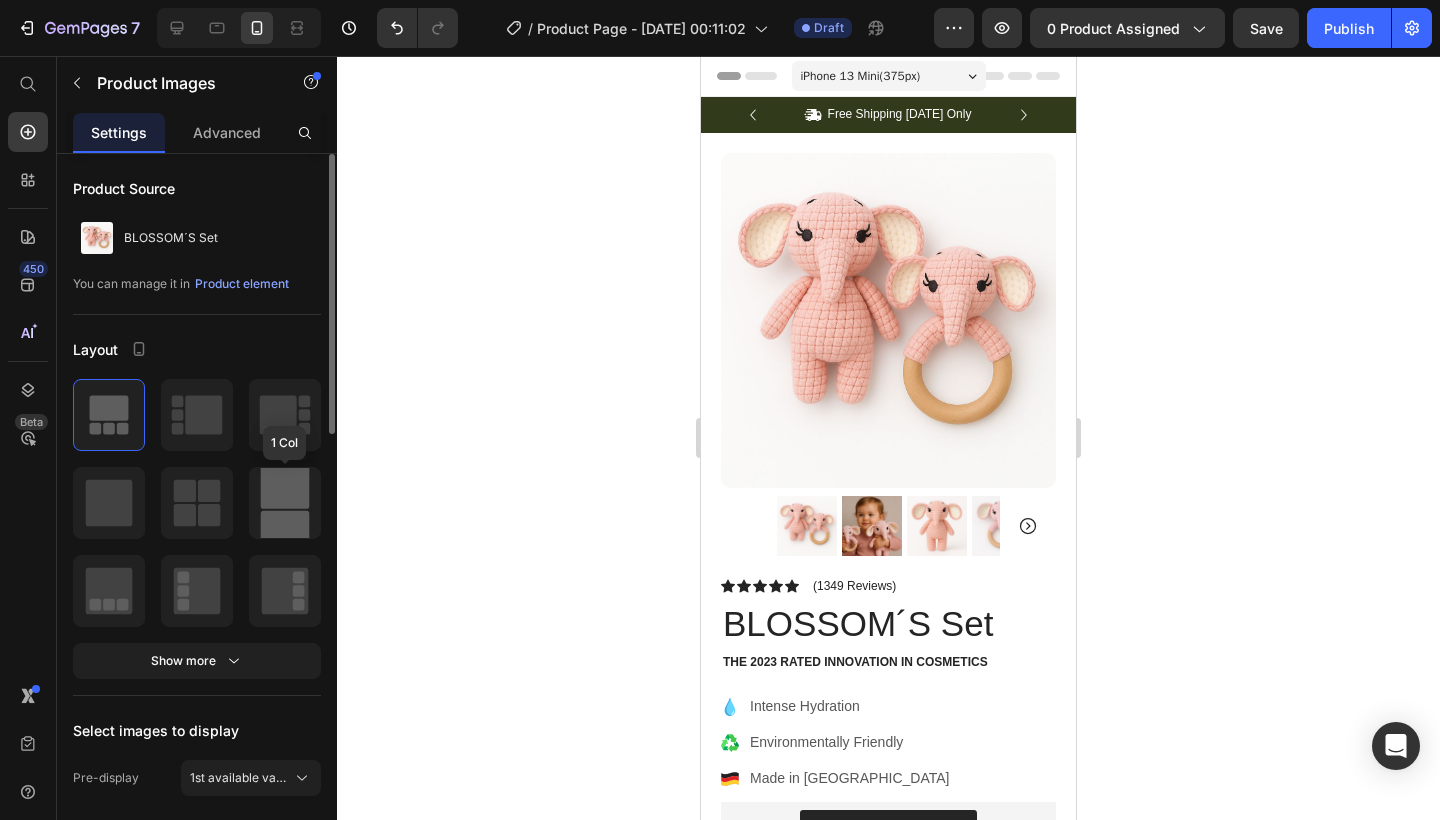 click 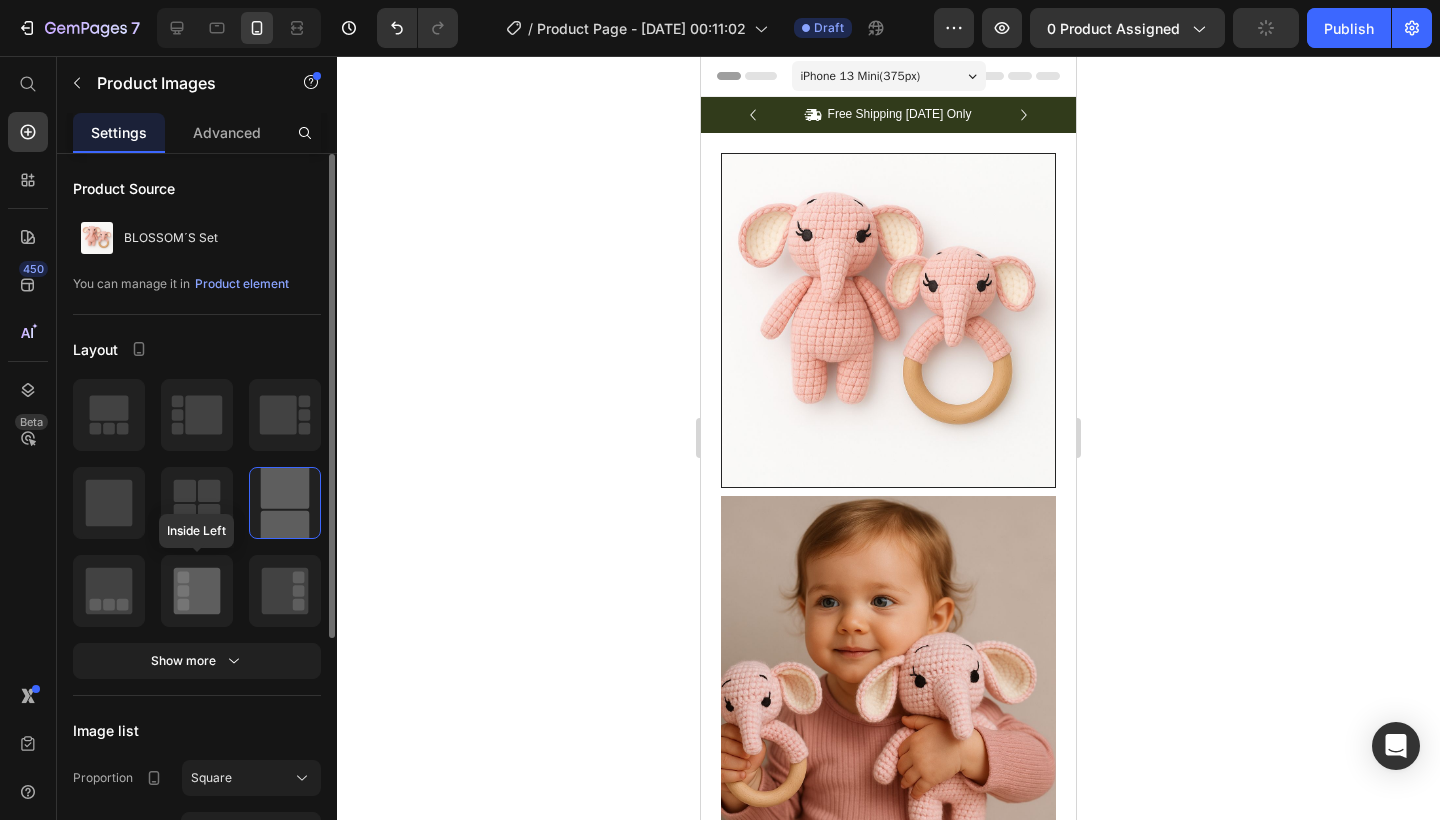 click 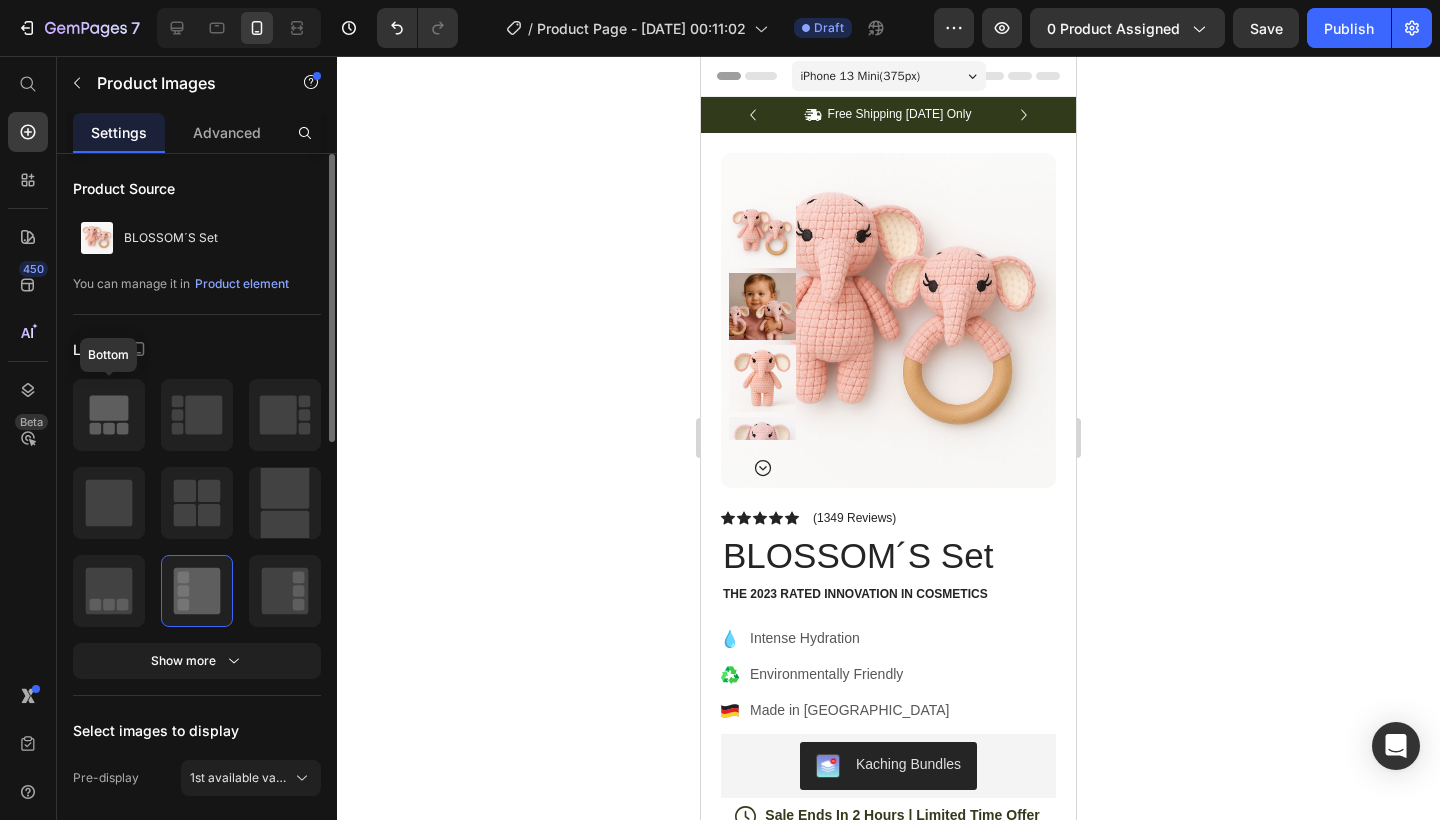 click 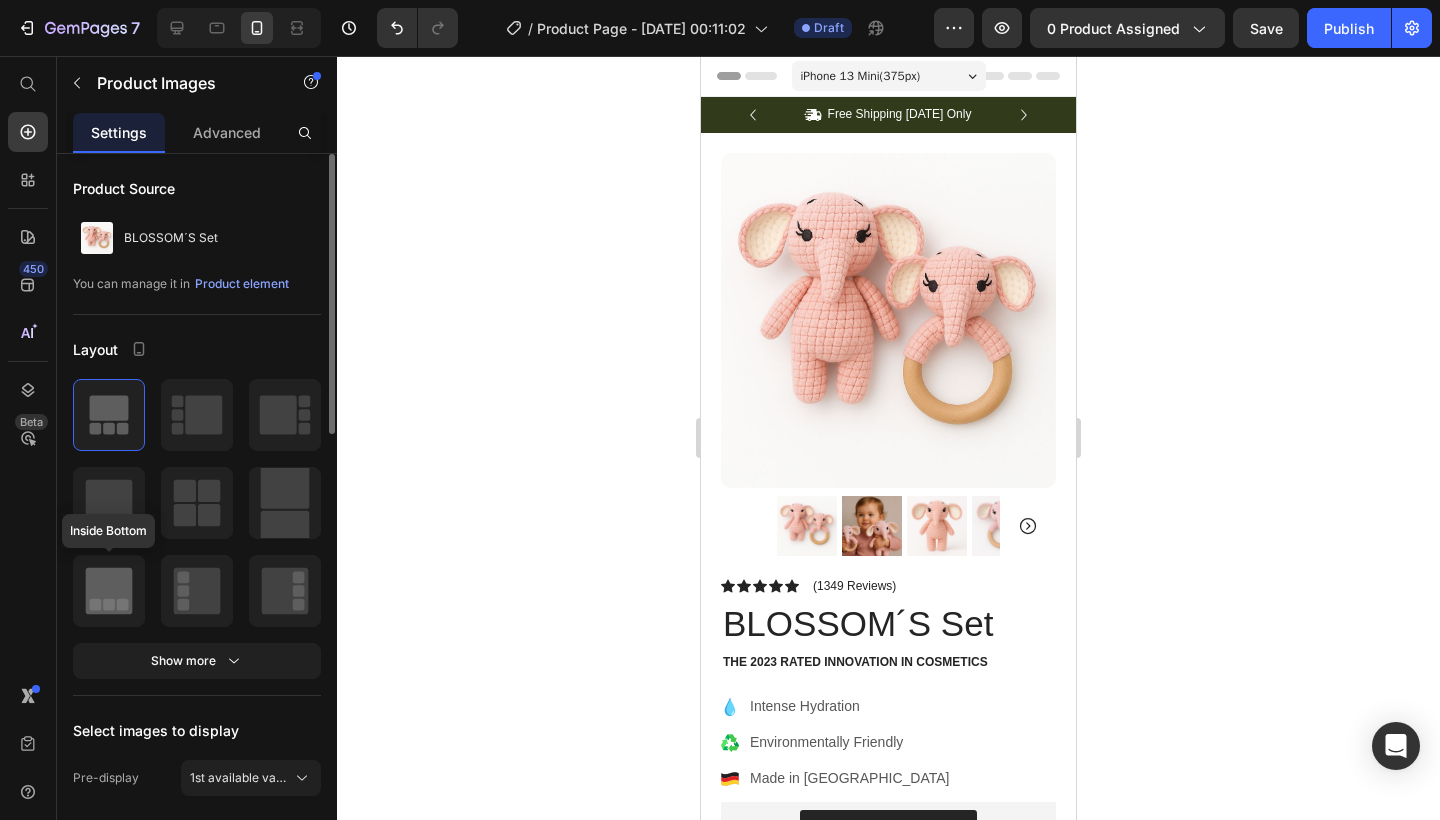 click 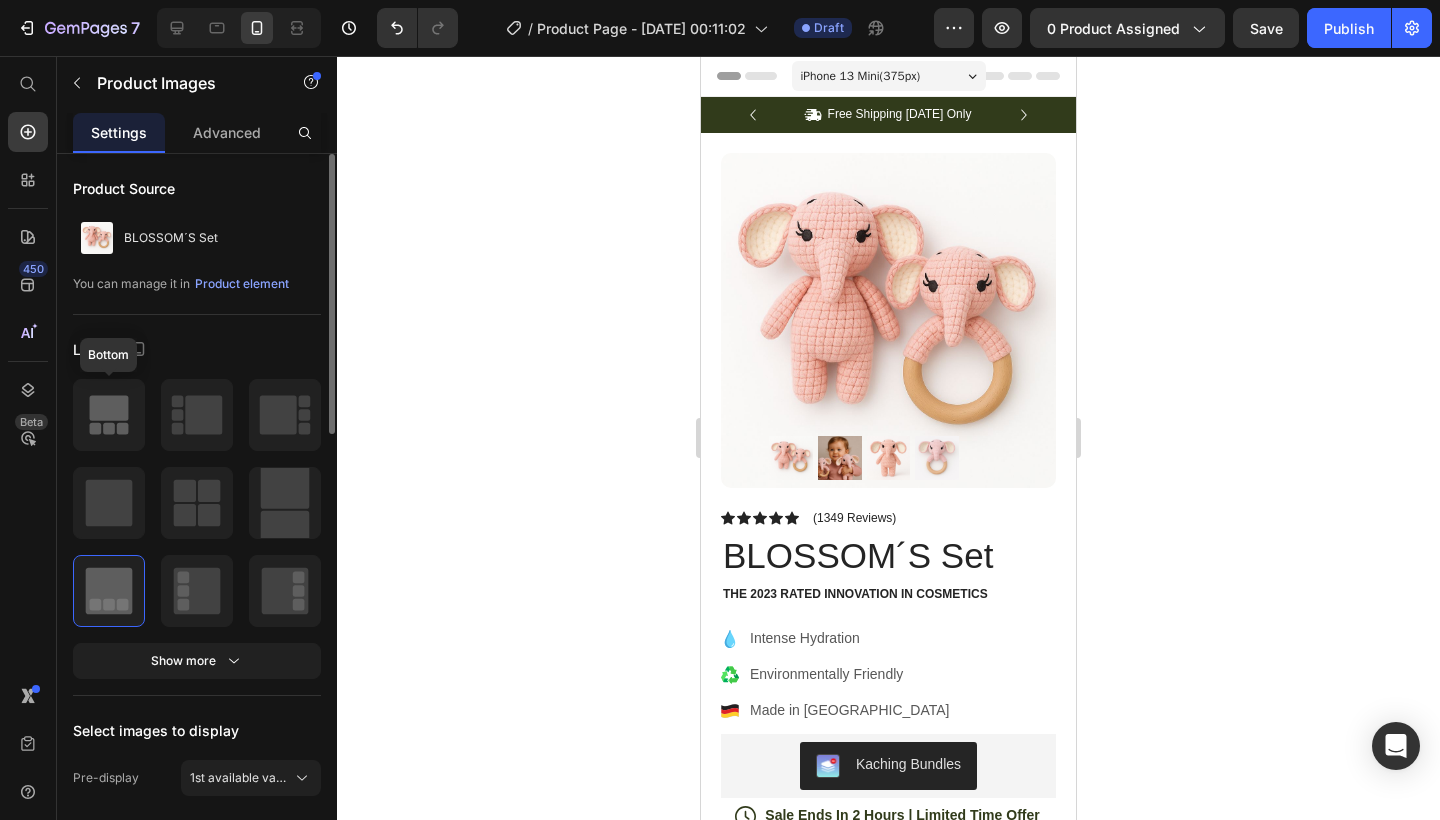 click 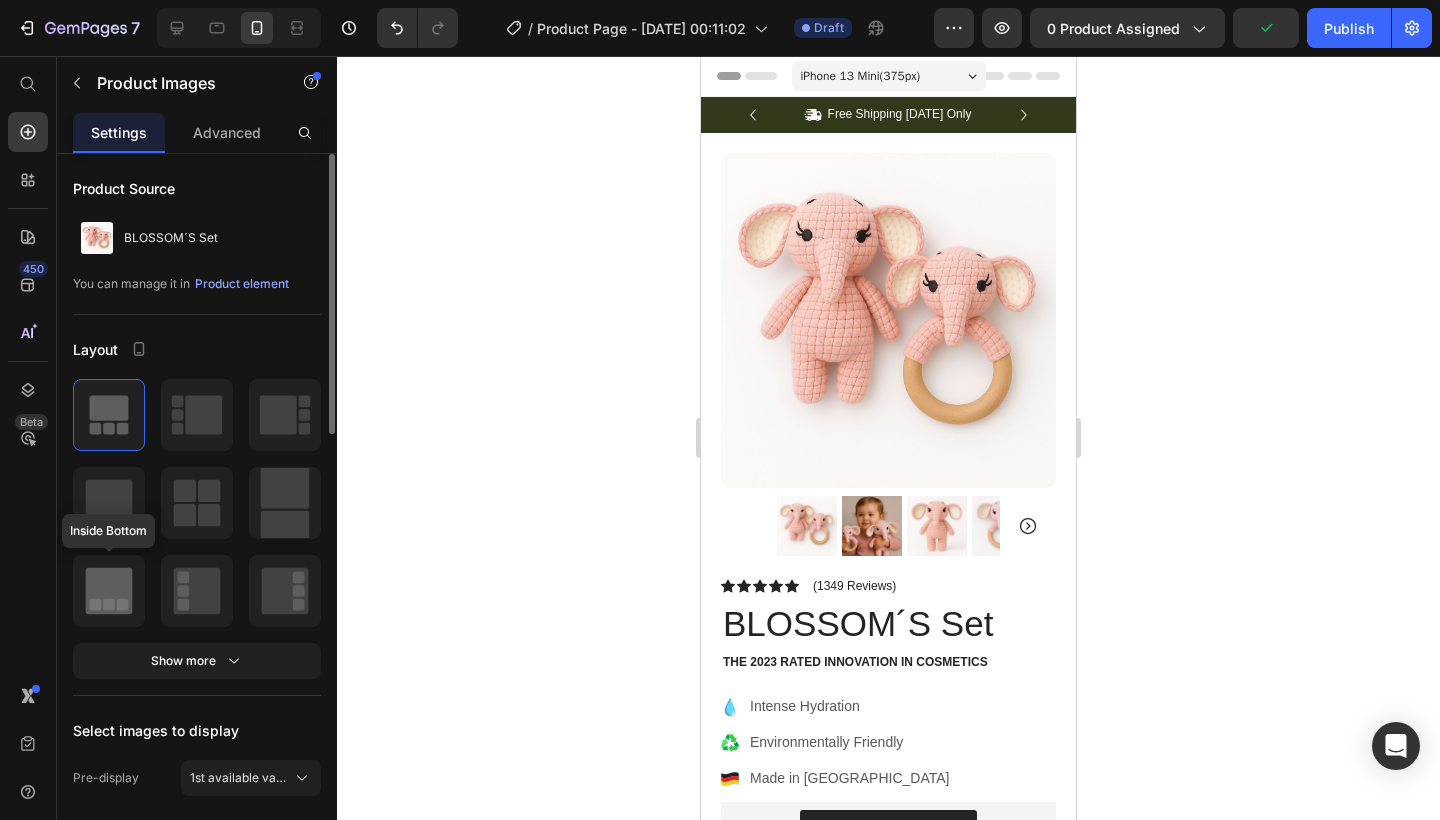 click 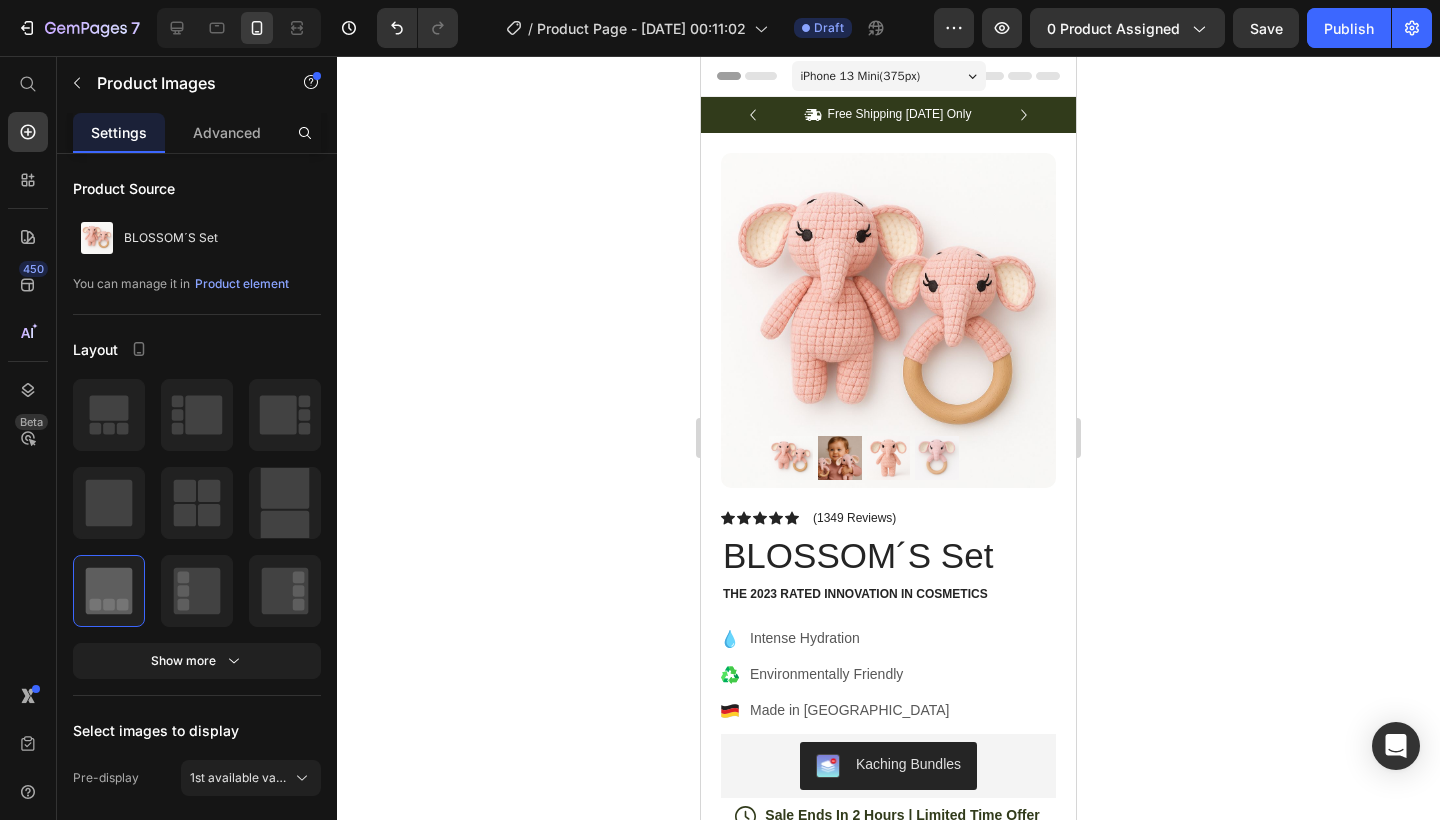 click at bounding box center (937, 458) 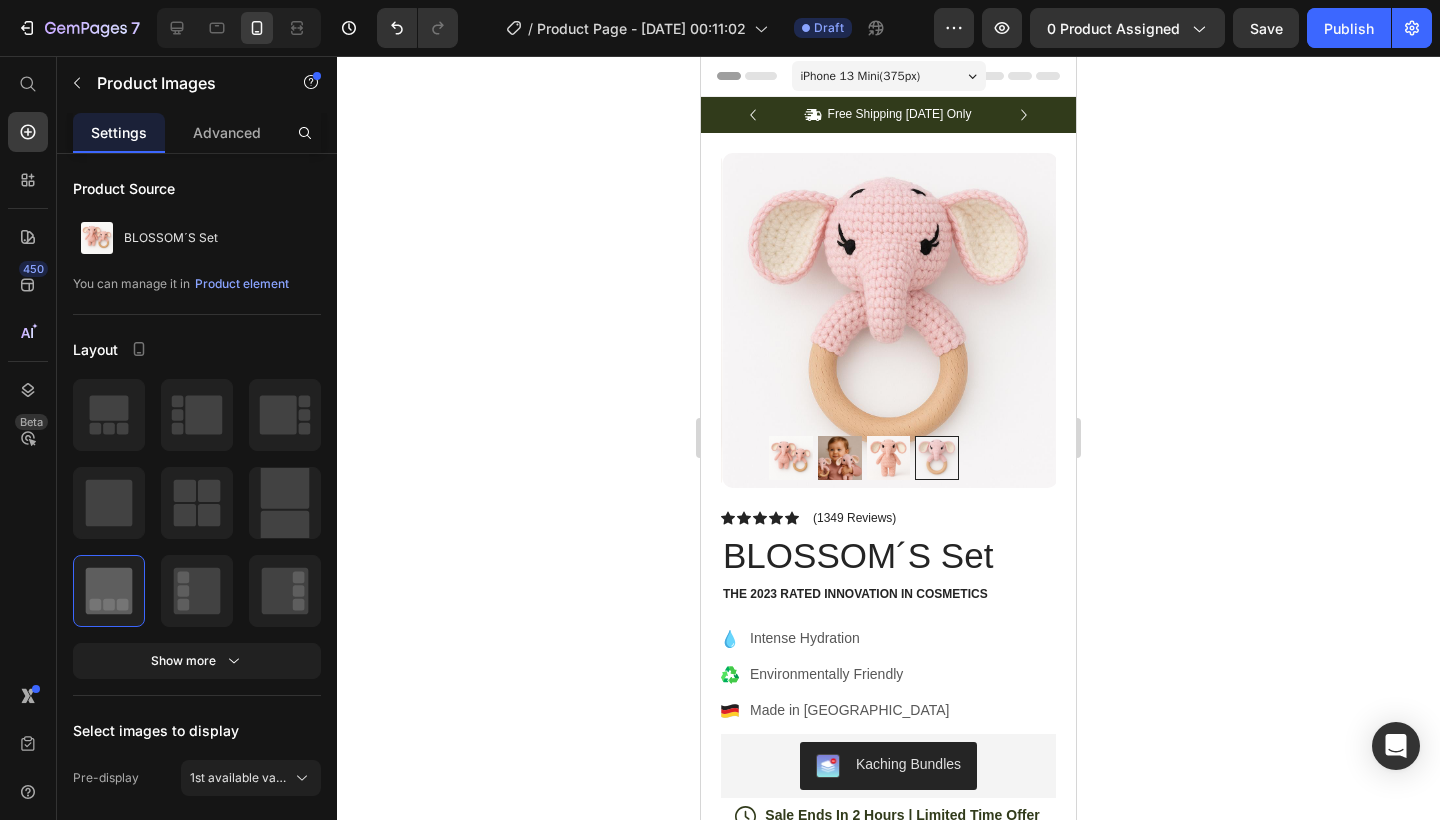 click at bounding box center (889, 458) 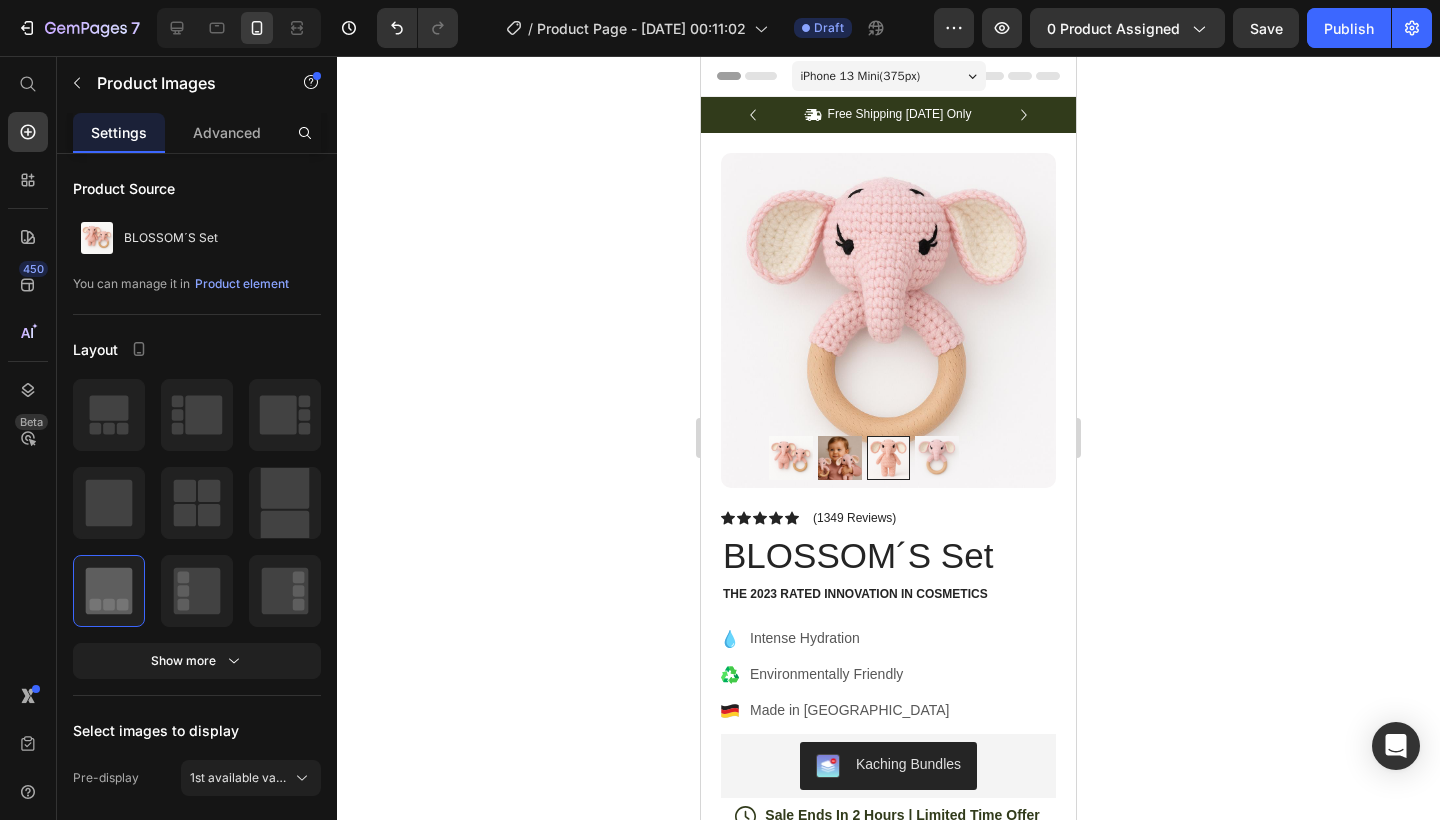 click at bounding box center (840, 458) 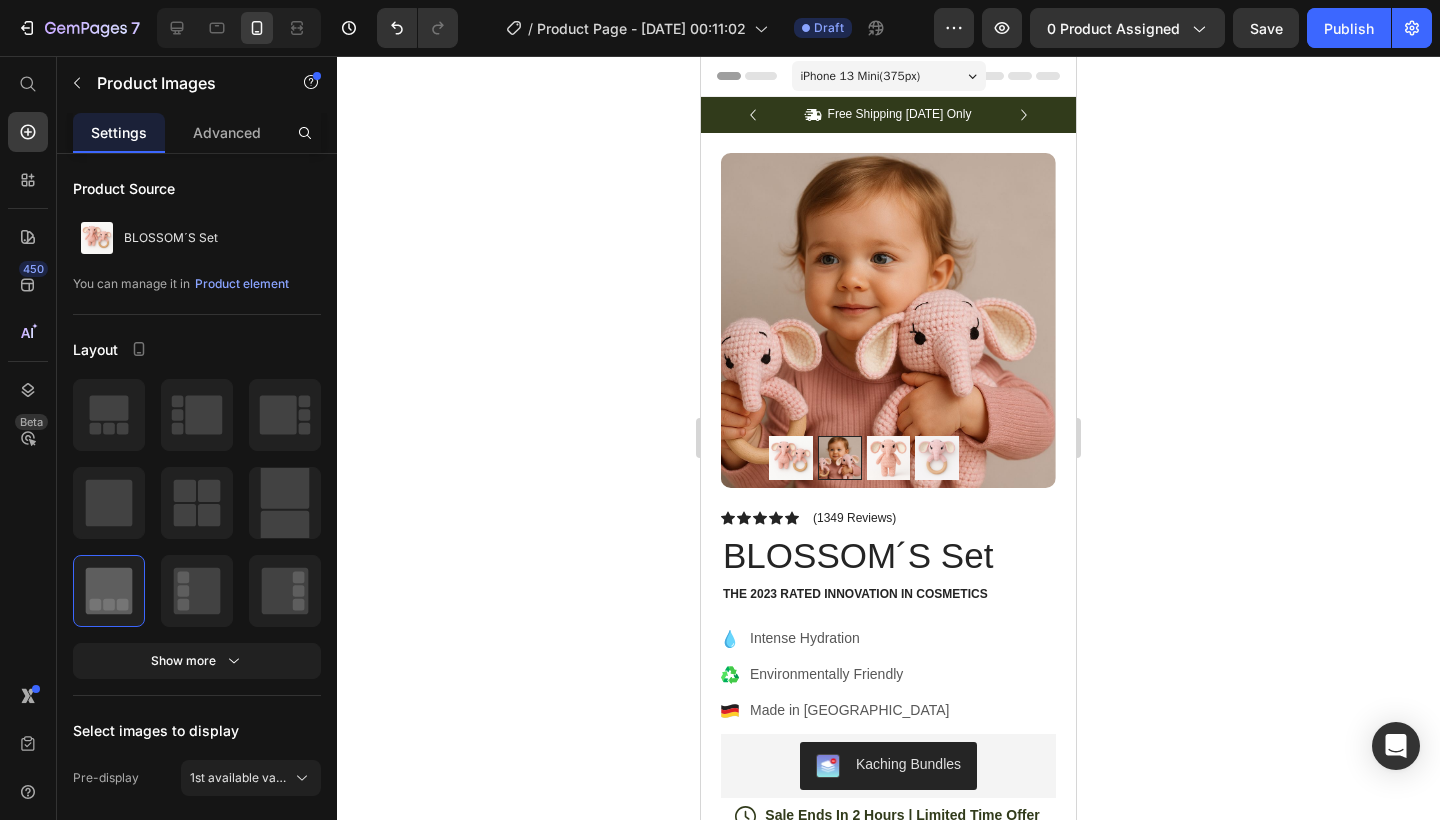 click at bounding box center (888, 458) 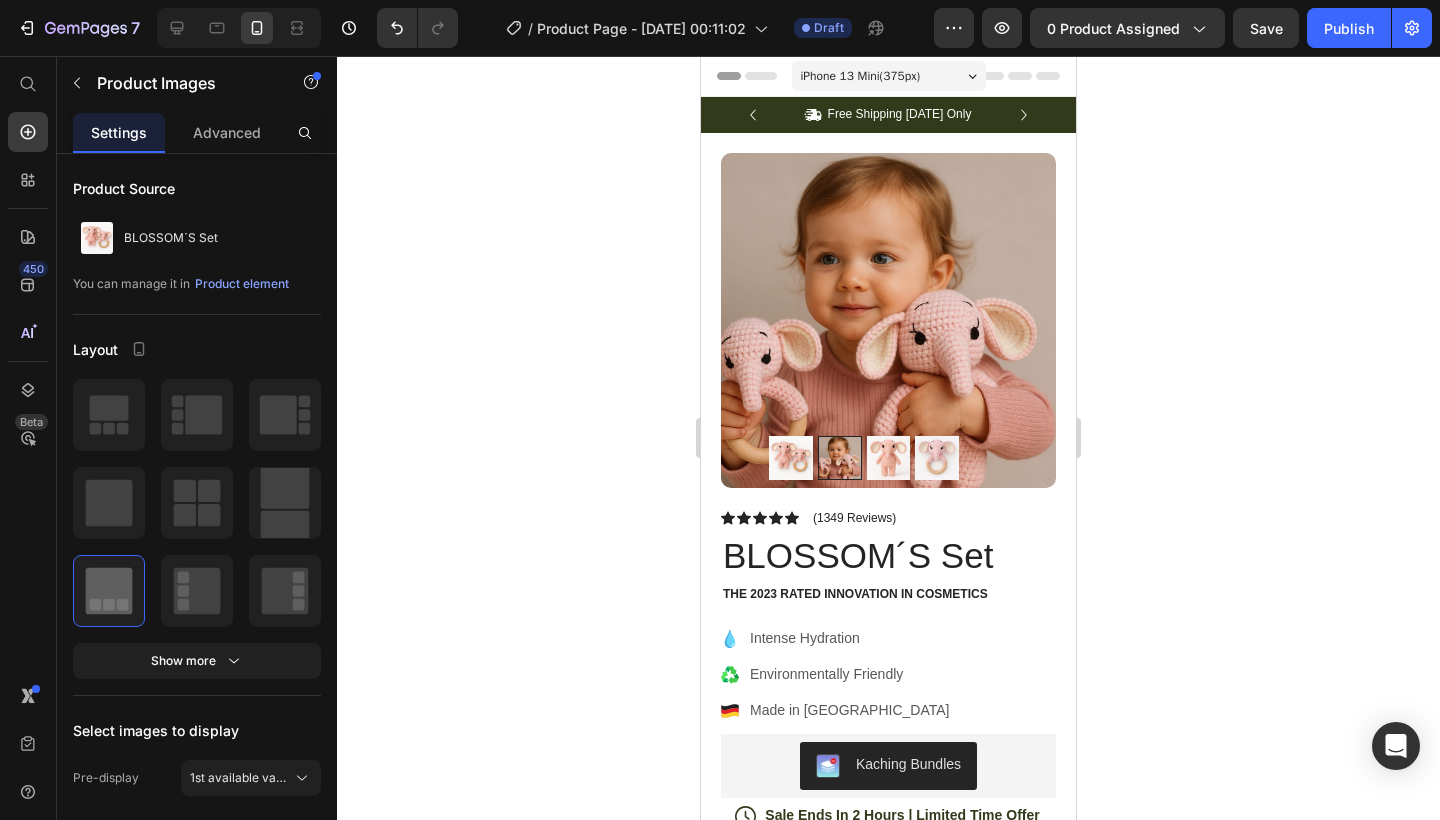 click at bounding box center [791, 458] 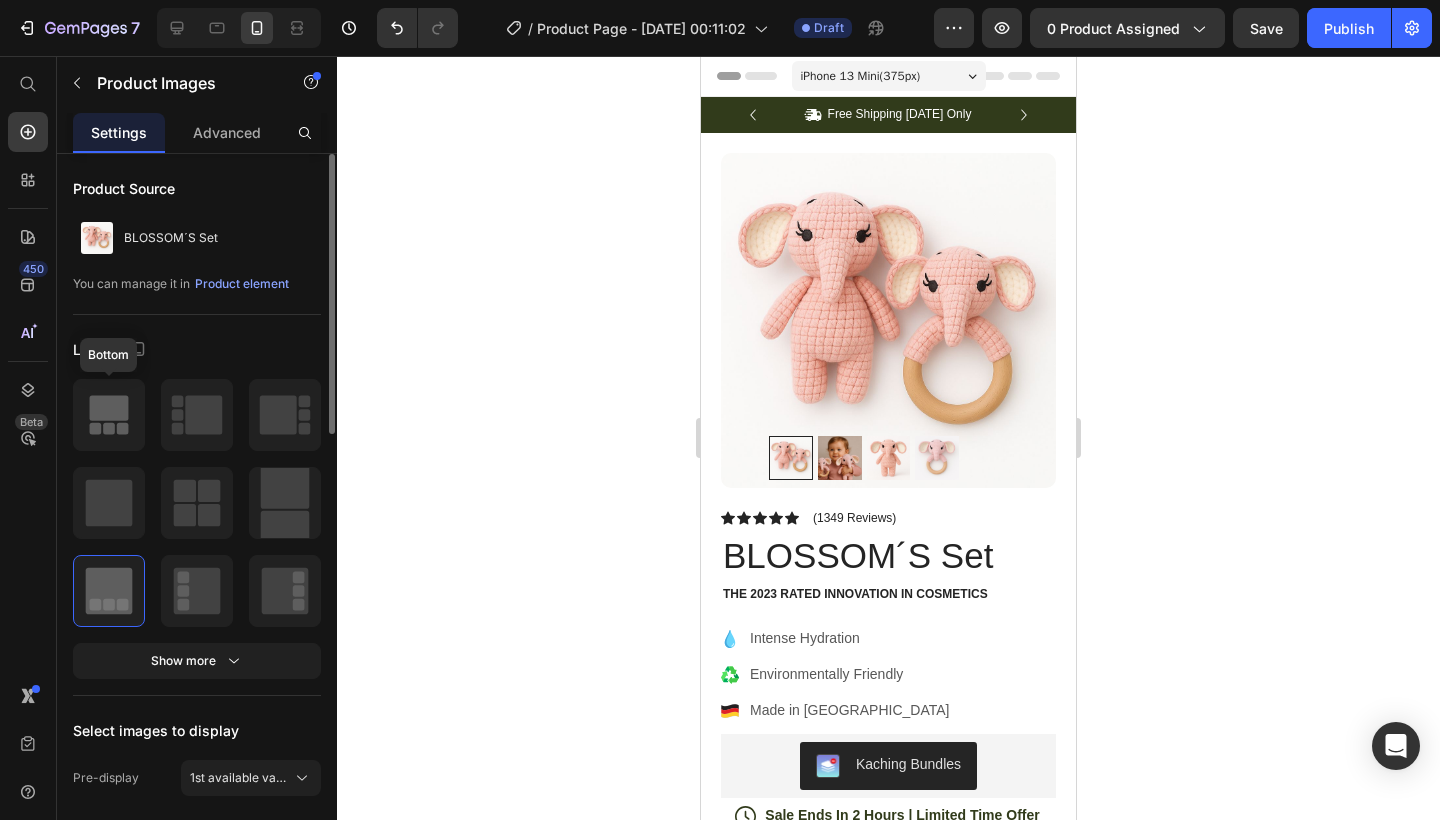click 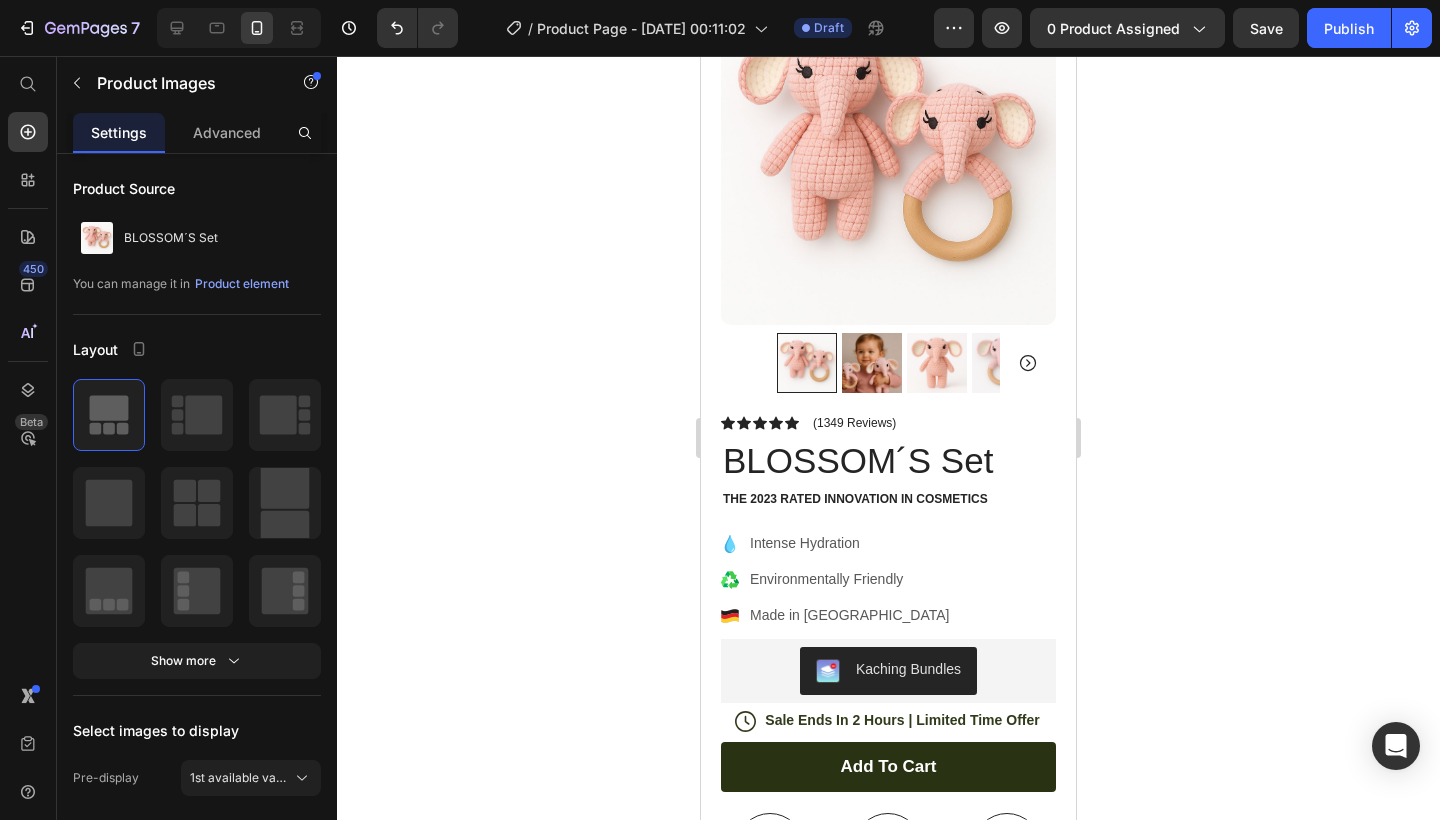 scroll, scrollTop: 50, scrollLeft: 0, axis: vertical 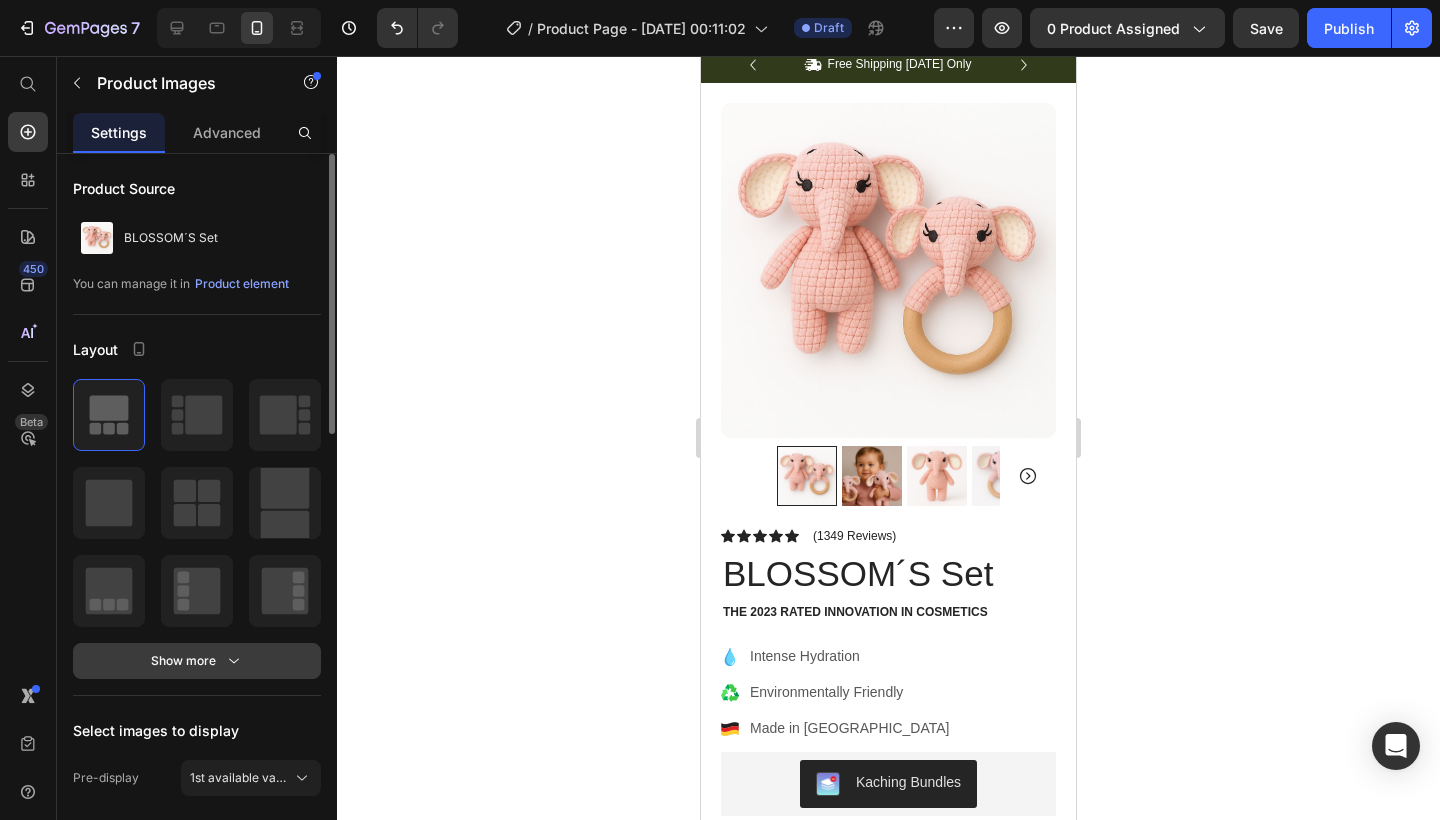 click on "Show more" at bounding box center [197, 661] 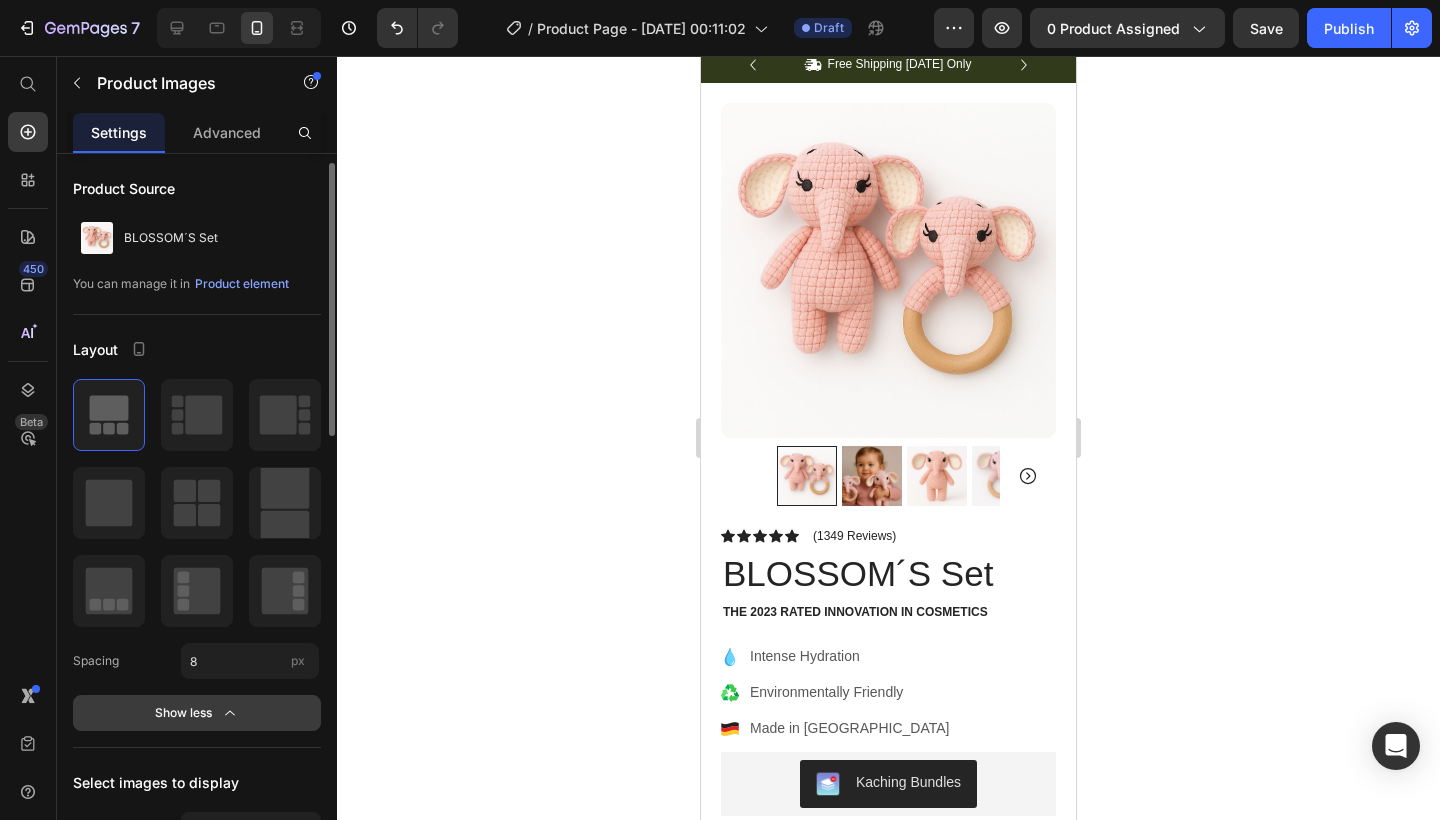 scroll, scrollTop: 11, scrollLeft: 0, axis: vertical 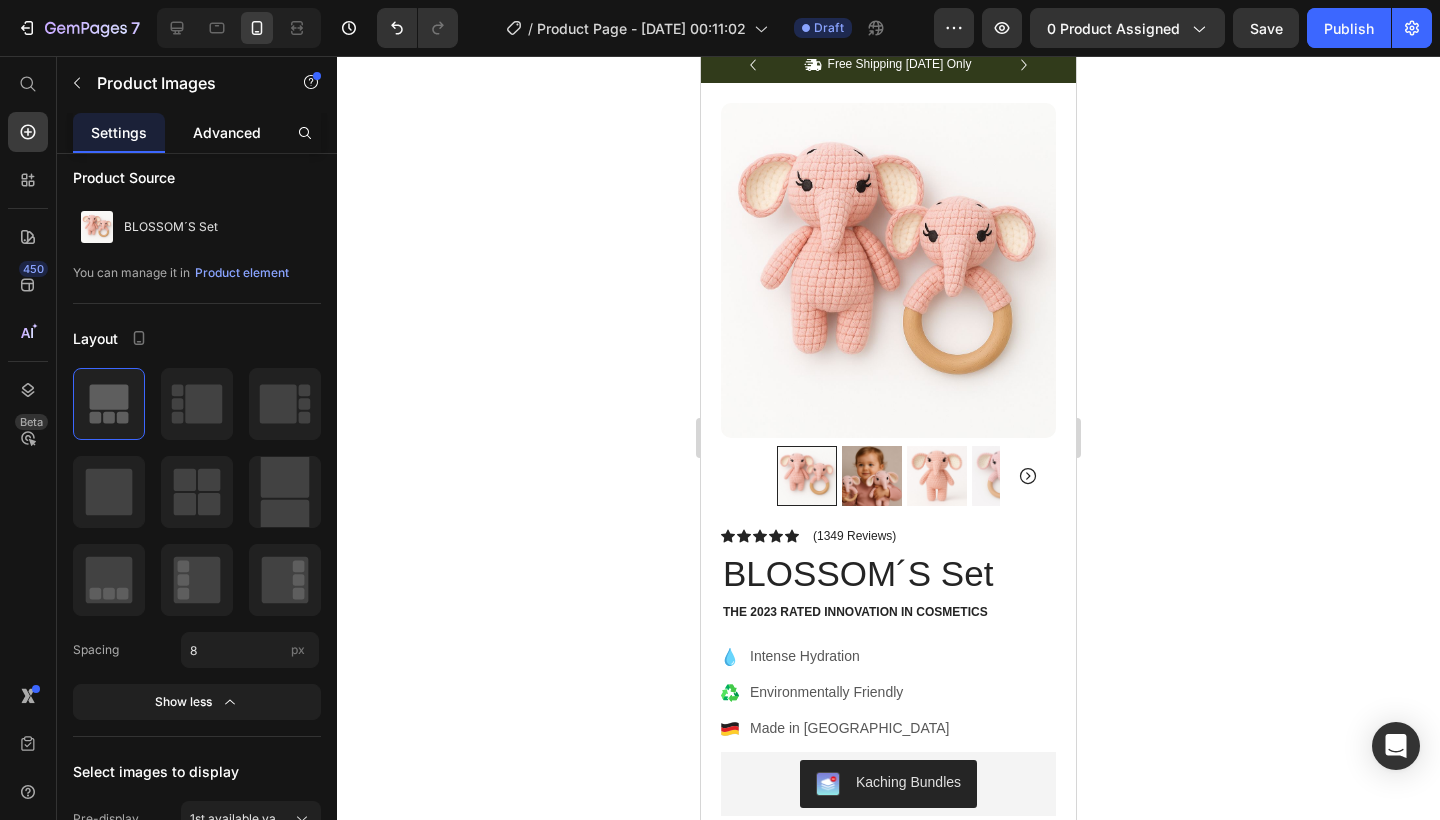 click on "Advanced" at bounding box center [227, 132] 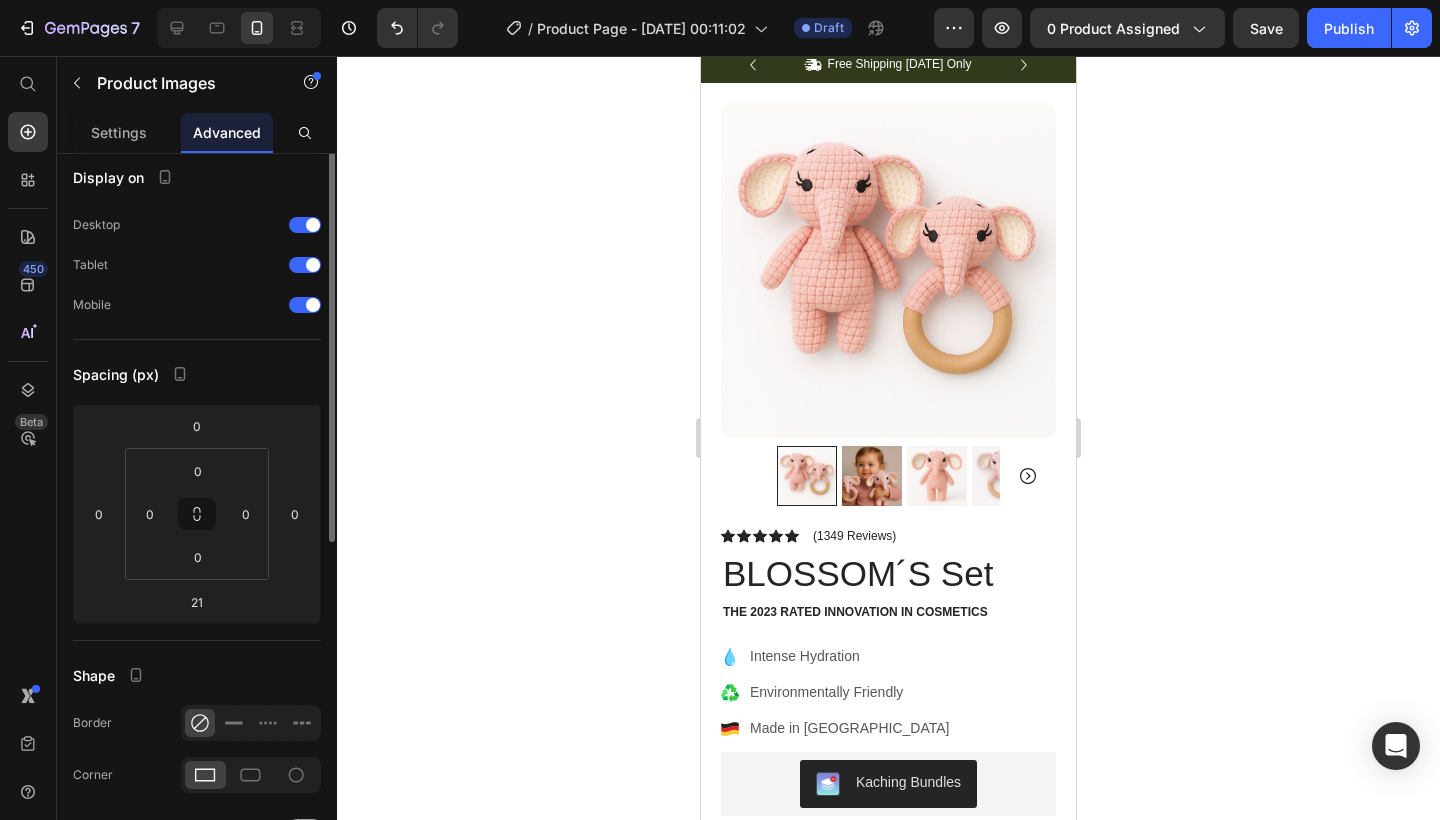 scroll, scrollTop: 0, scrollLeft: 0, axis: both 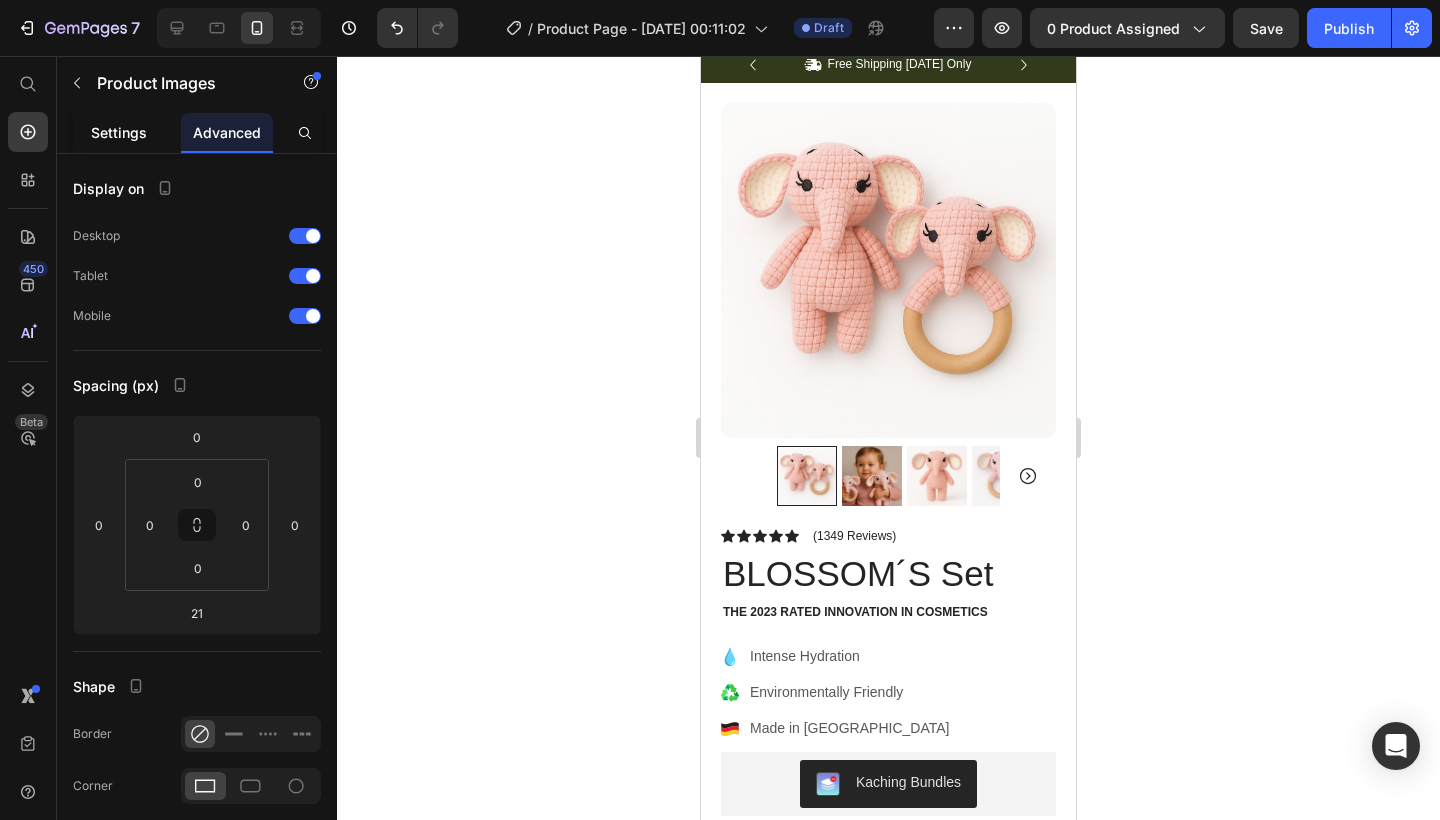 click on "Settings" at bounding box center [119, 132] 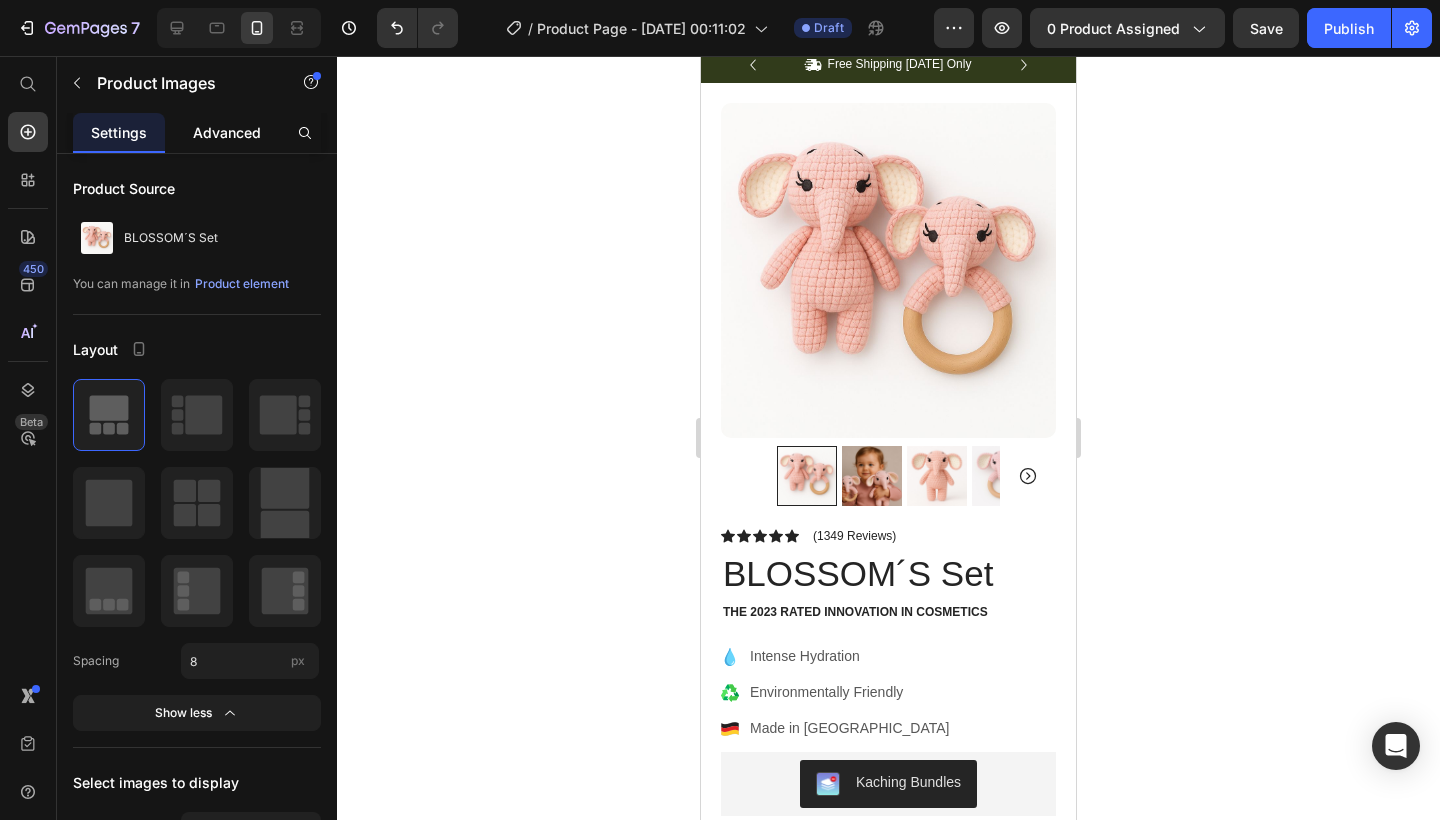 click on "Advanced" at bounding box center (227, 132) 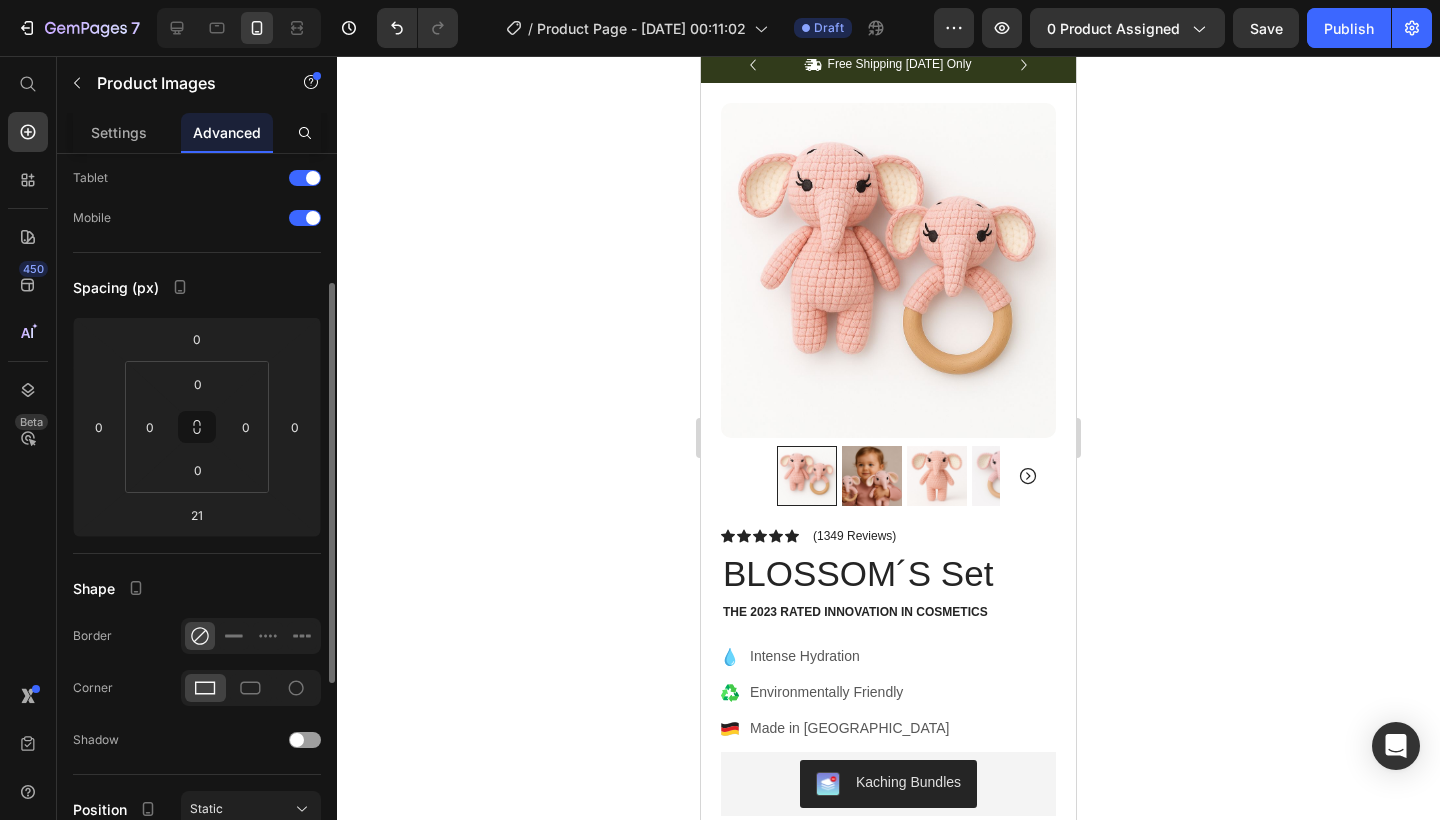 scroll, scrollTop: 179, scrollLeft: 0, axis: vertical 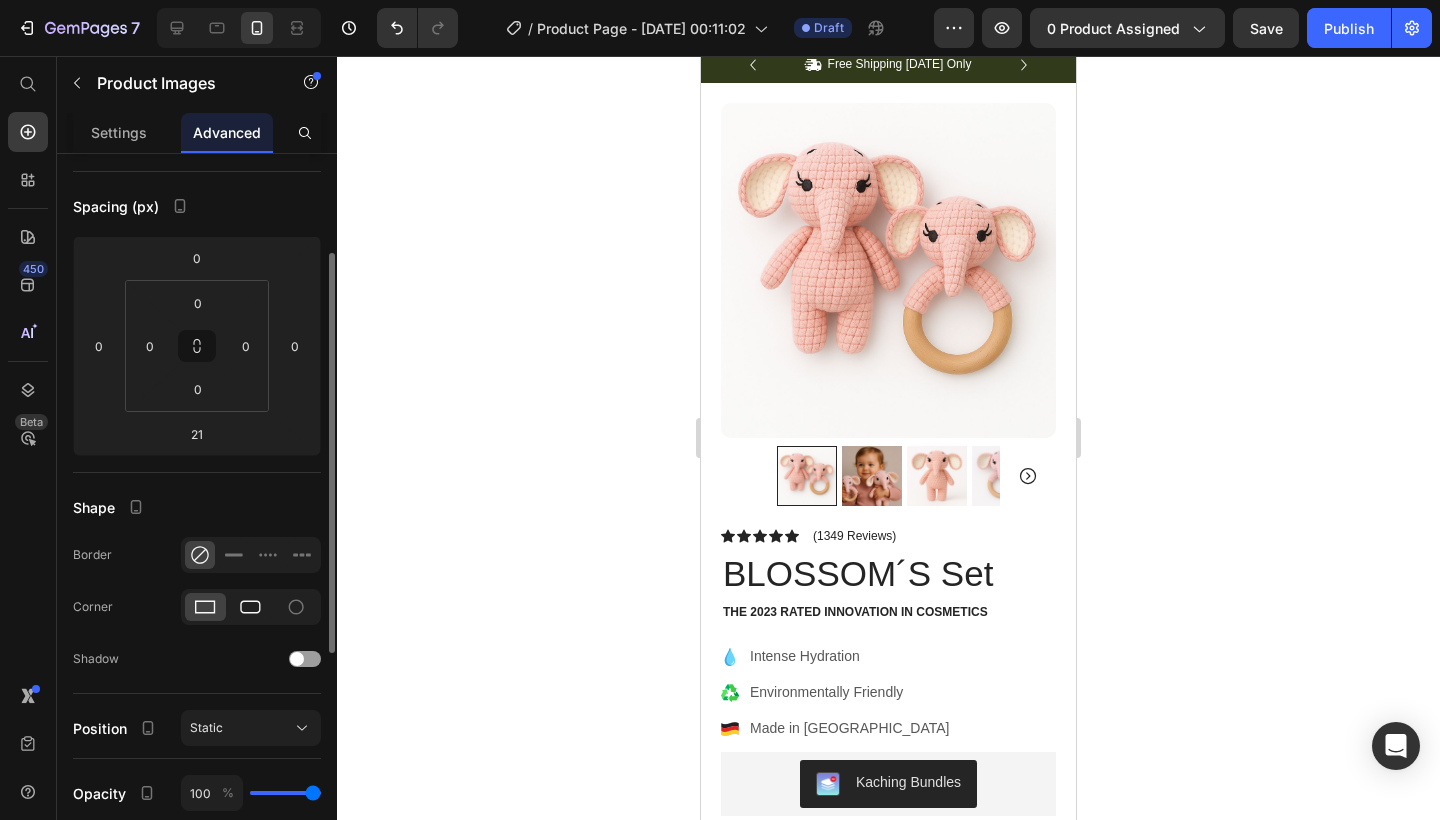 click 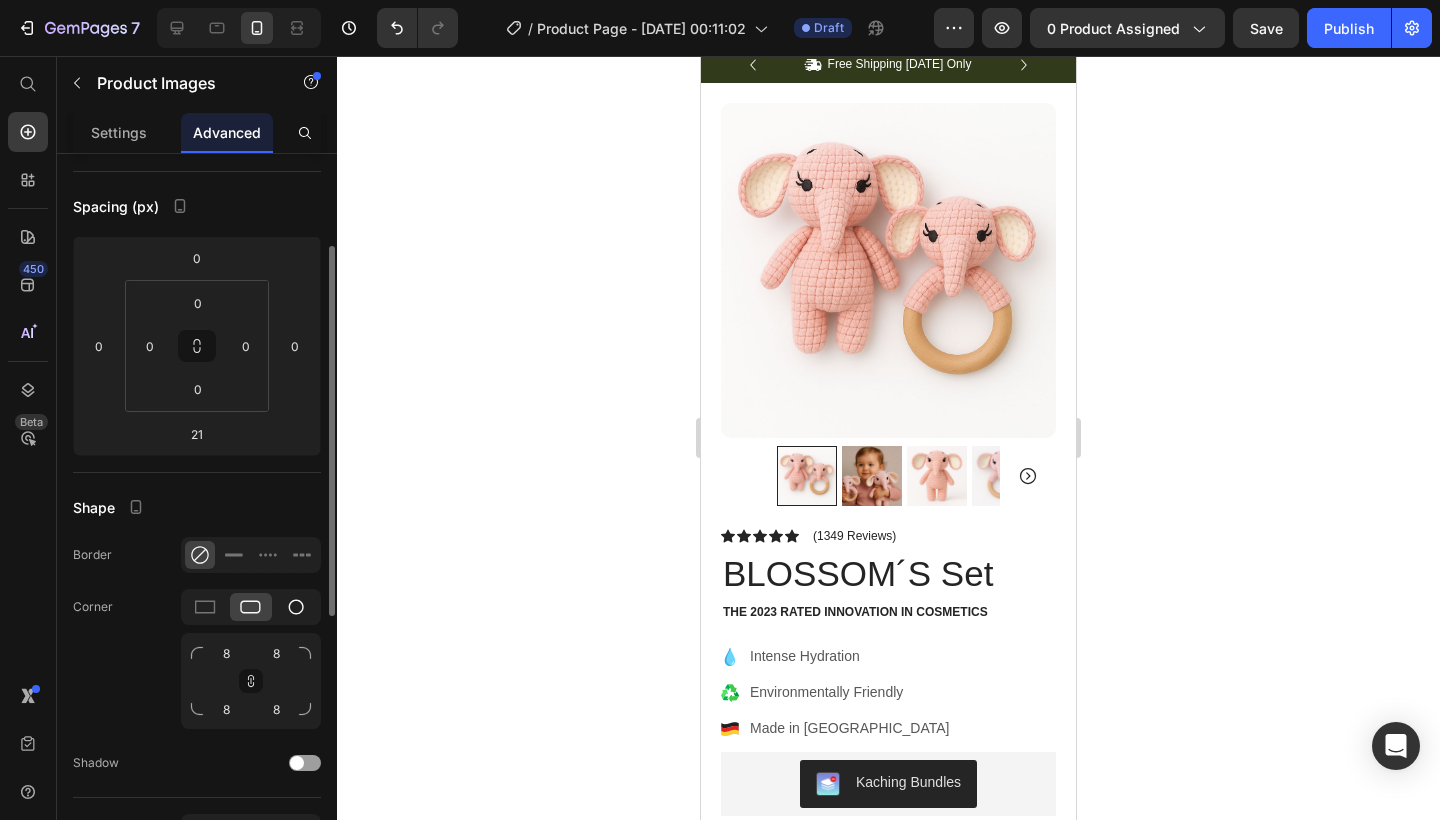 click 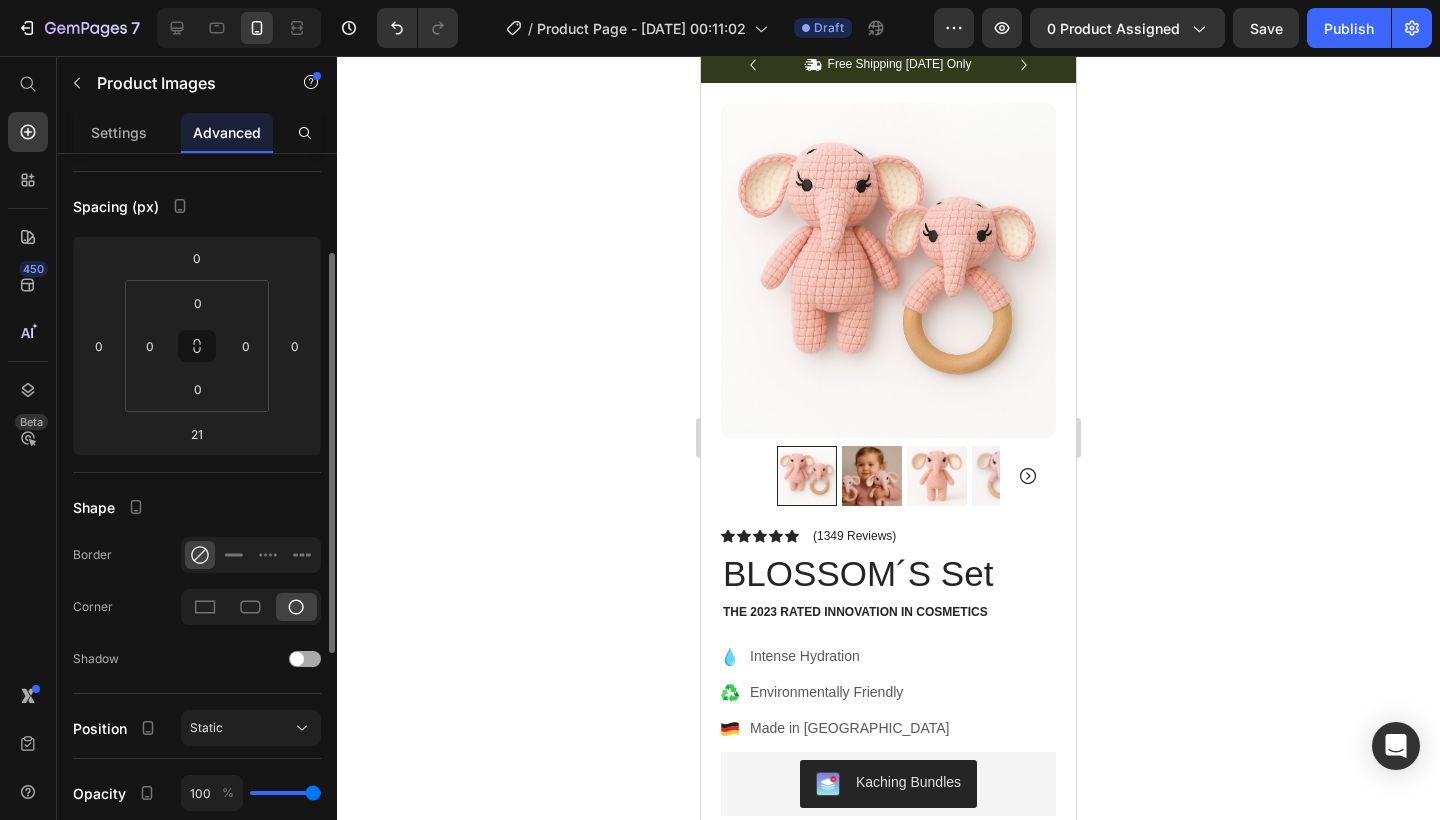 click at bounding box center [297, 659] 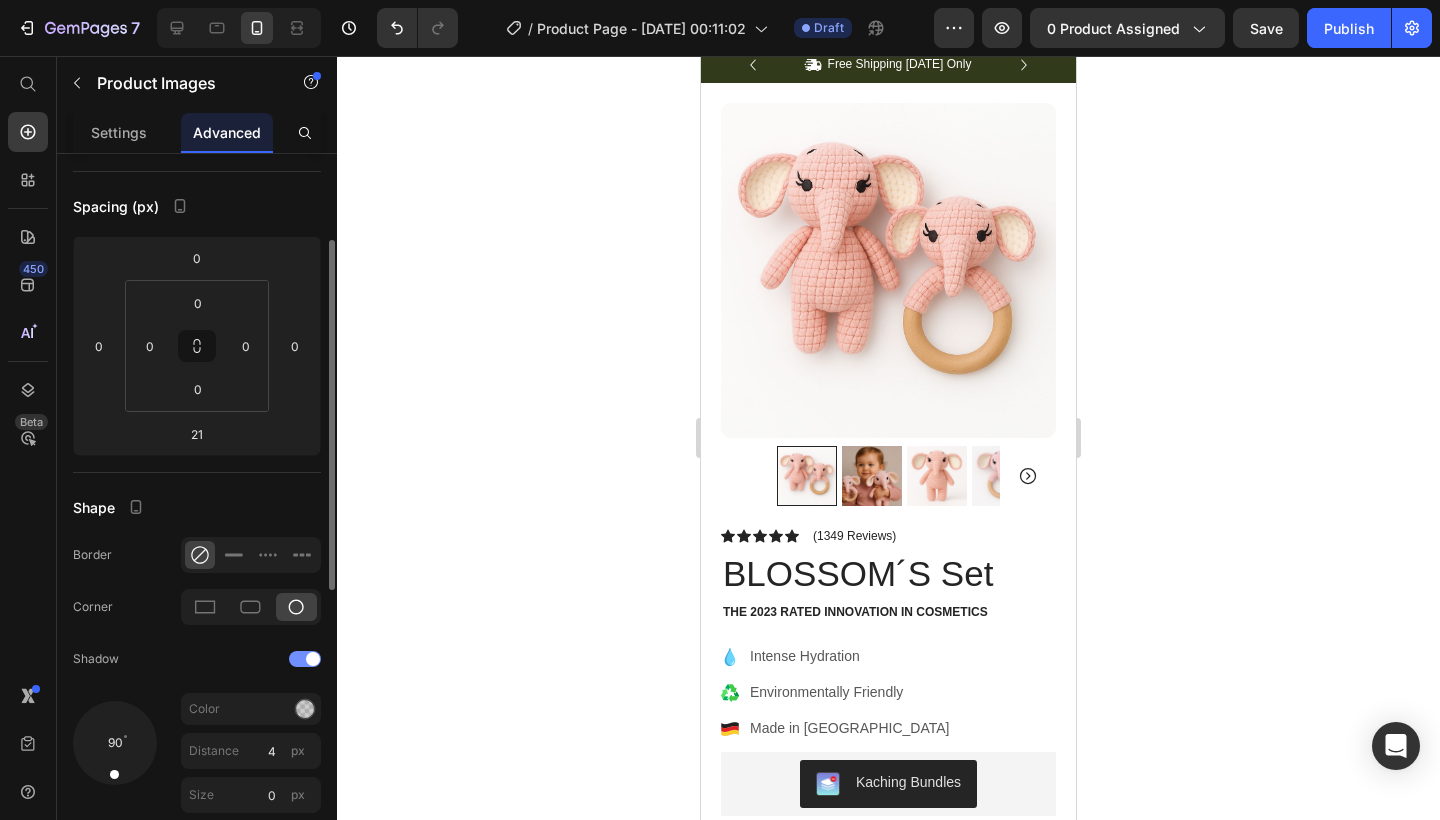 click at bounding box center [305, 659] 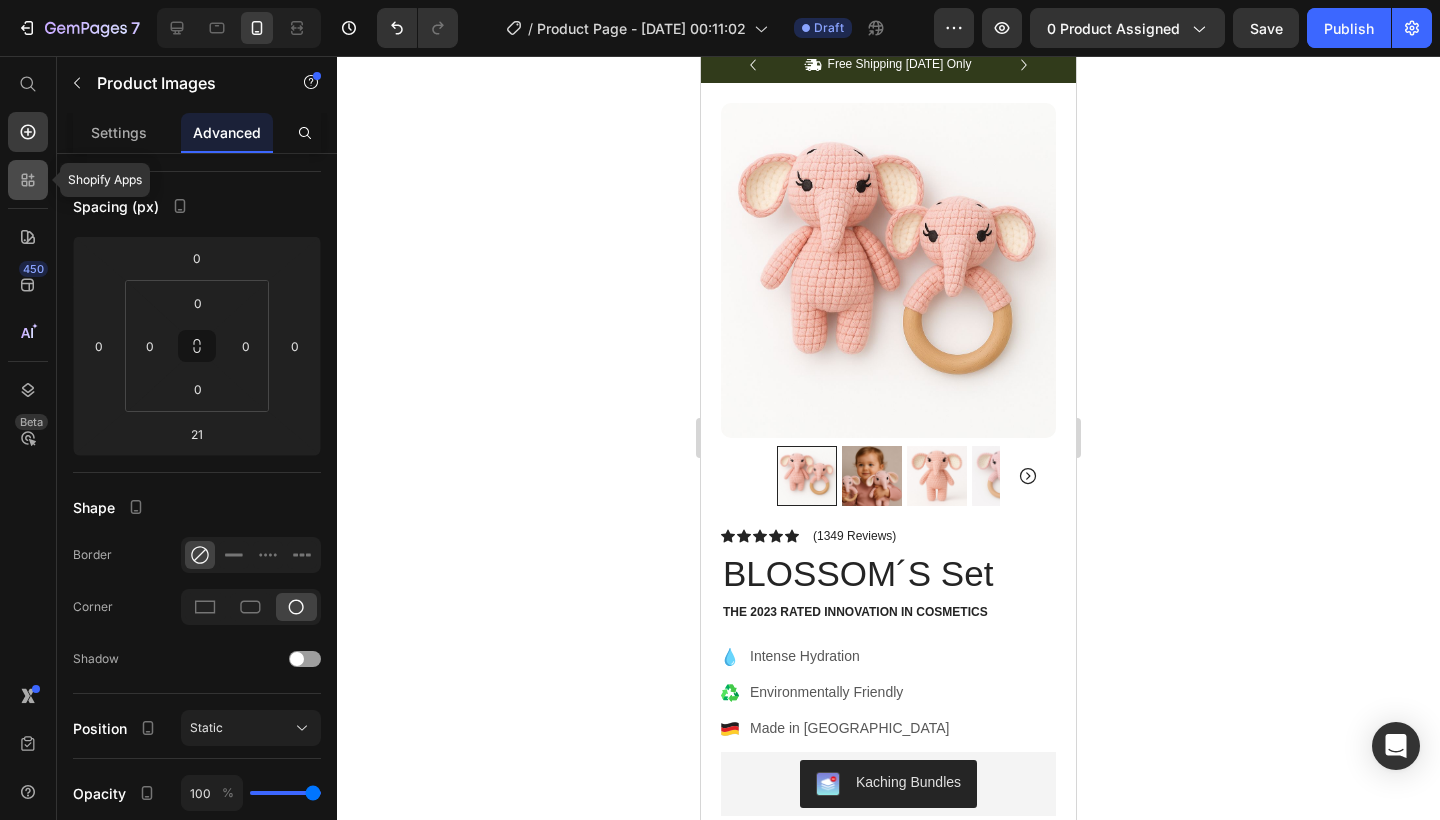 click 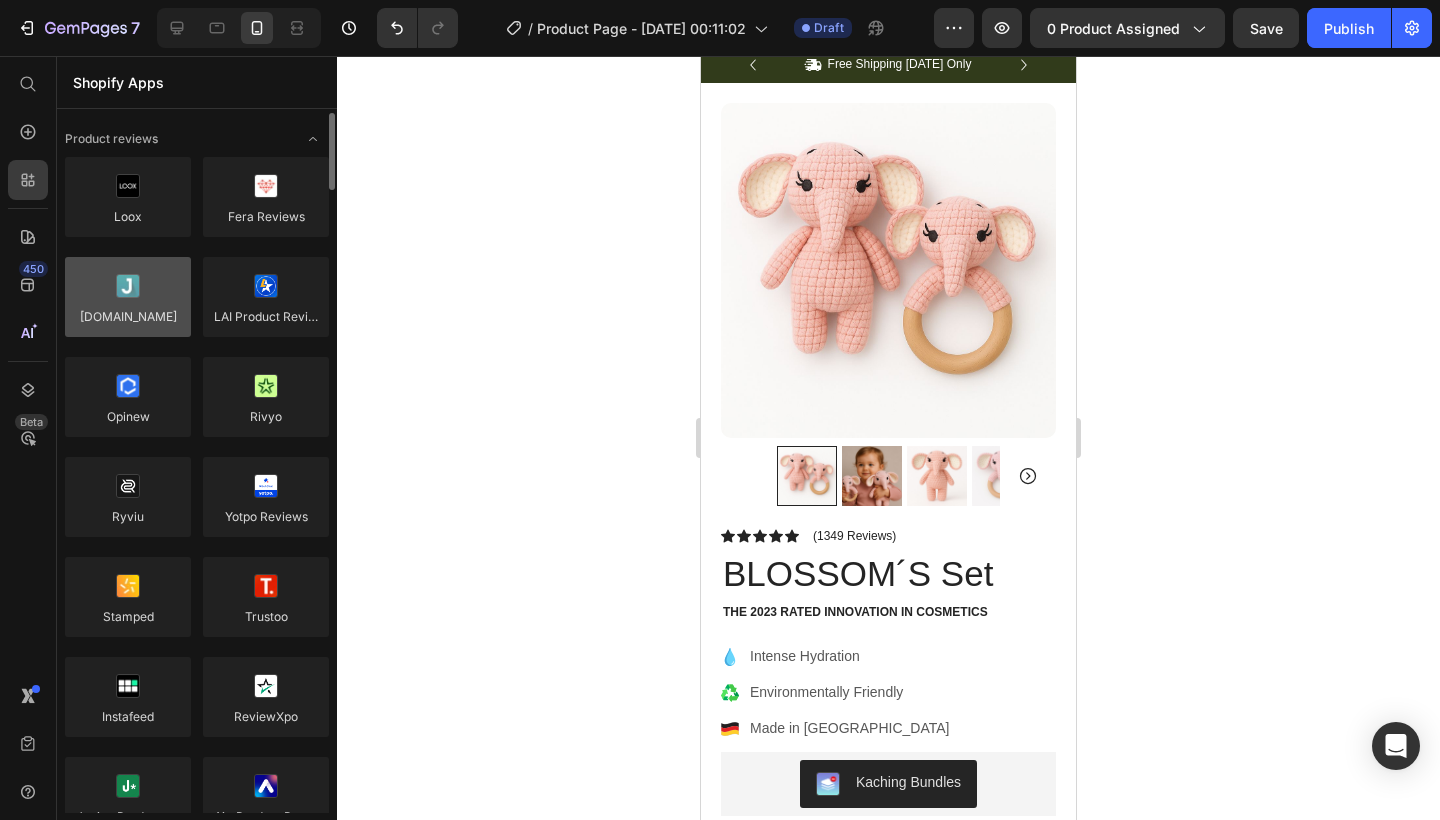 click at bounding box center [128, 297] 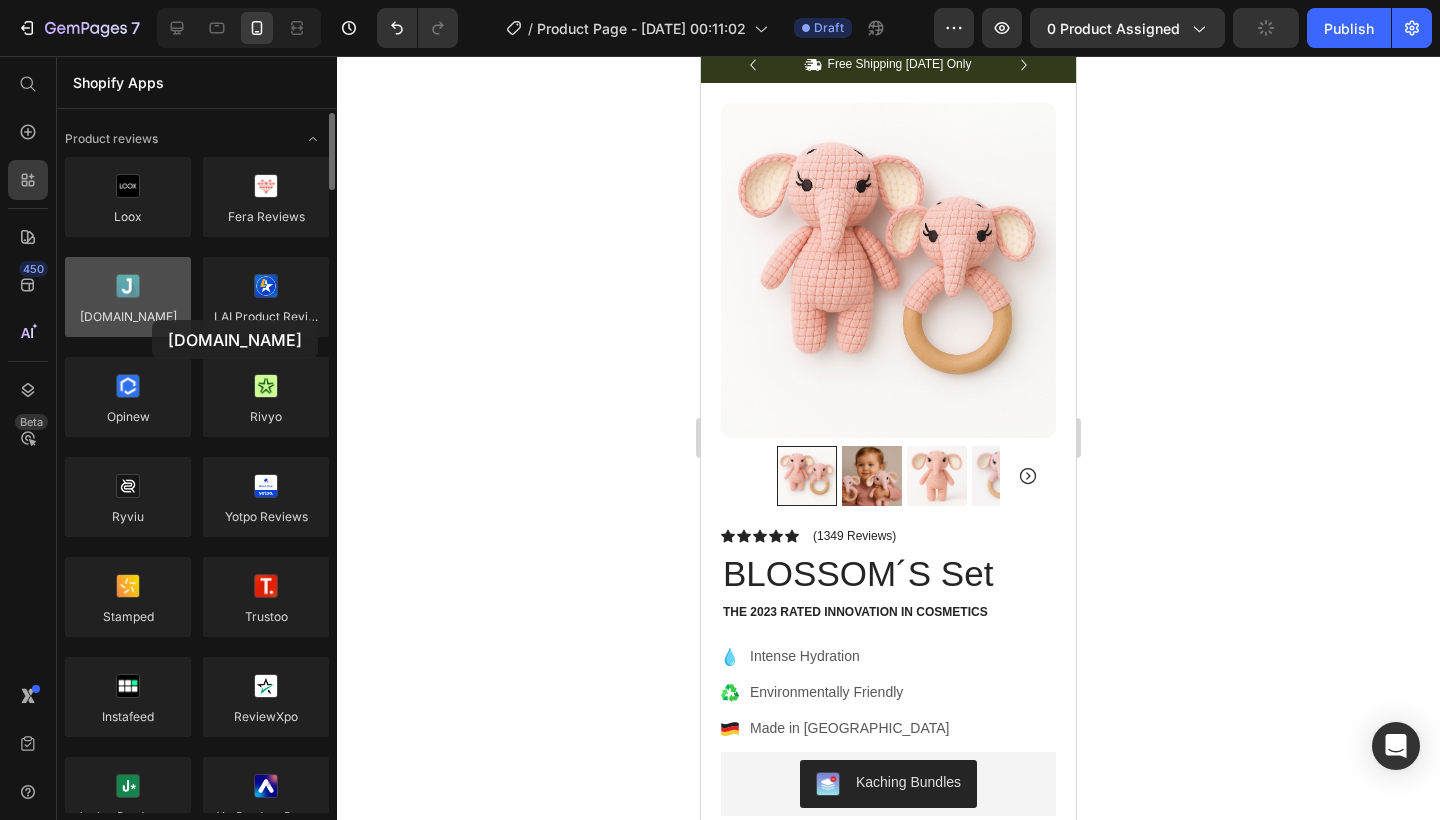 click at bounding box center (128, 297) 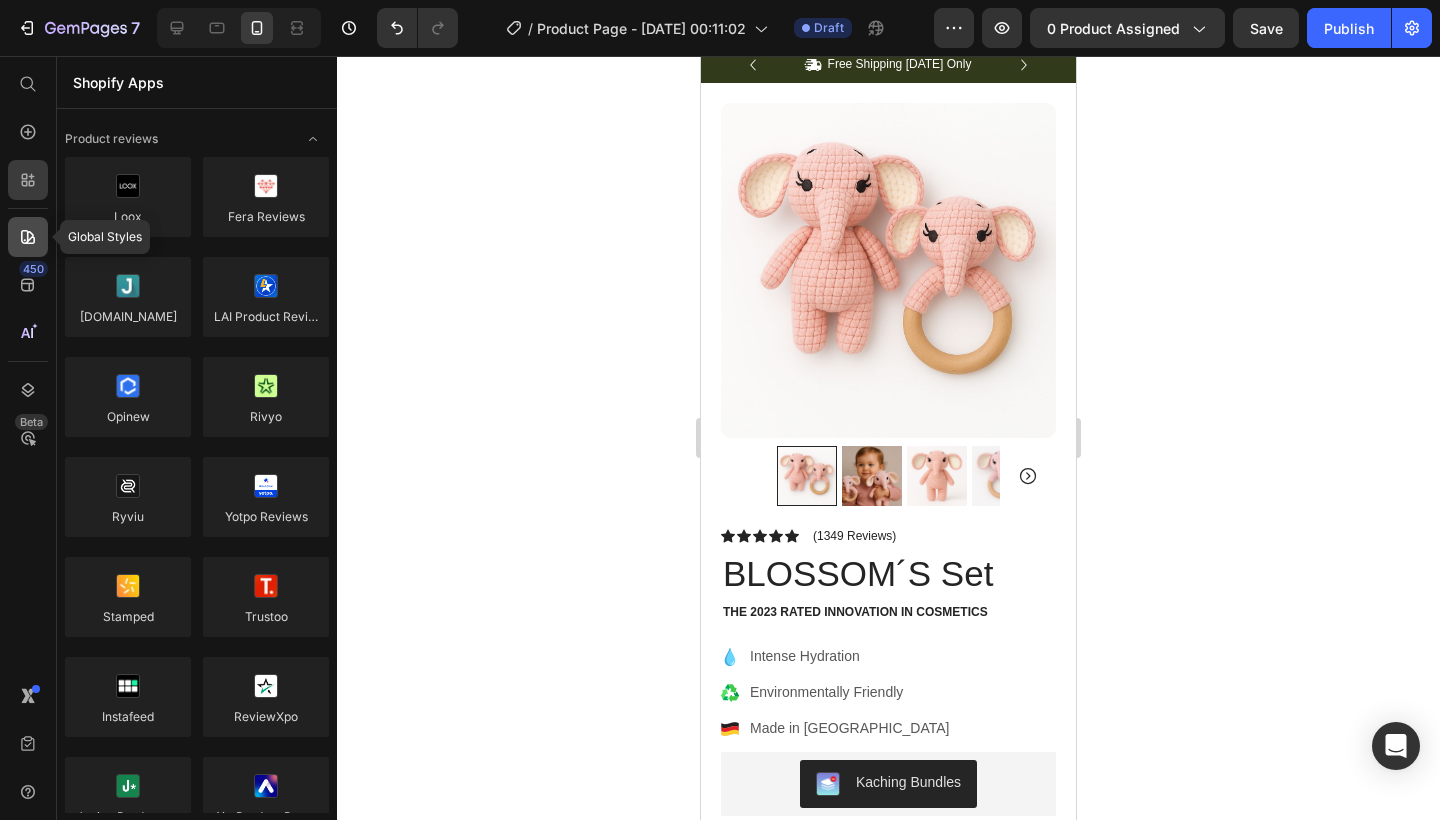 click 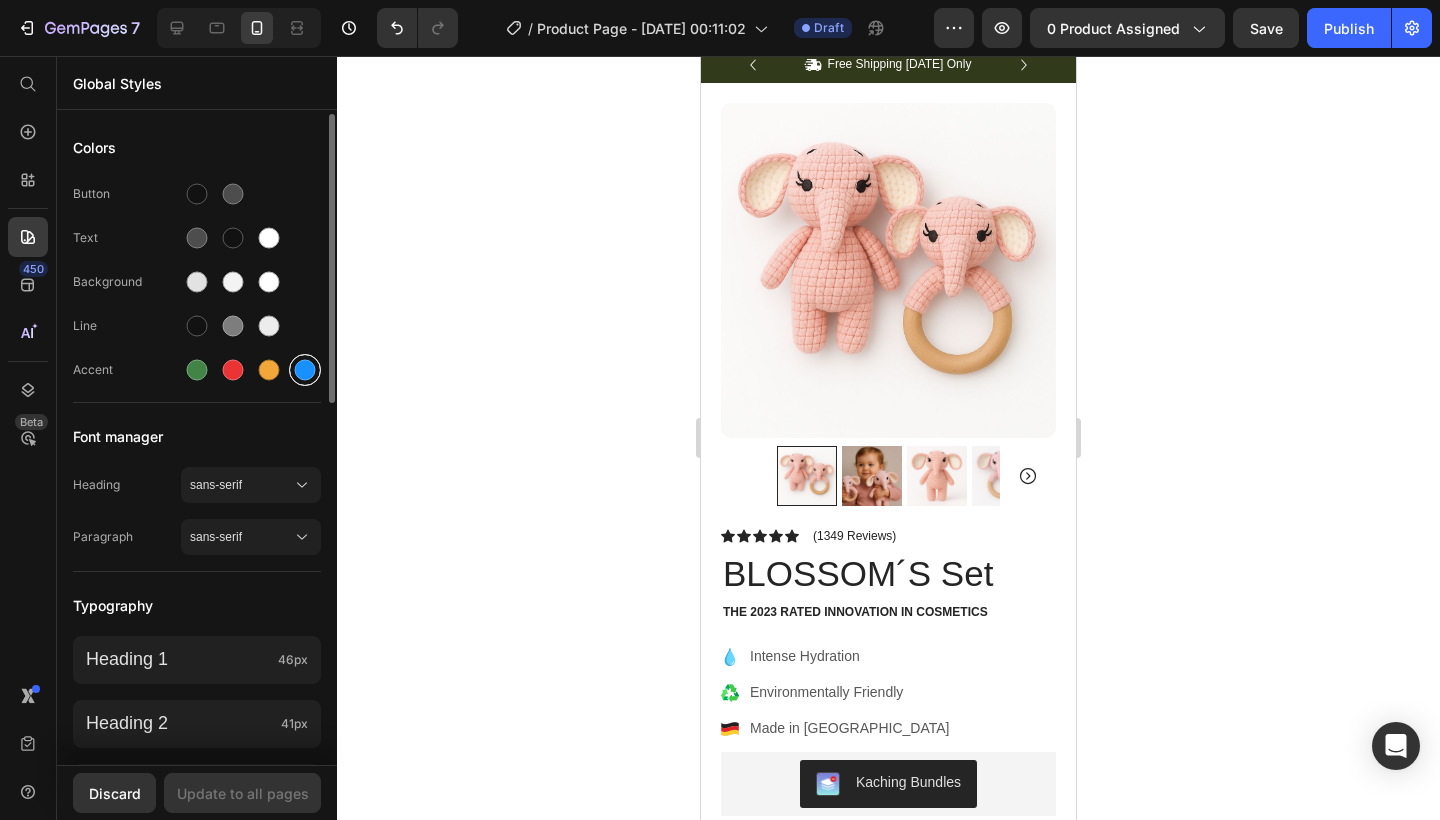 click at bounding box center [305, 370] 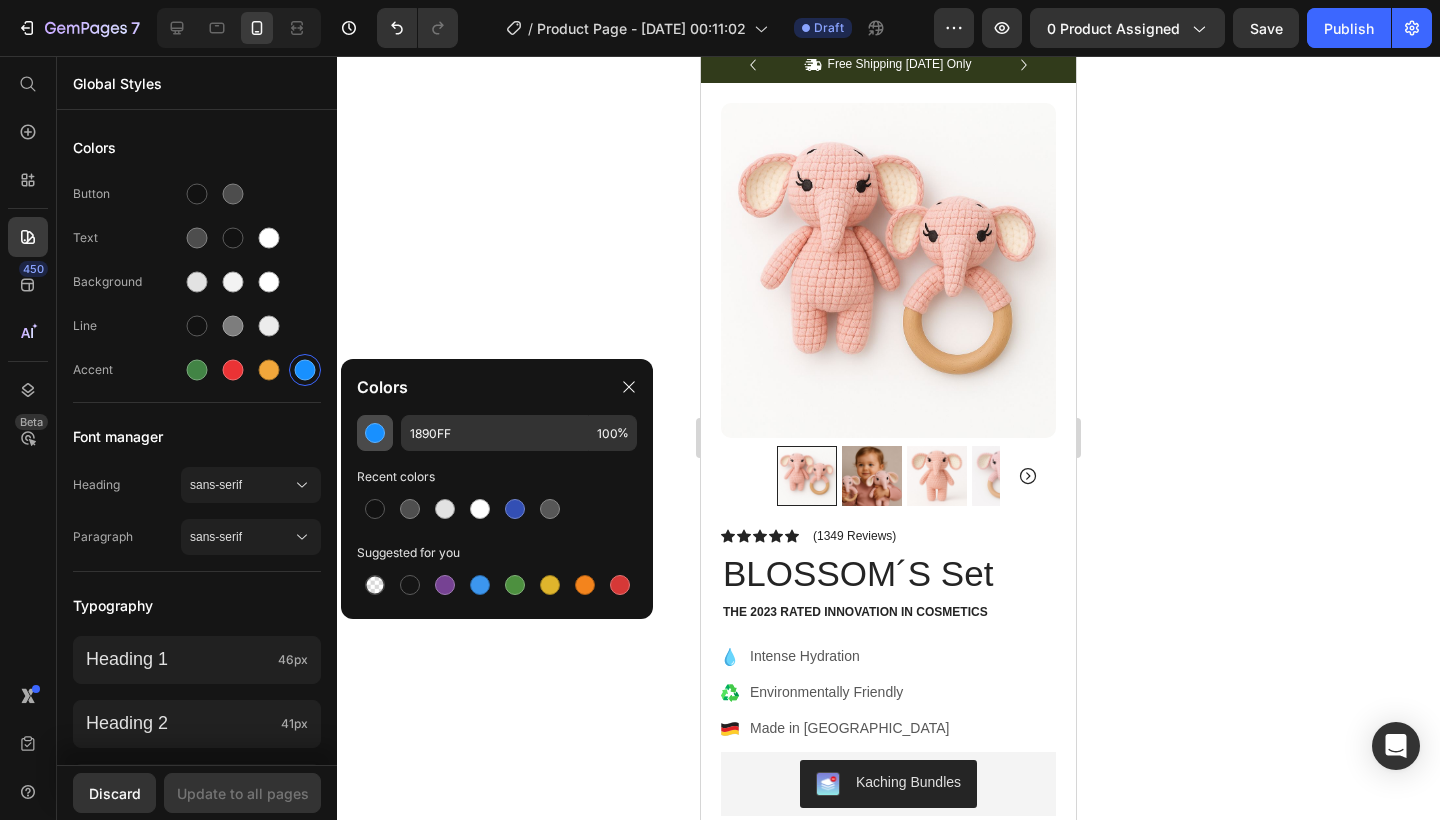 click at bounding box center (375, 433) 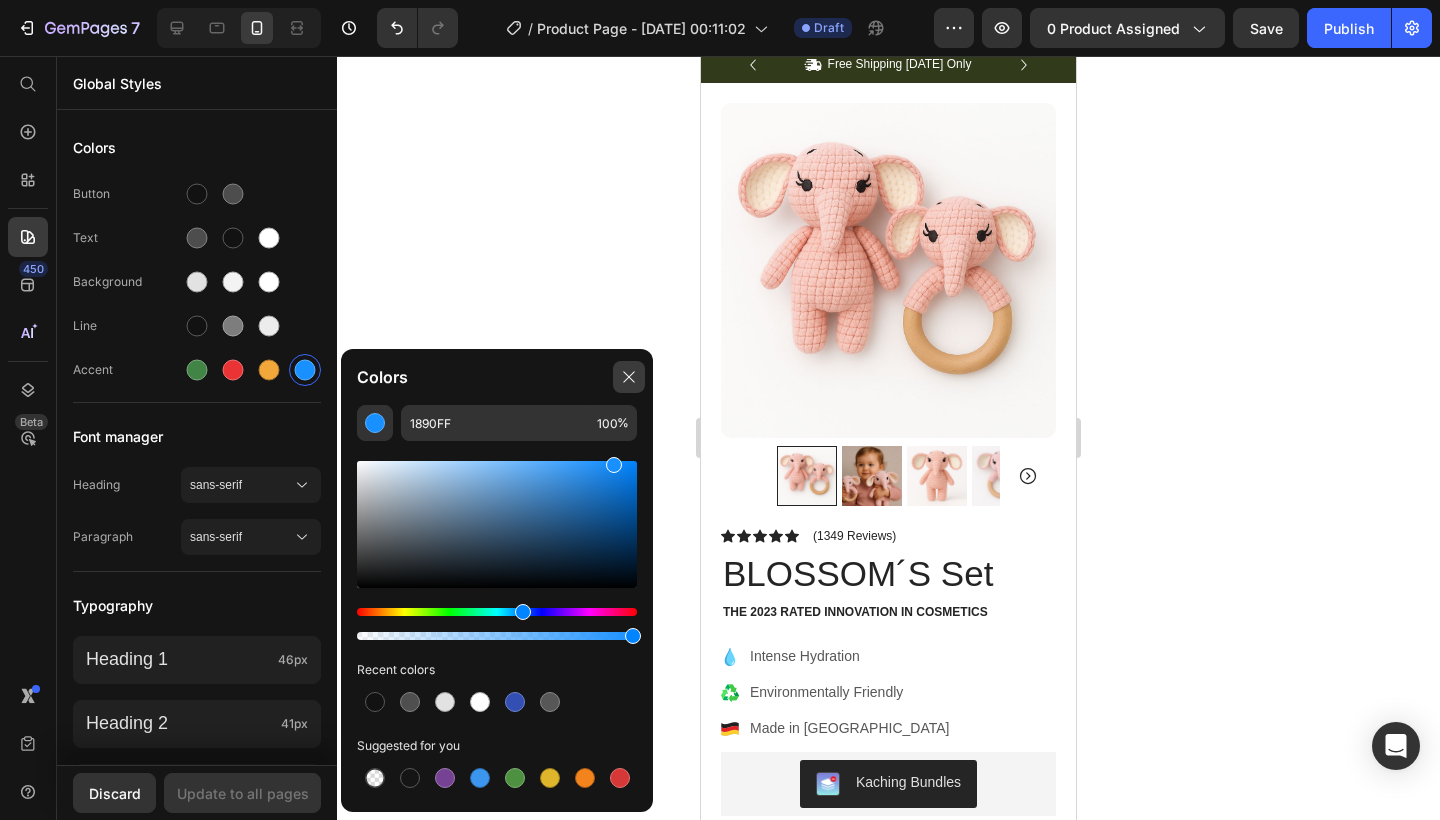 click at bounding box center (629, 377) 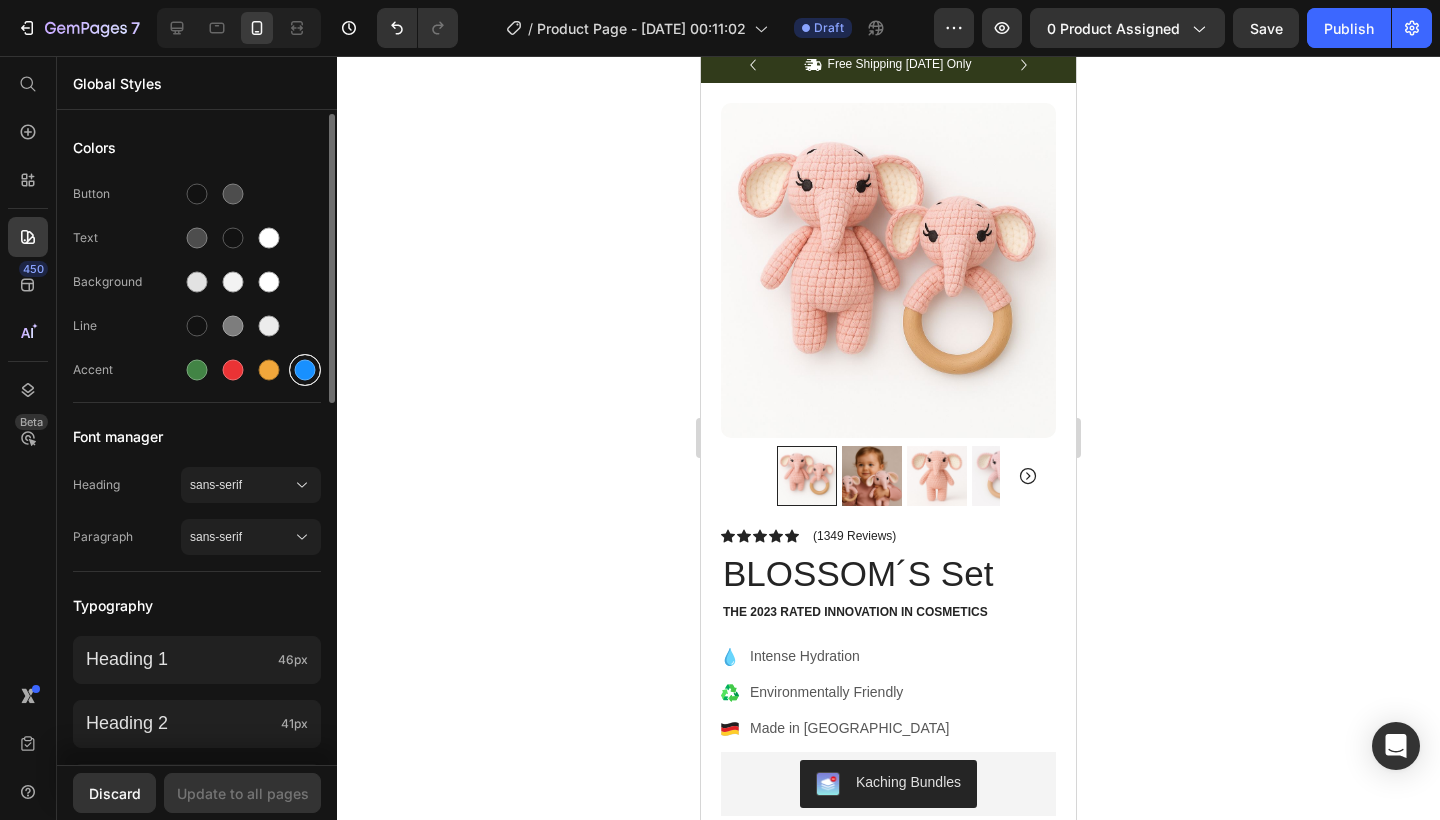 click at bounding box center (305, 370) 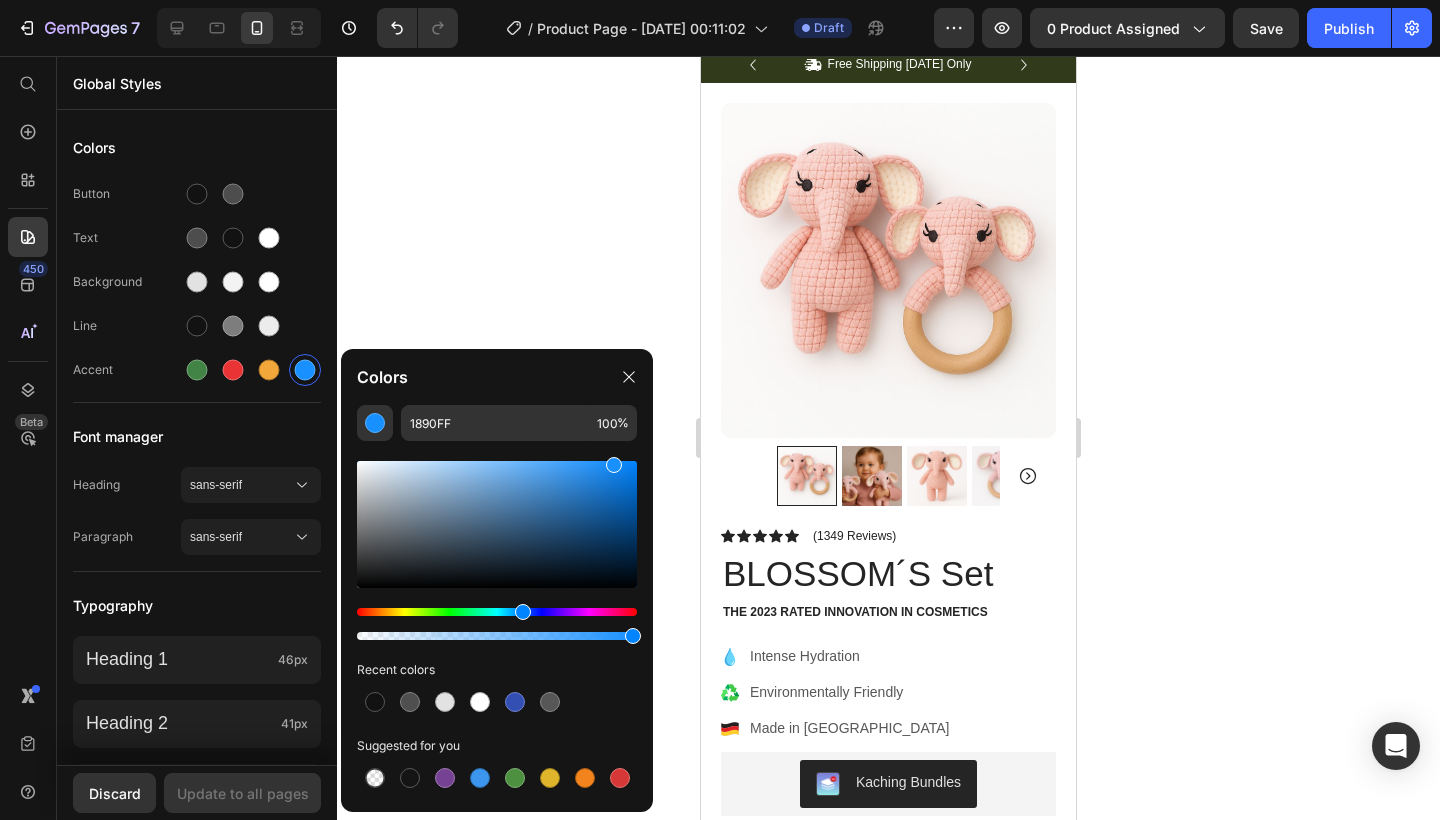 click 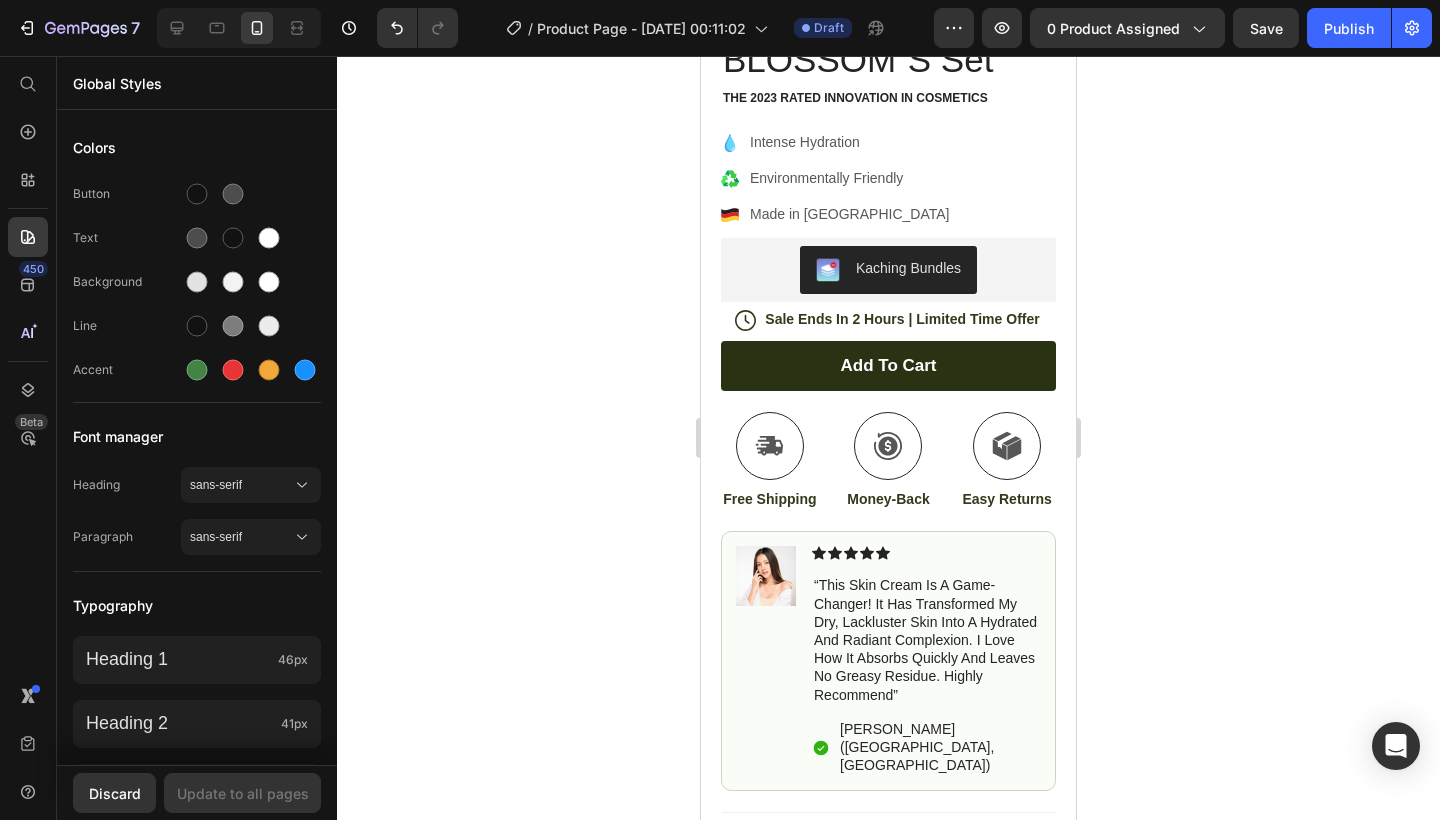 scroll, scrollTop: 569, scrollLeft: 0, axis: vertical 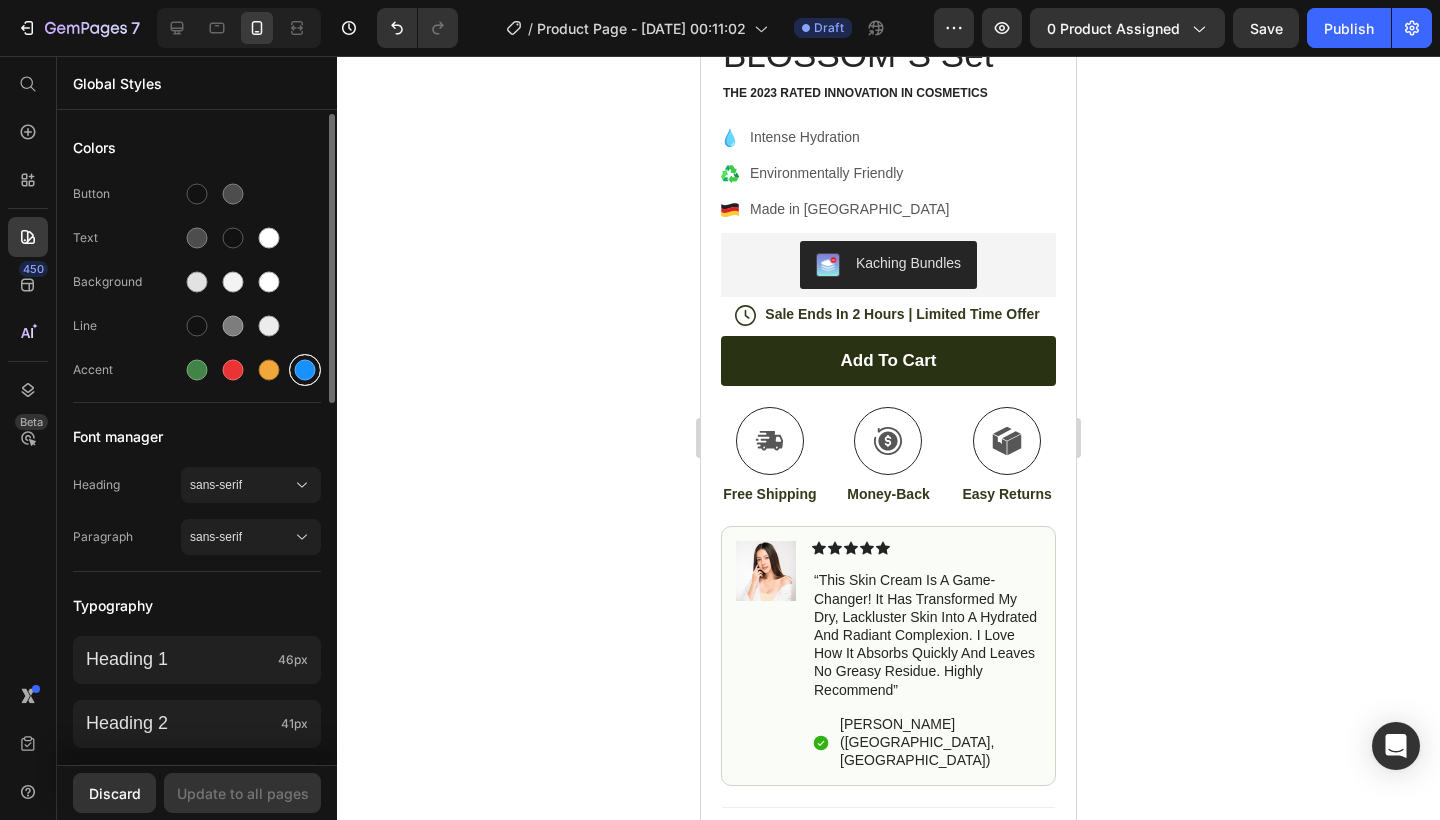 click at bounding box center (305, 370) 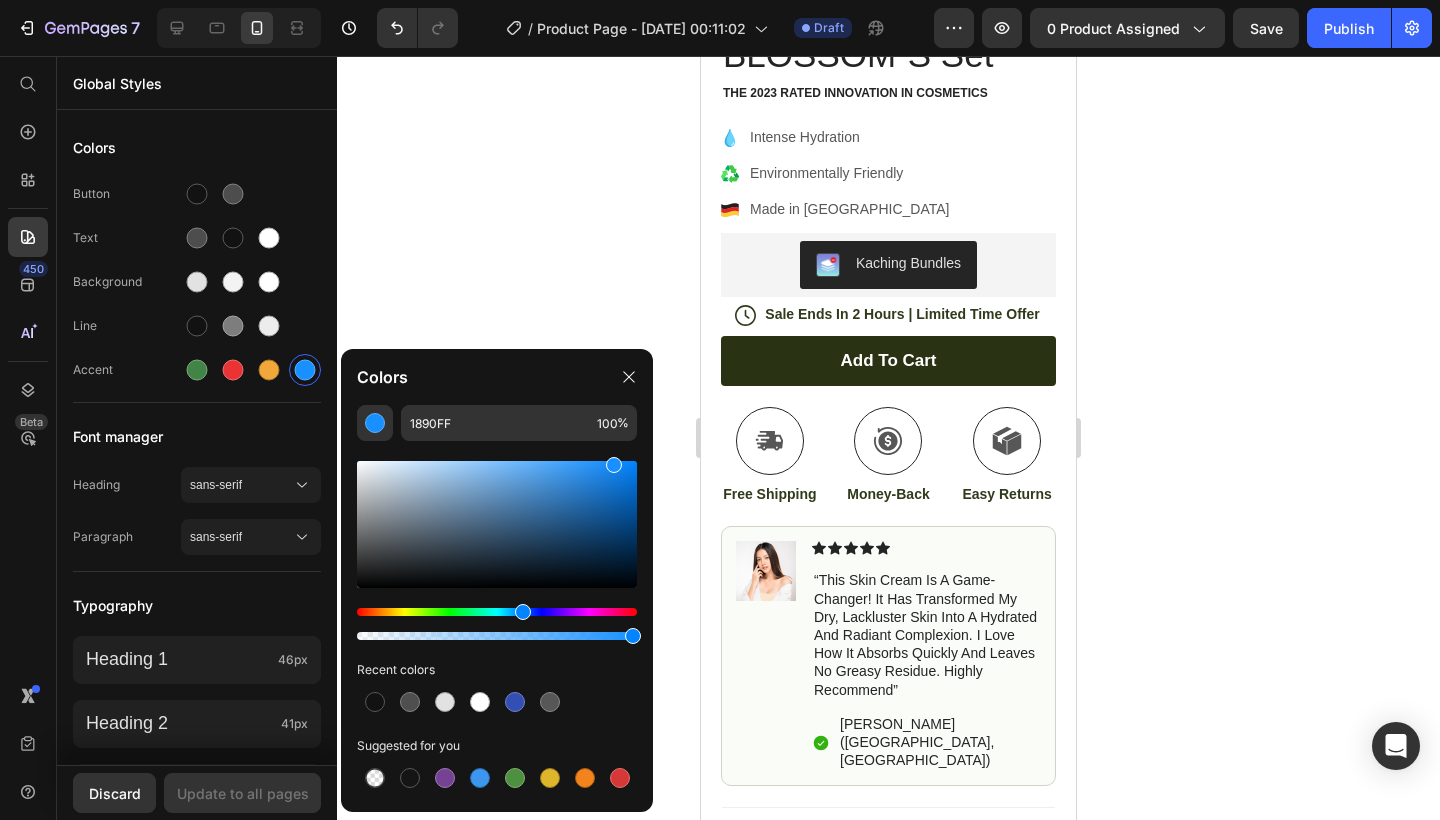 click 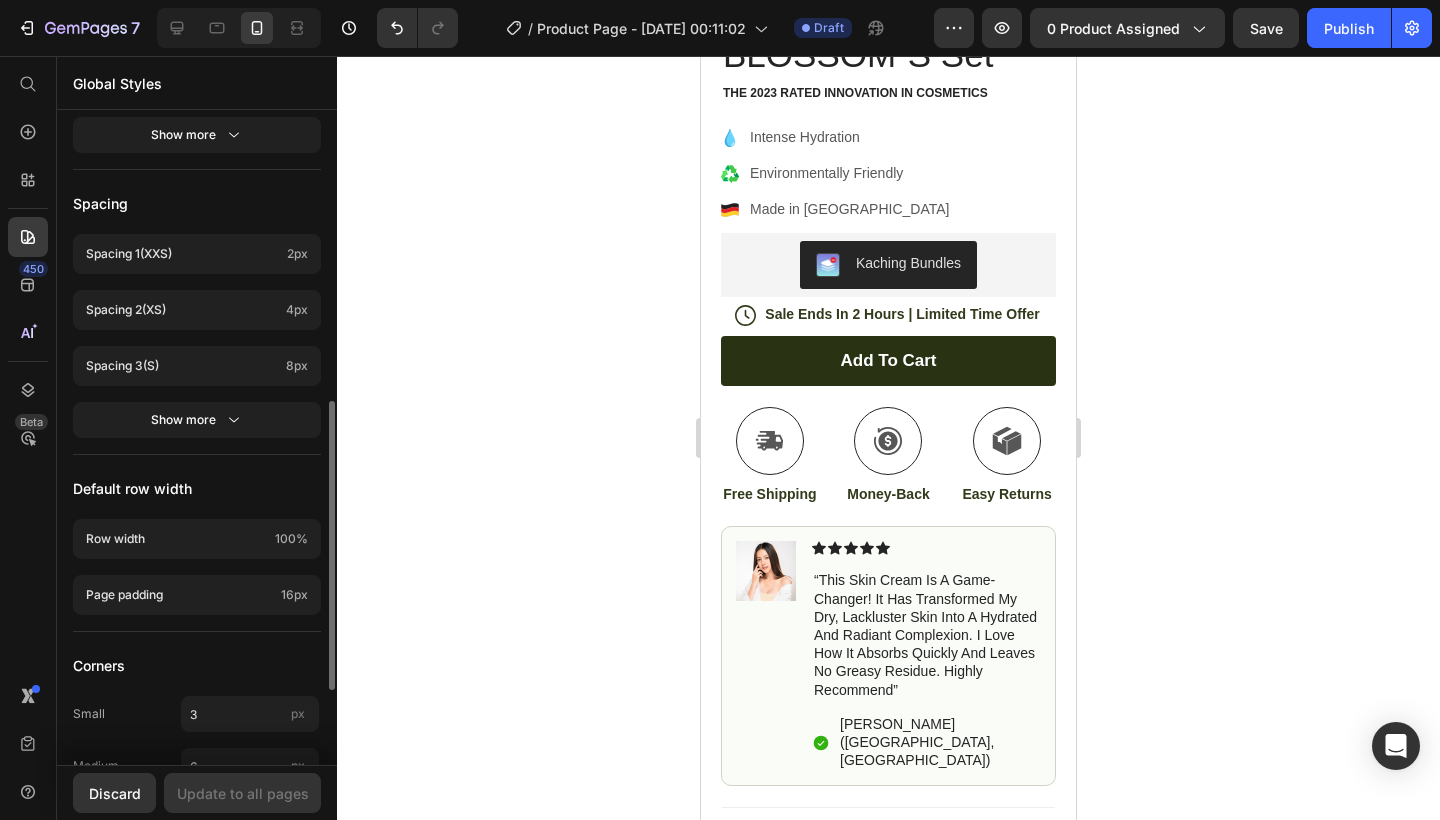 scroll, scrollTop: 814, scrollLeft: 0, axis: vertical 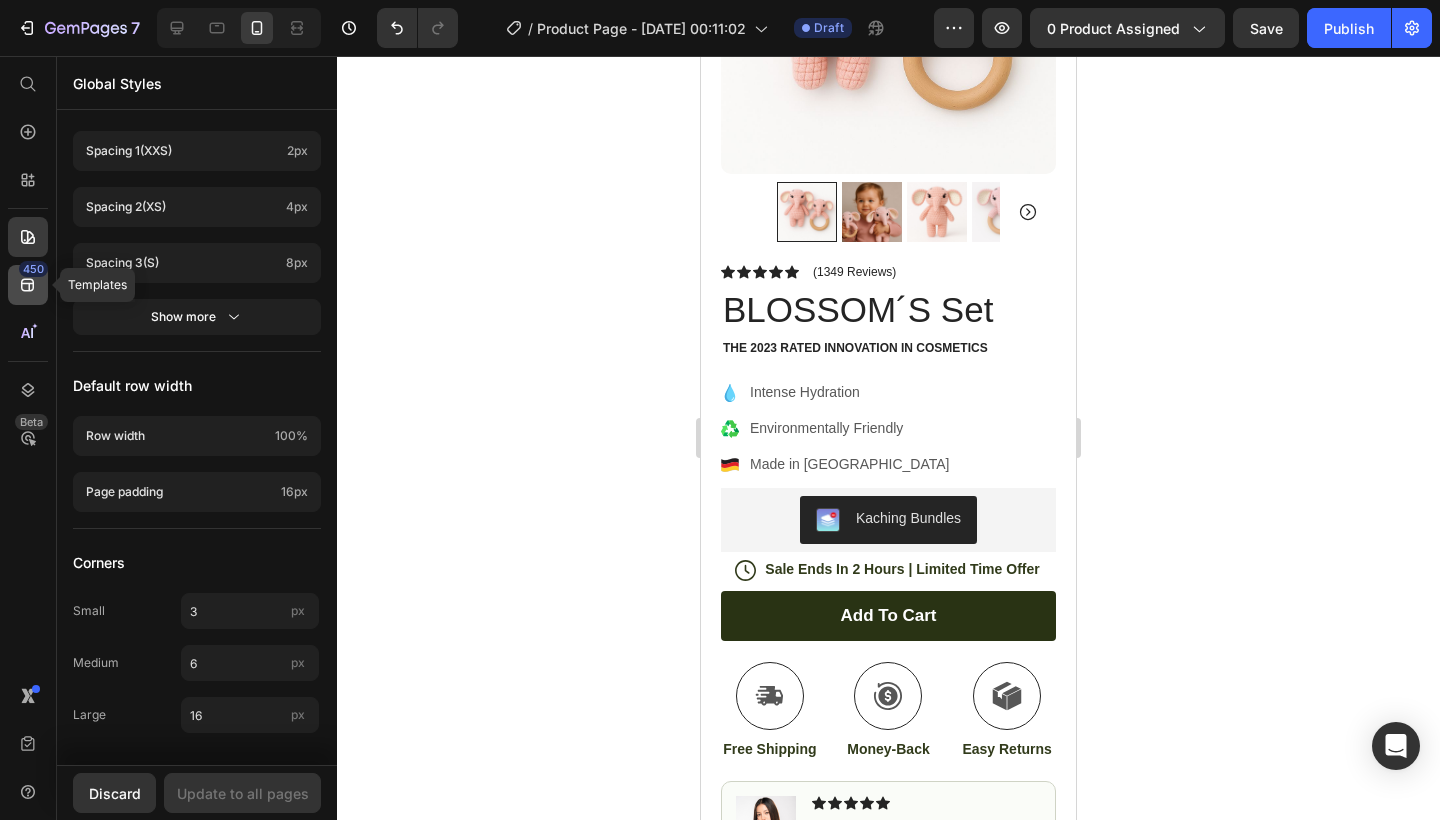 click on "450" at bounding box center (33, 269) 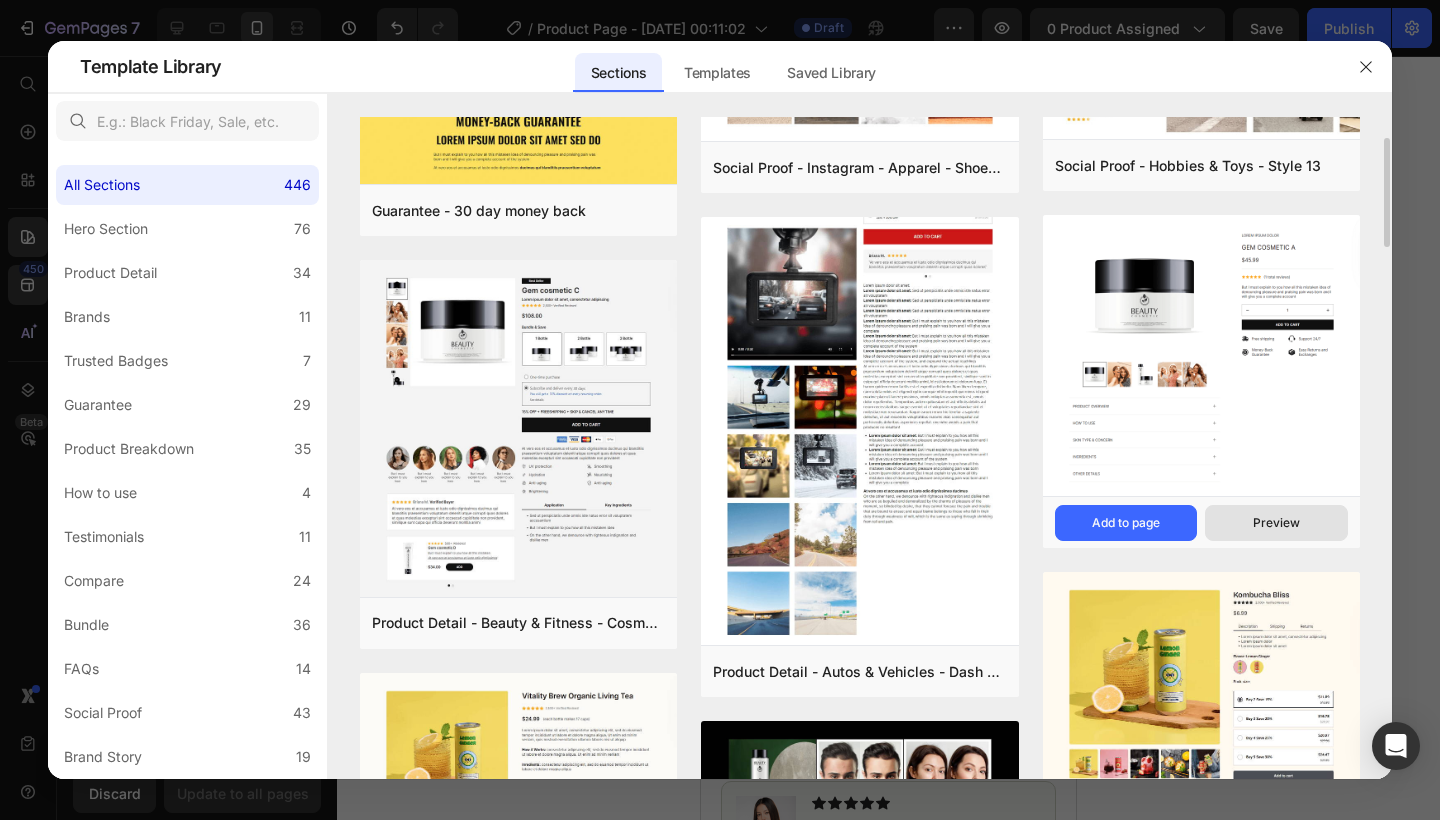 scroll, scrollTop: 318, scrollLeft: 0, axis: vertical 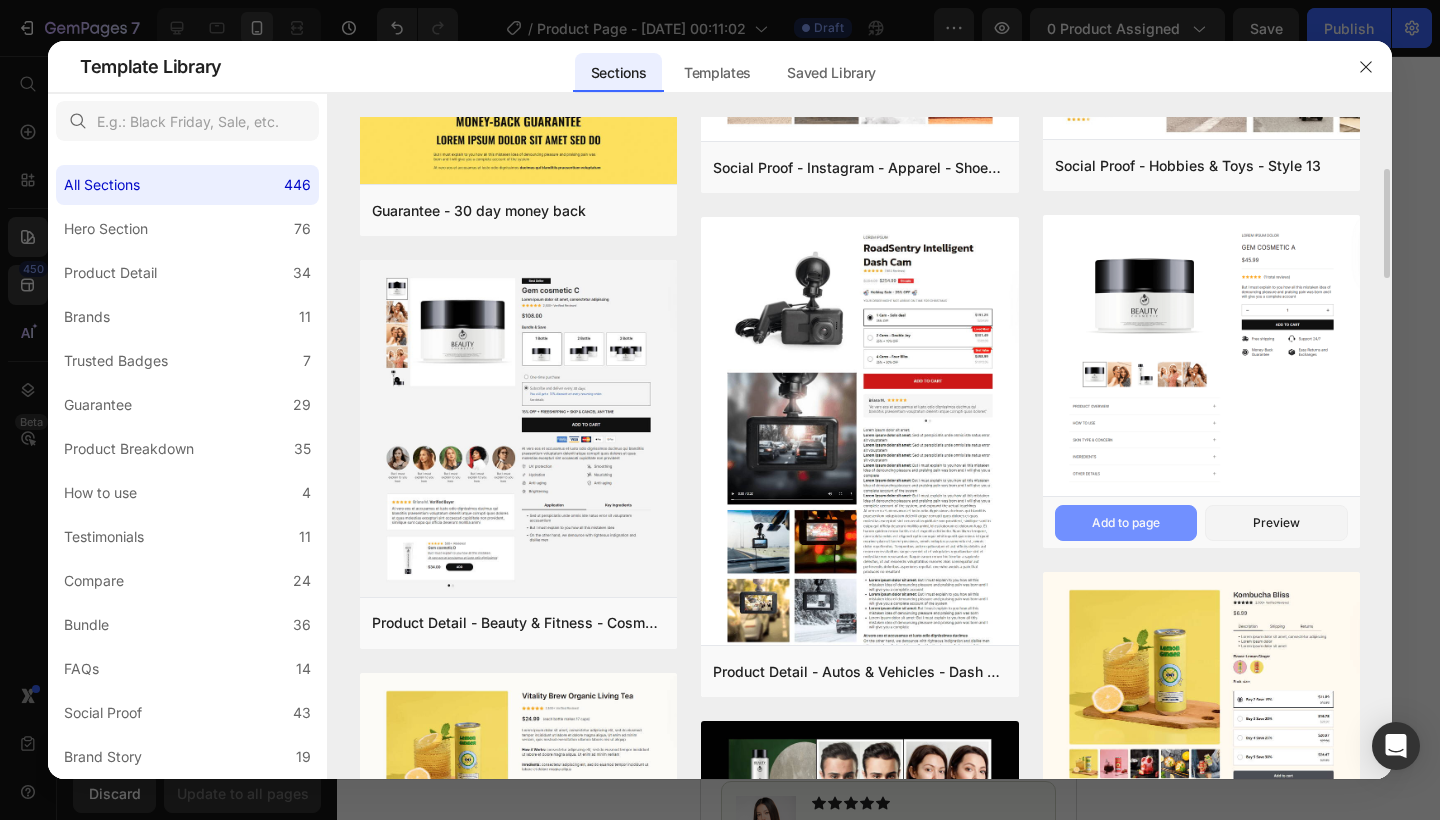 click on "Add to page" at bounding box center (1126, 523) 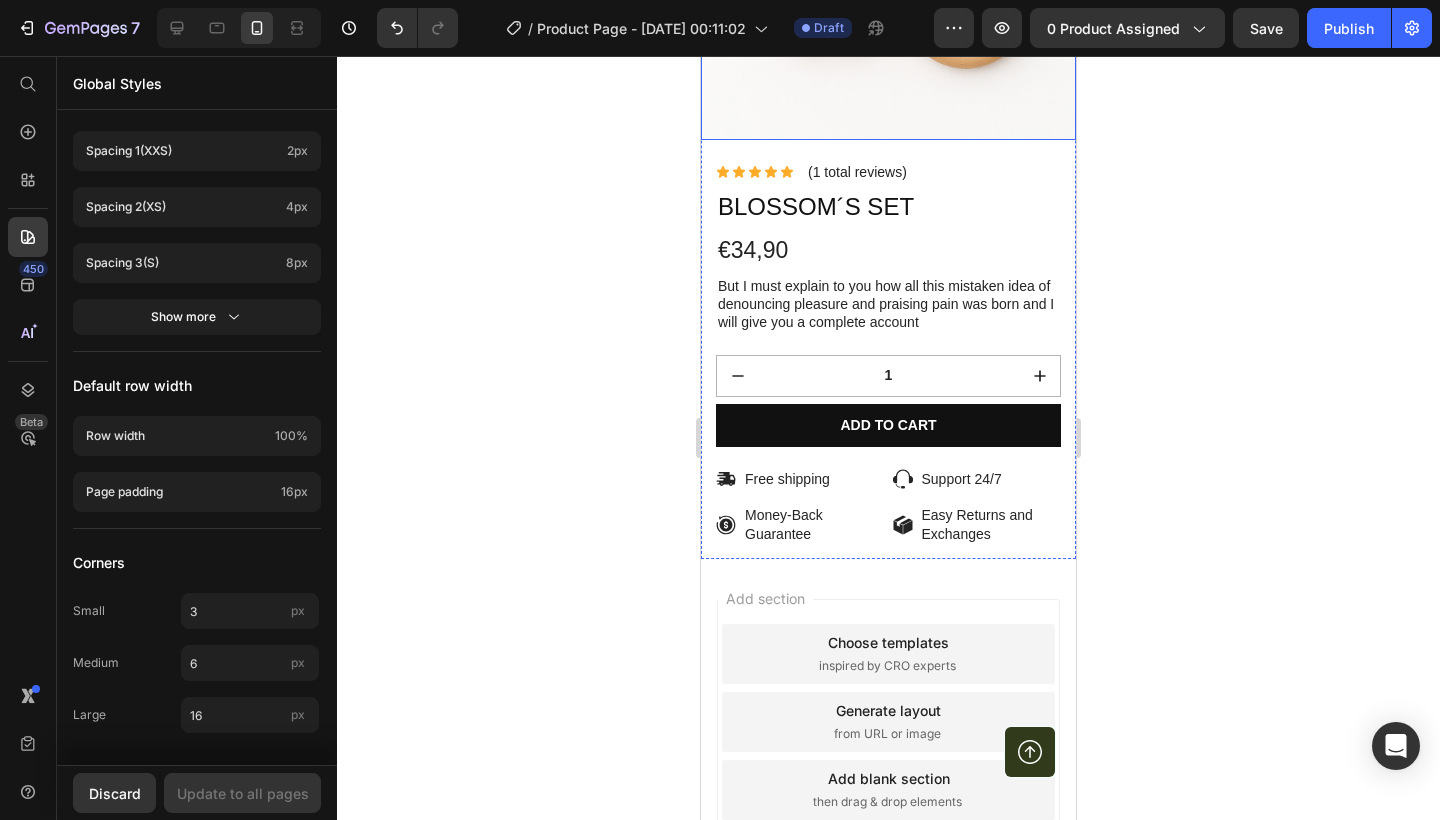 scroll, scrollTop: 7603, scrollLeft: 0, axis: vertical 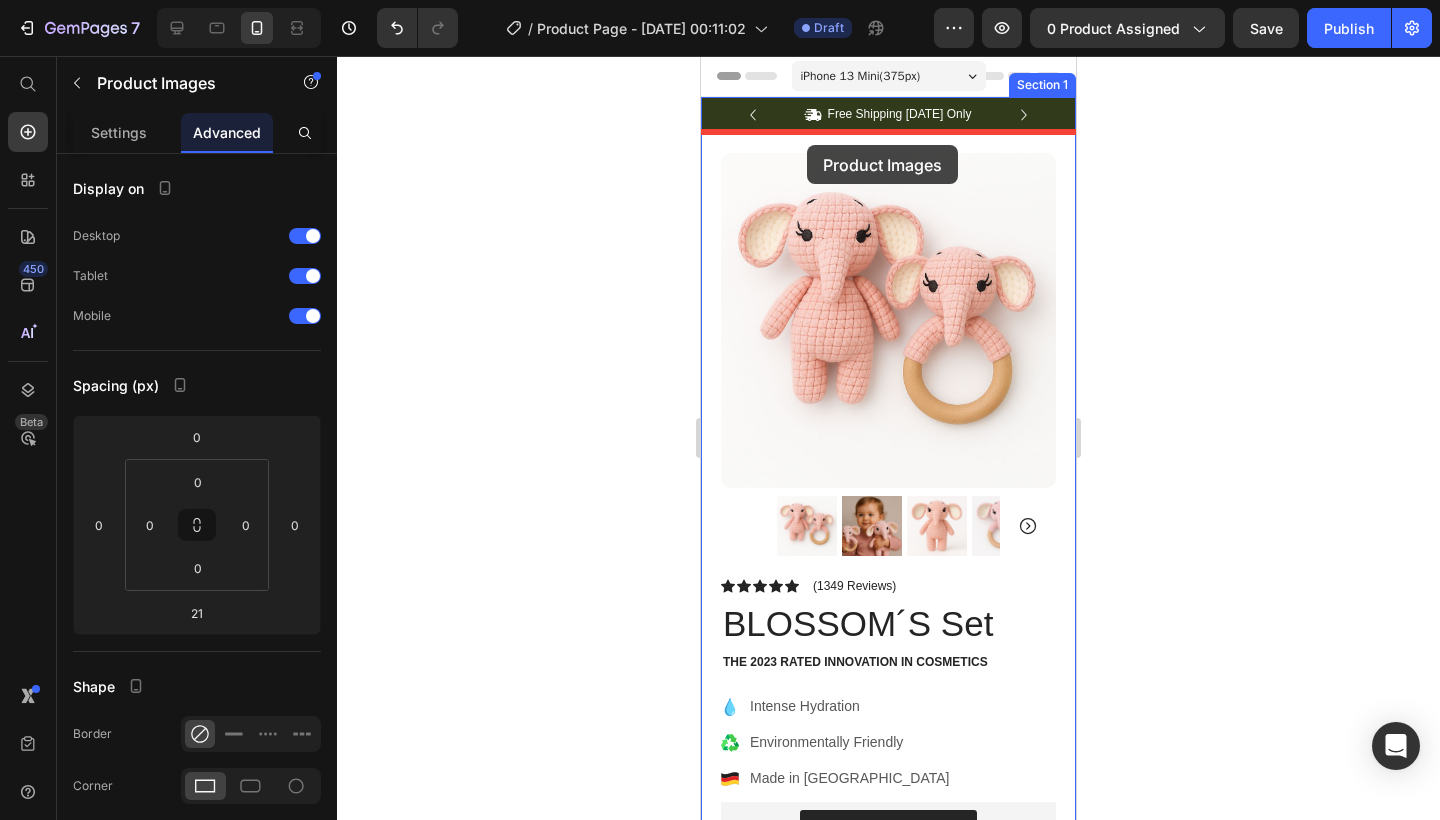 drag, startPoint x: 839, startPoint y: 432, endPoint x: 807, endPoint y: 145, distance: 288.77847 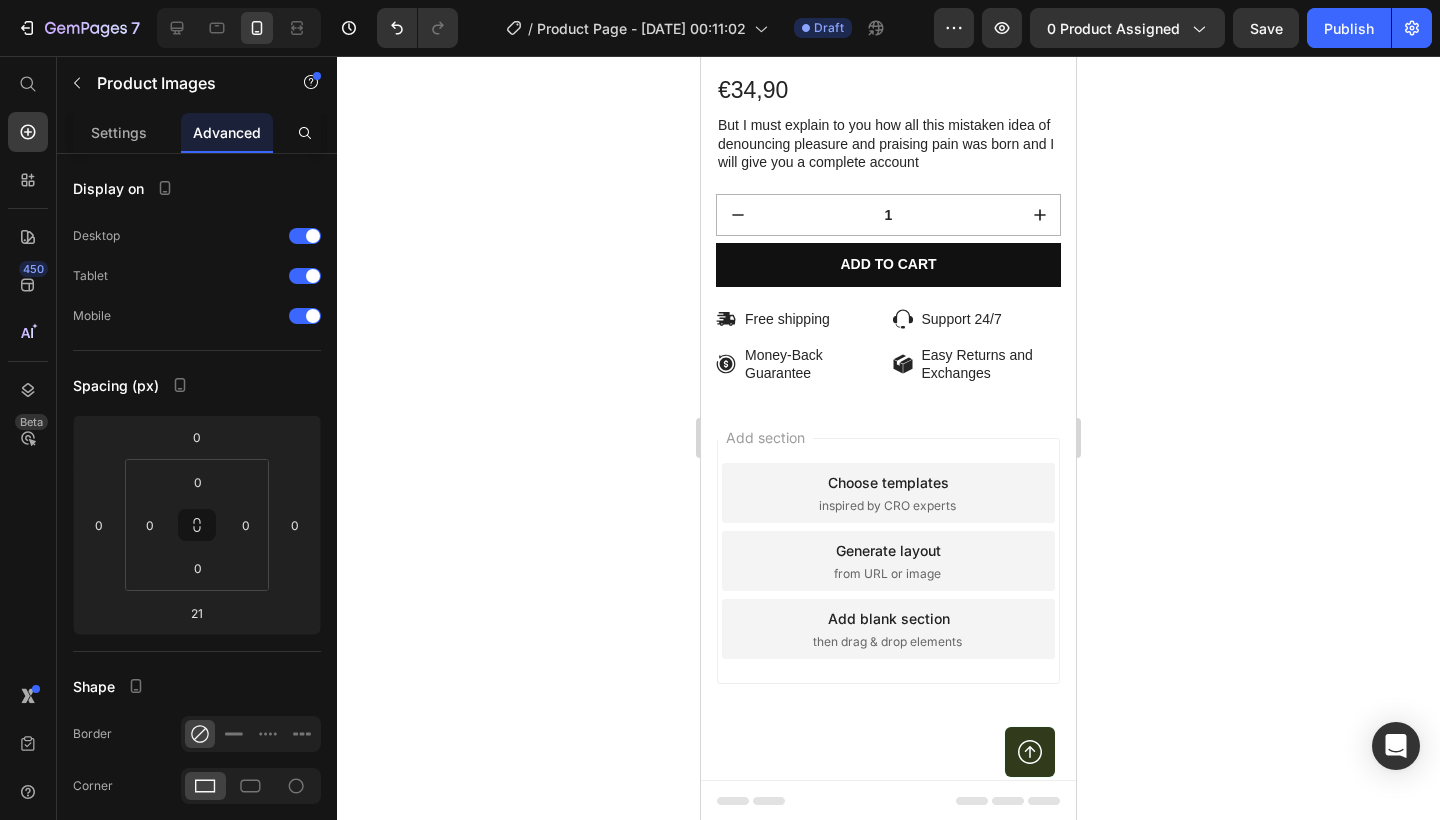 scroll, scrollTop: 8280, scrollLeft: 0, axis: vertical 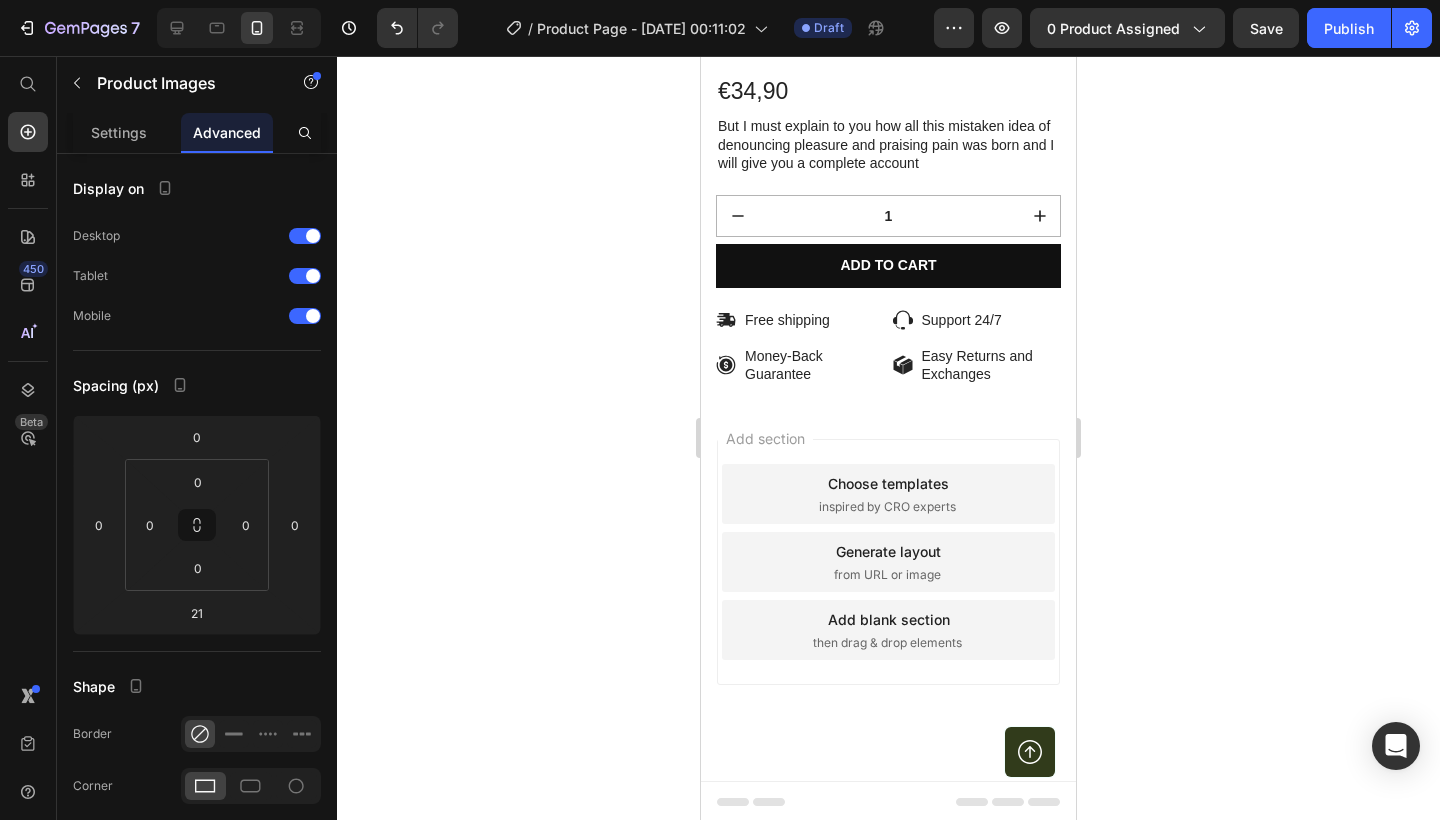 click on "inspired by CRO experts" at bounding box center [887, 507] 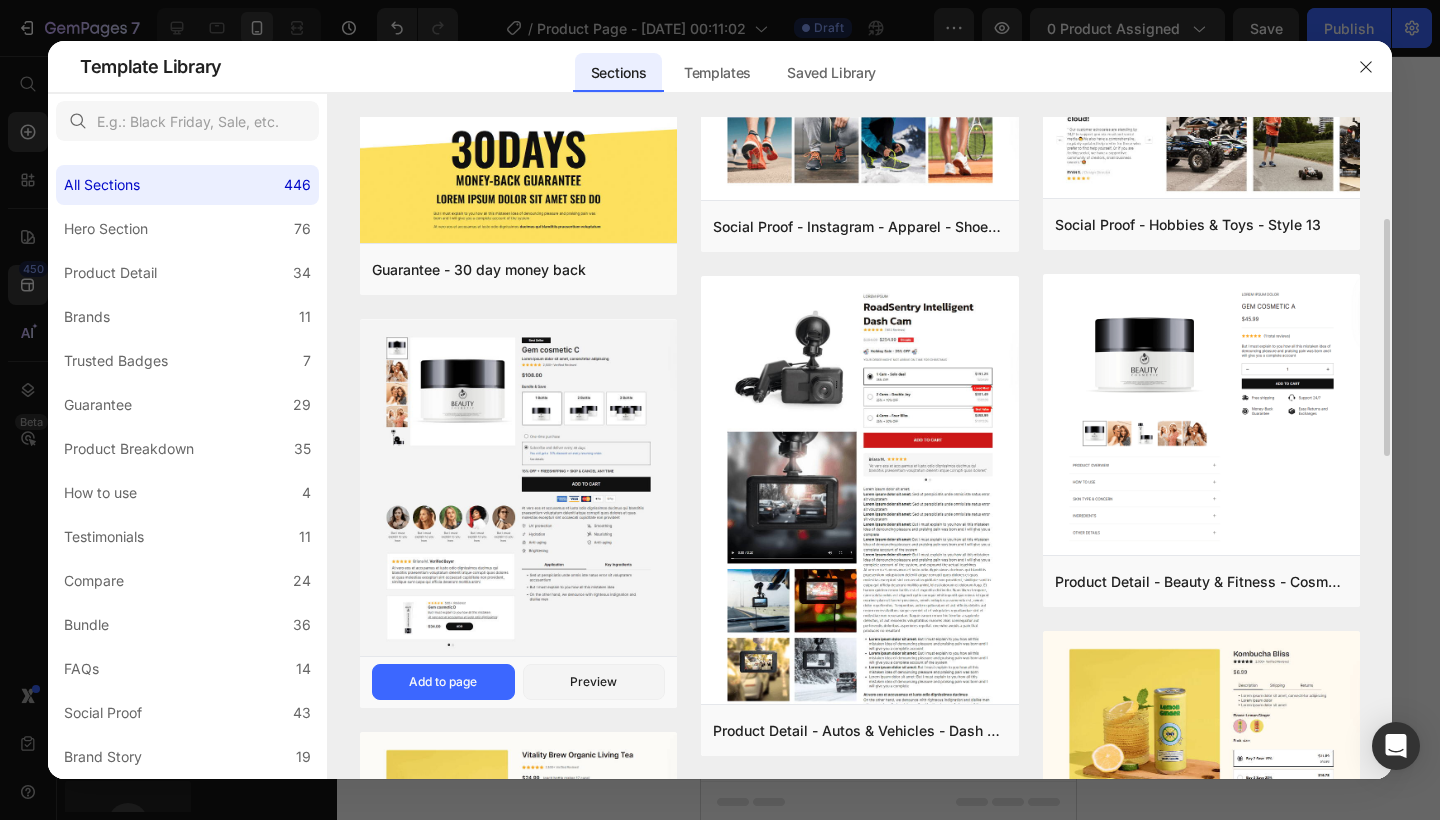 scroll, scrollTop: 266, scrollLeft: 0, axis: vertical 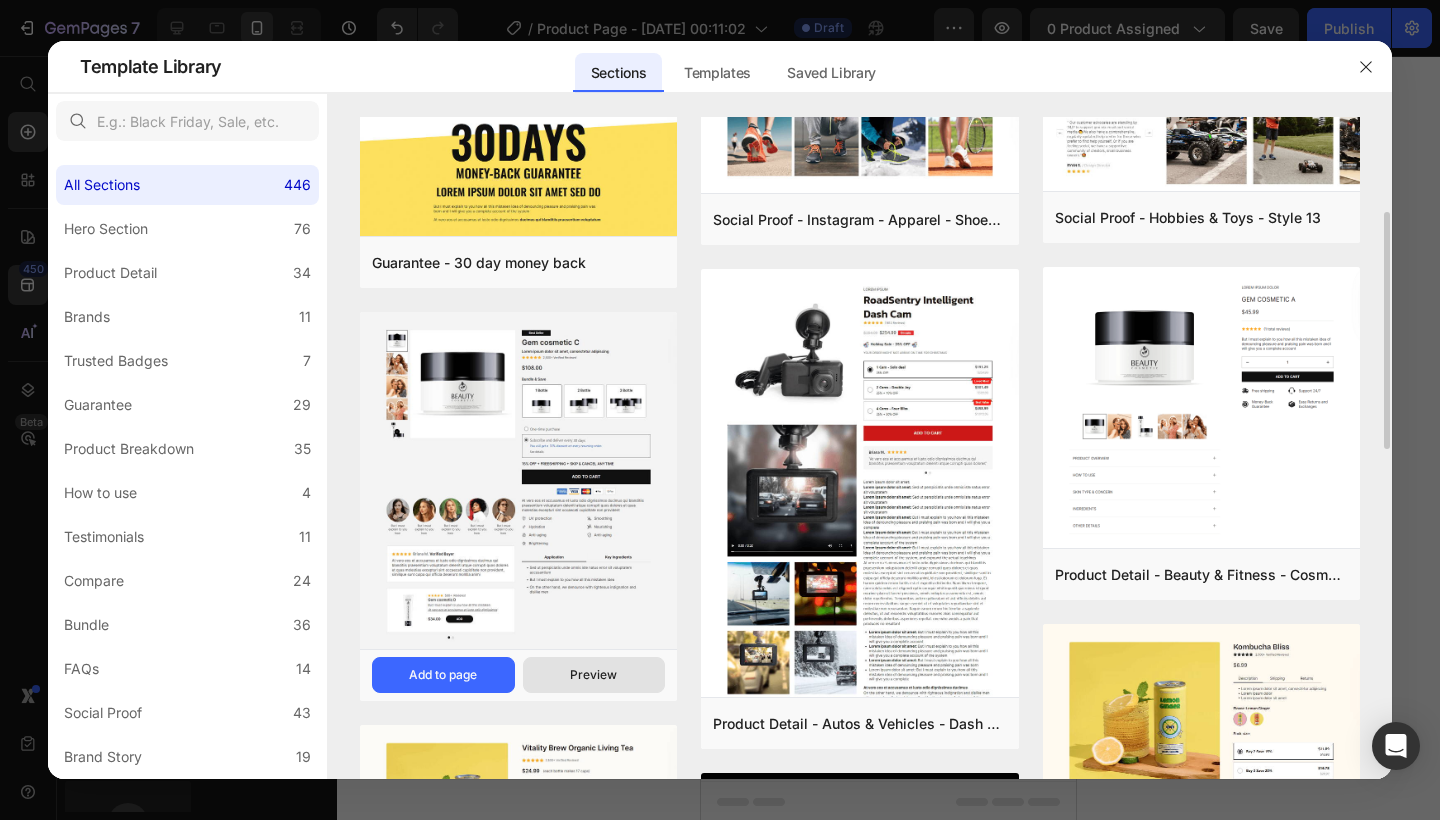 click on "Preview" at bounding box center (593, 675) 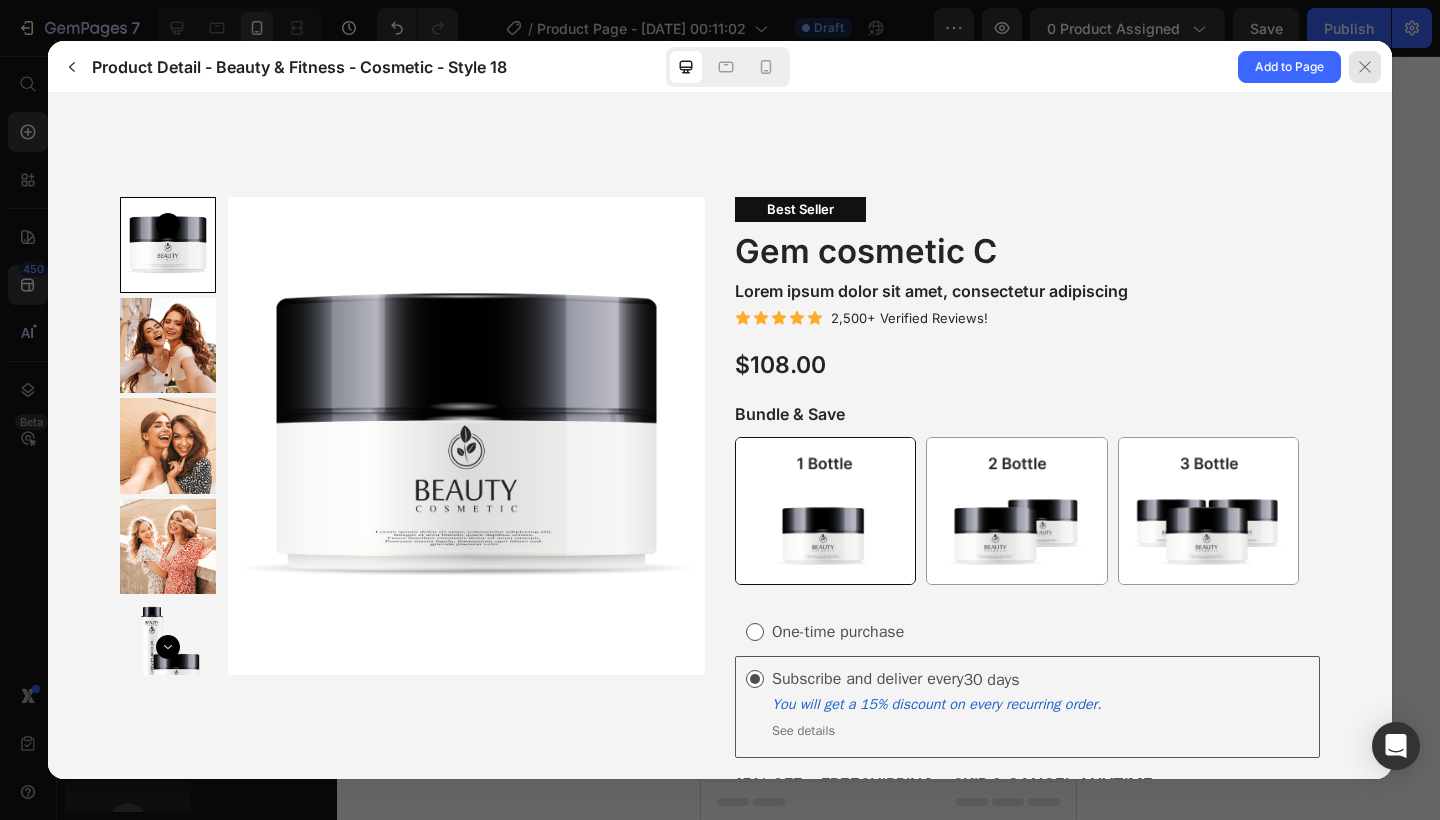 scroll, scrollTop: 0, scrollLeft: 0, axis: both 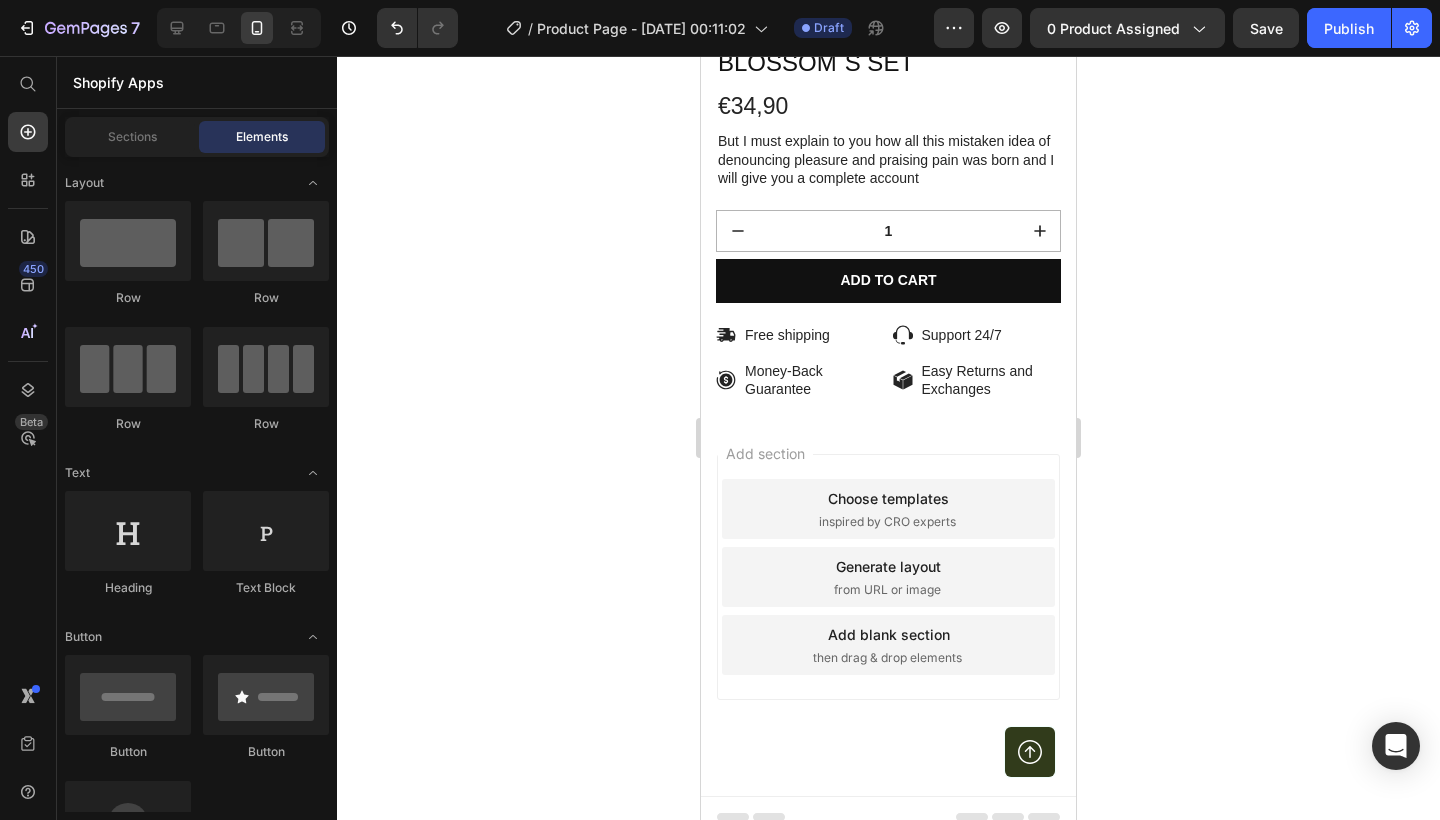 click on "inspired by CRO experts" at bounding box center [887, 522] 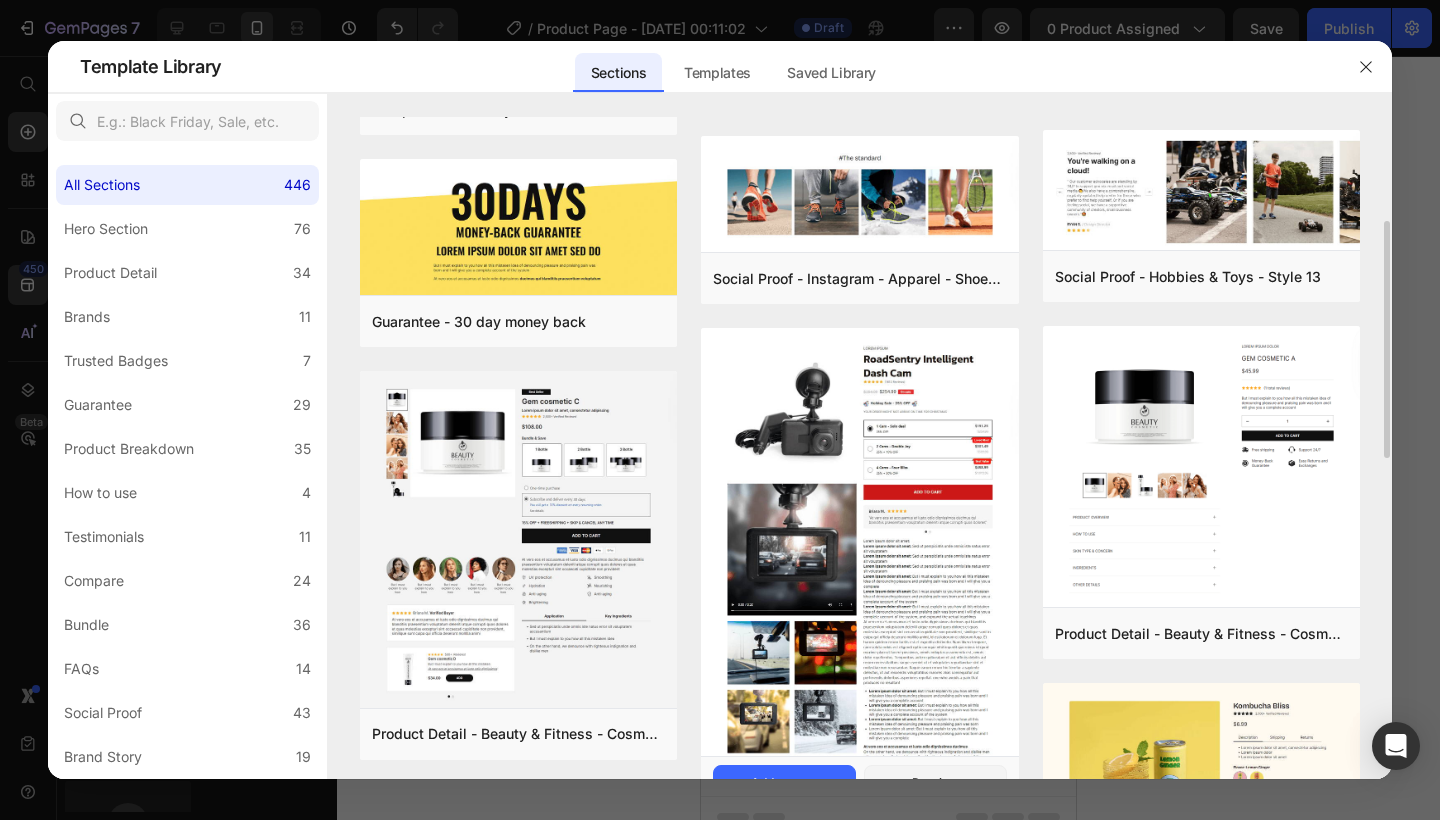 scroll, scrollTop: 229, scrollLeft: 0, axis: vertical 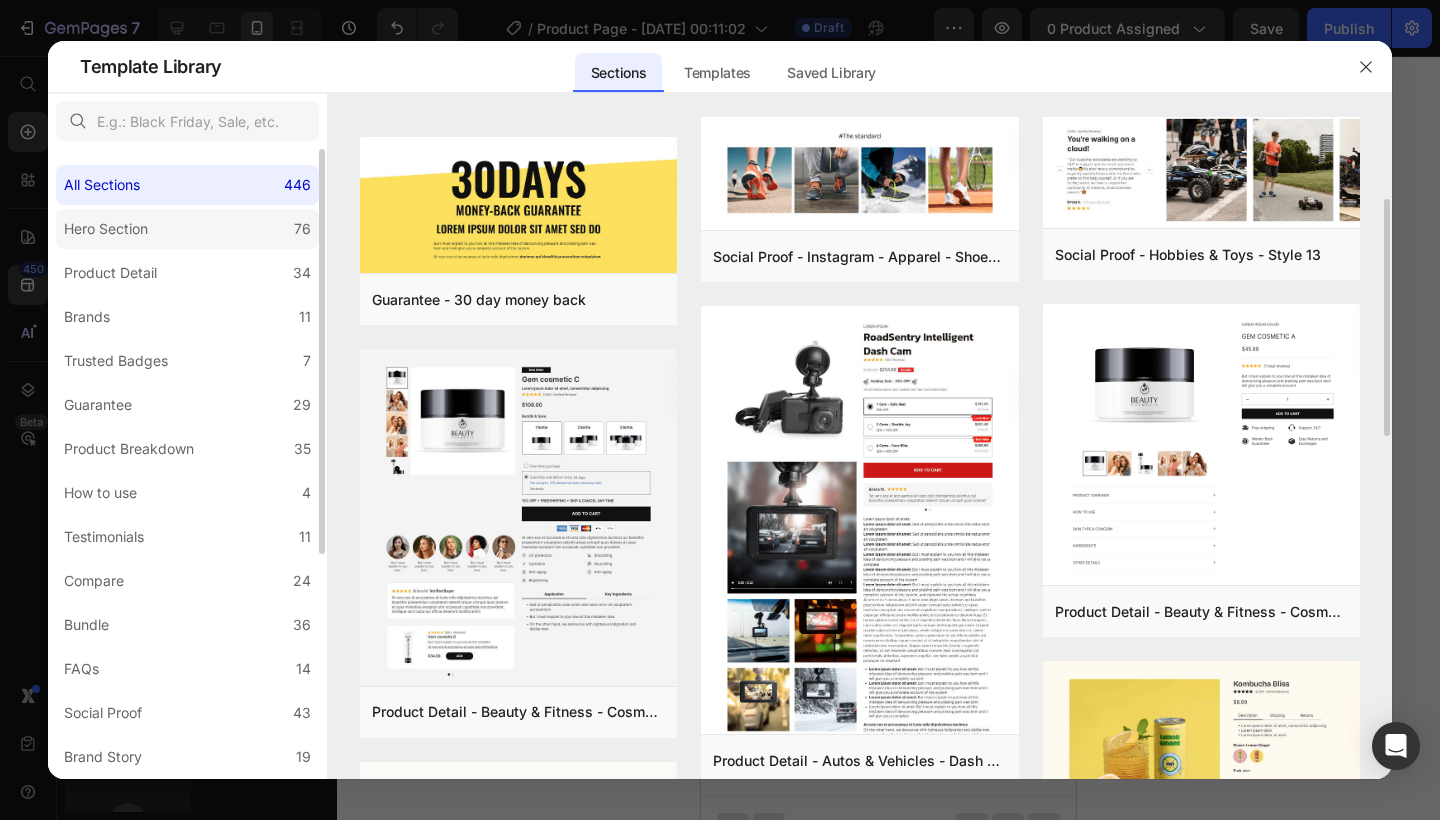 click on "Hero Section 76" 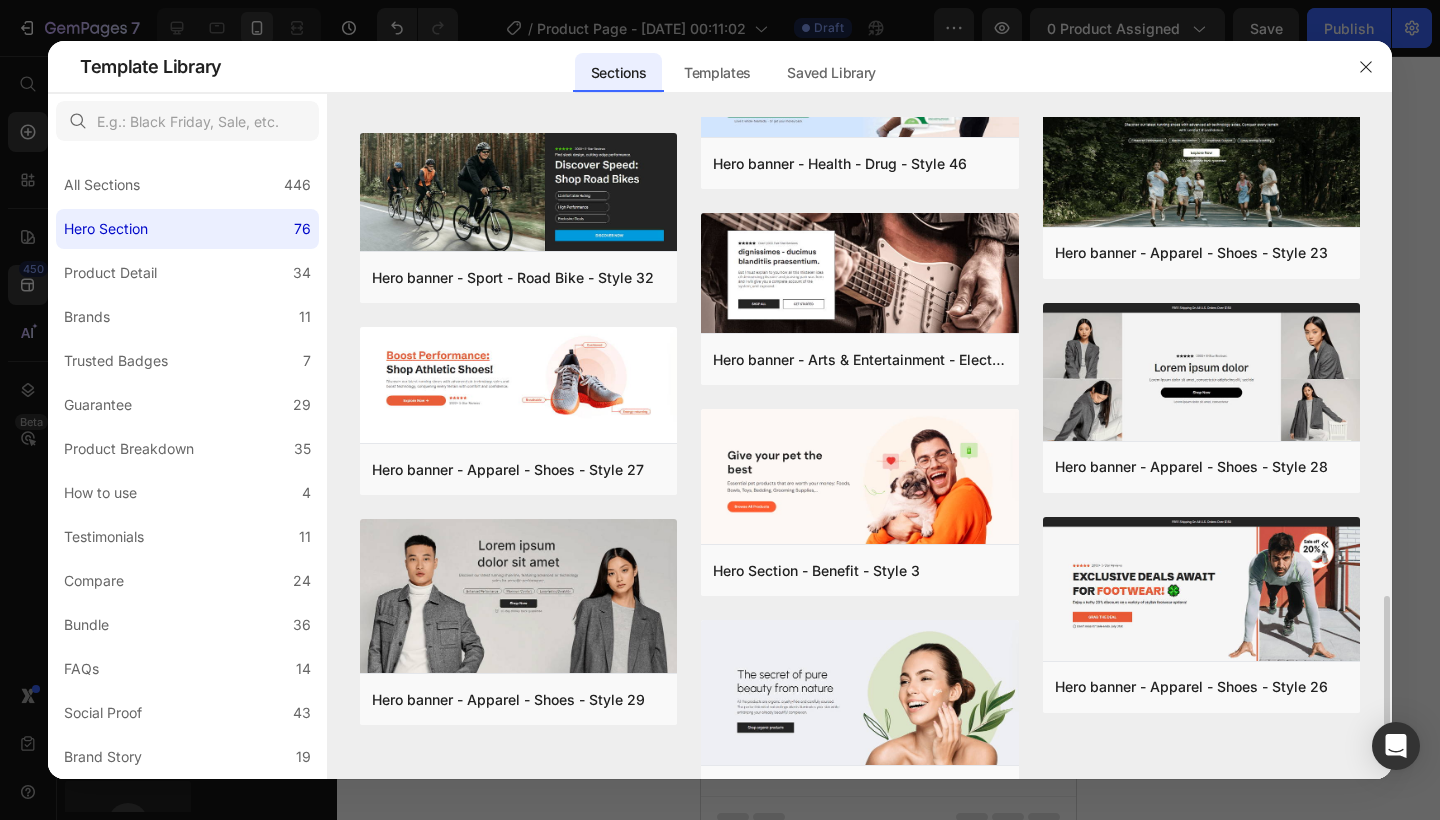 scroll, scrollTop: 1904, scrollLeft: 0, axis: vertical 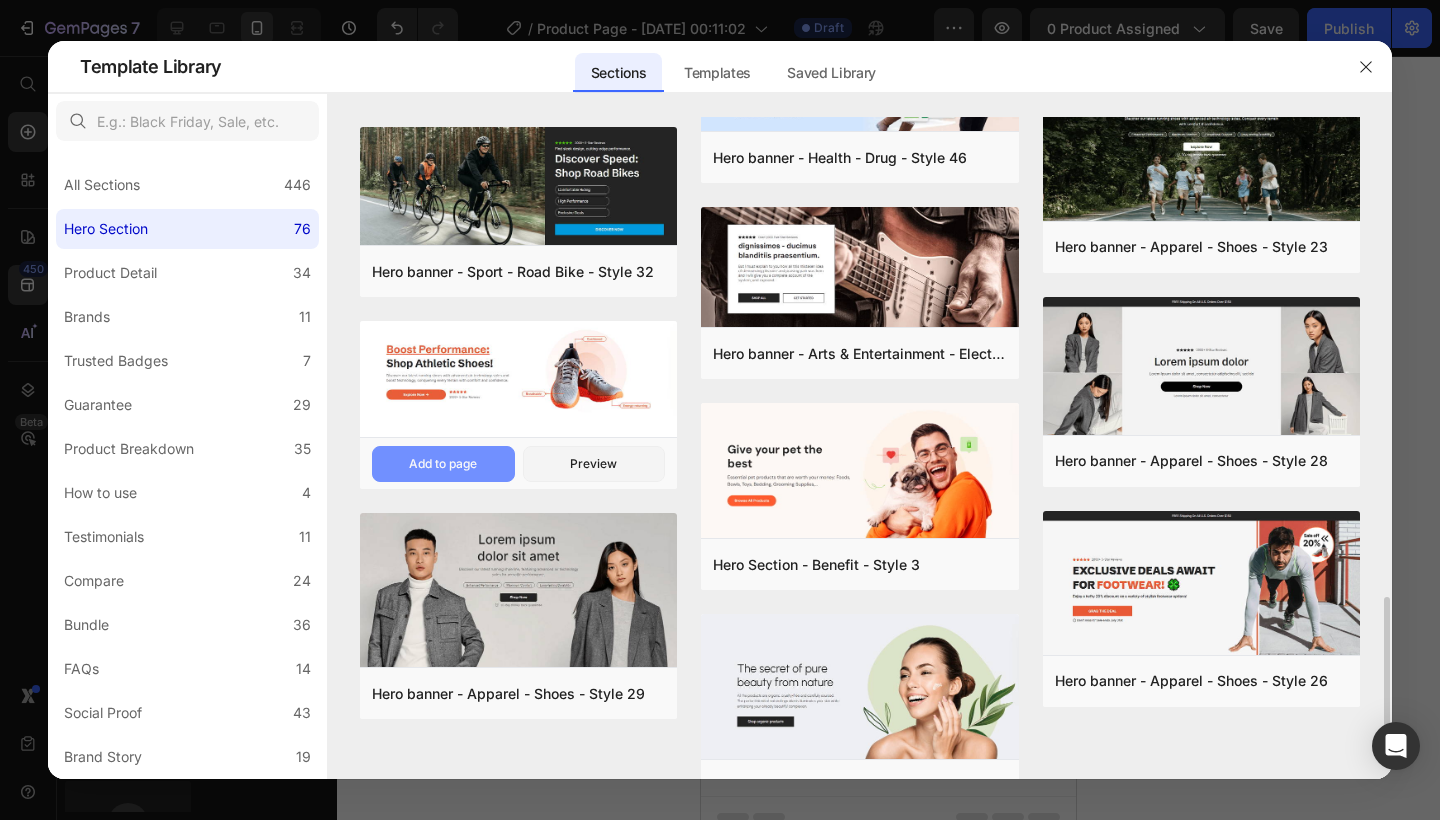 click on "Add to page" at bounding box center [443, 464] 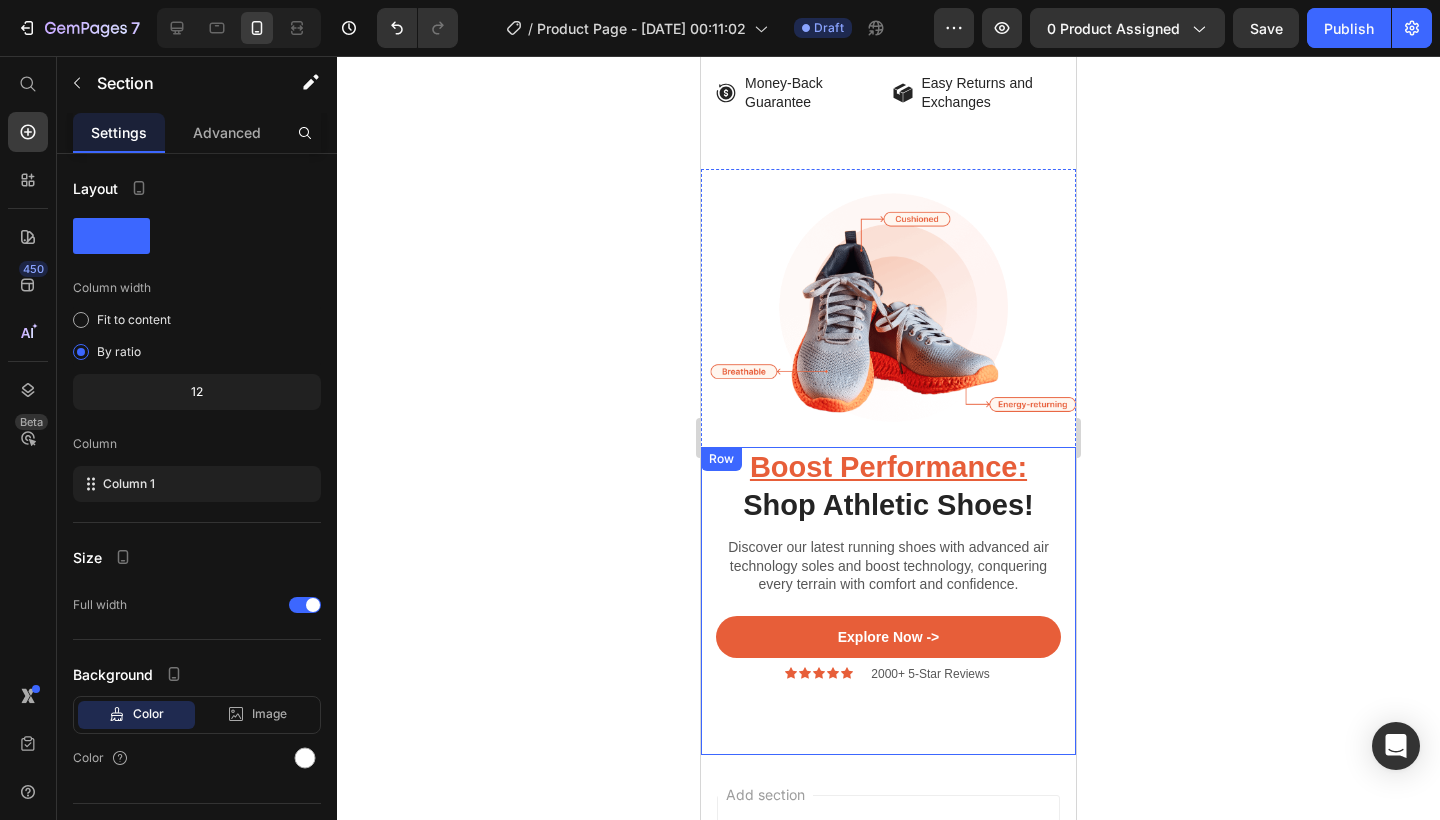 scroll, scrollTop: 8484, scrollLeft: 0, axis: vertical 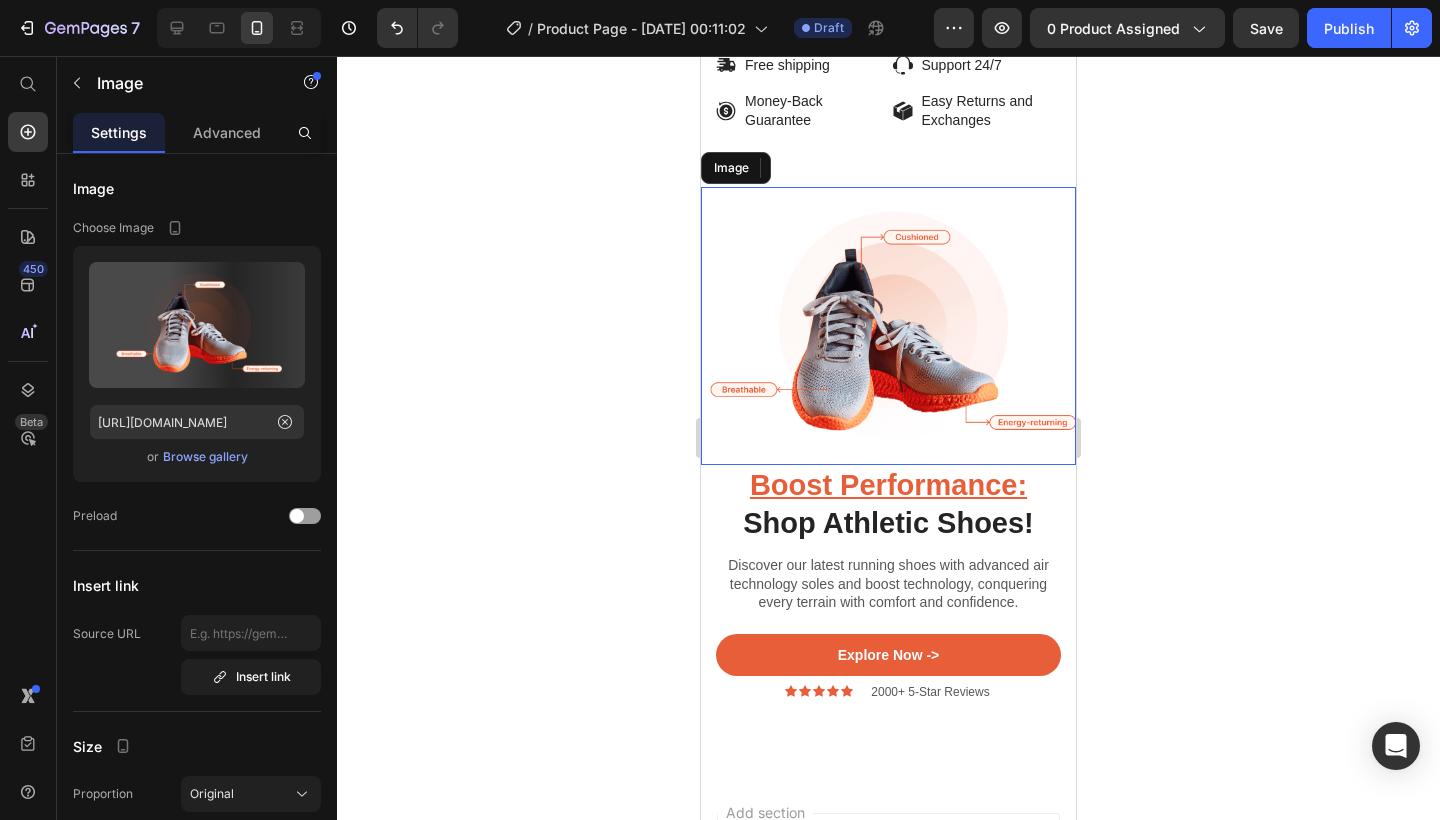 click at bounding box center (888, 326) 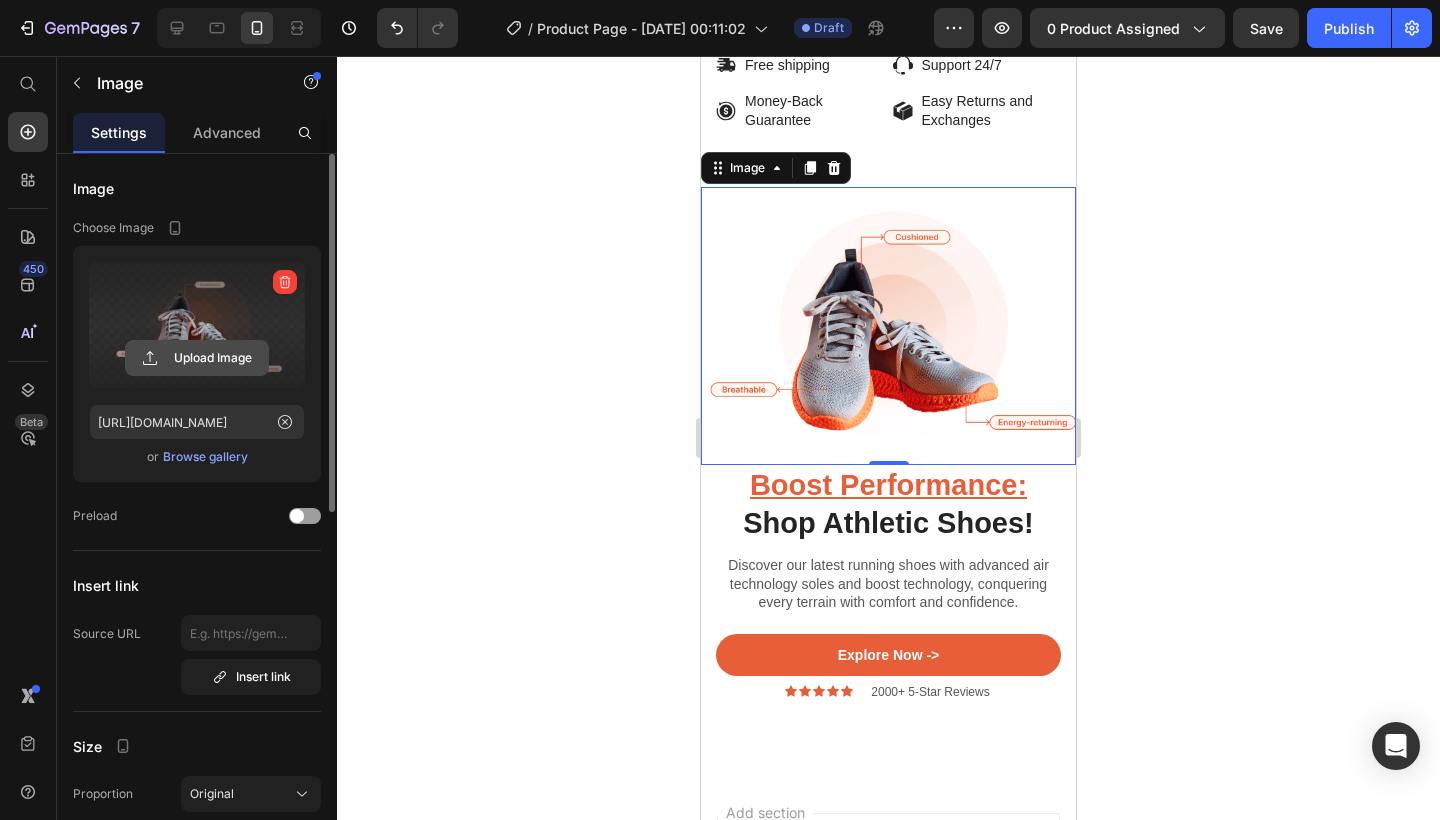 click 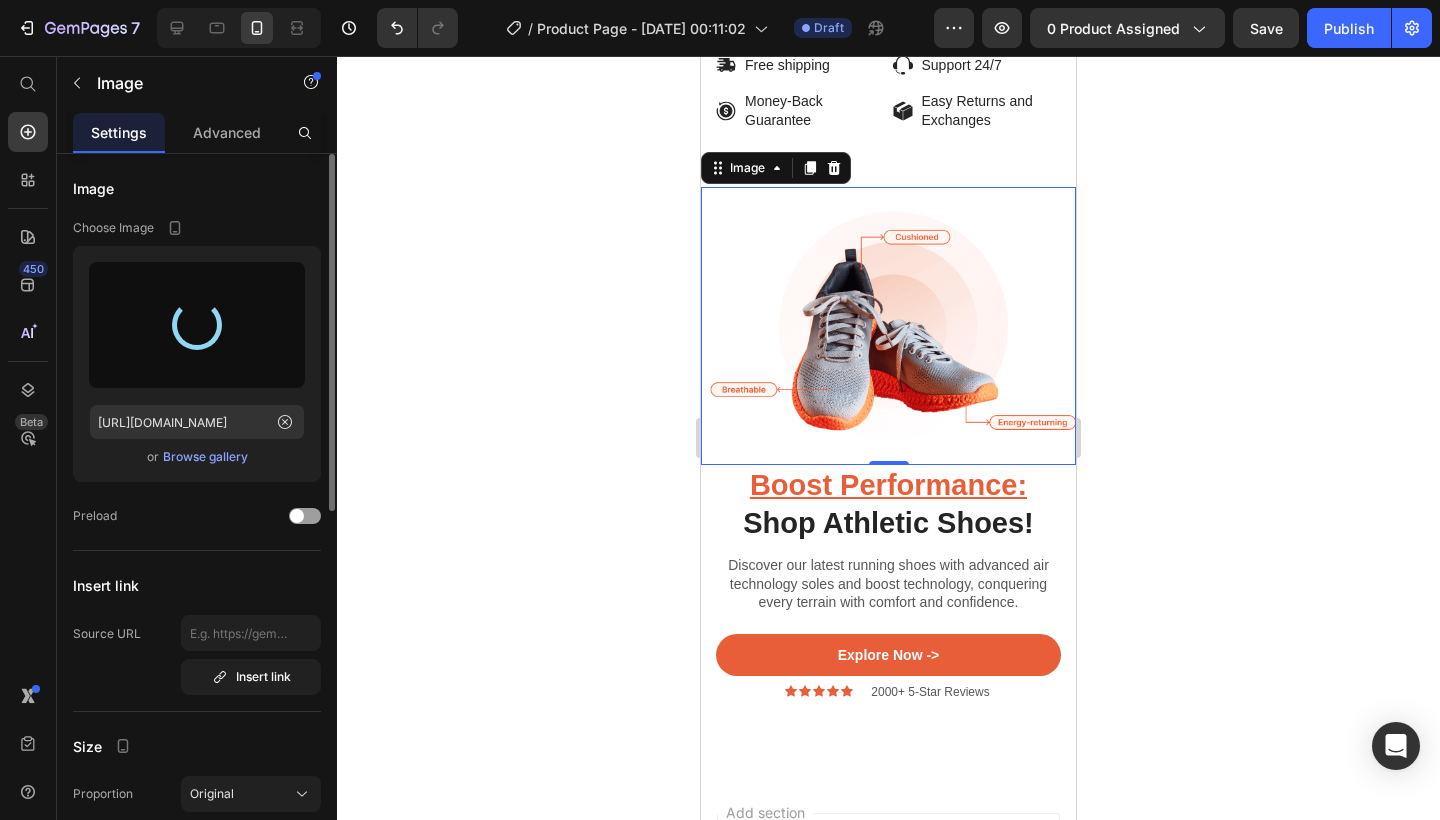type on "https://cdn.shopify.com/s/files/1/0883/4033/2880/files/gempages_570780491876139904-24017084-a757-41a3-b34f-412ad043fcf9.jpg" 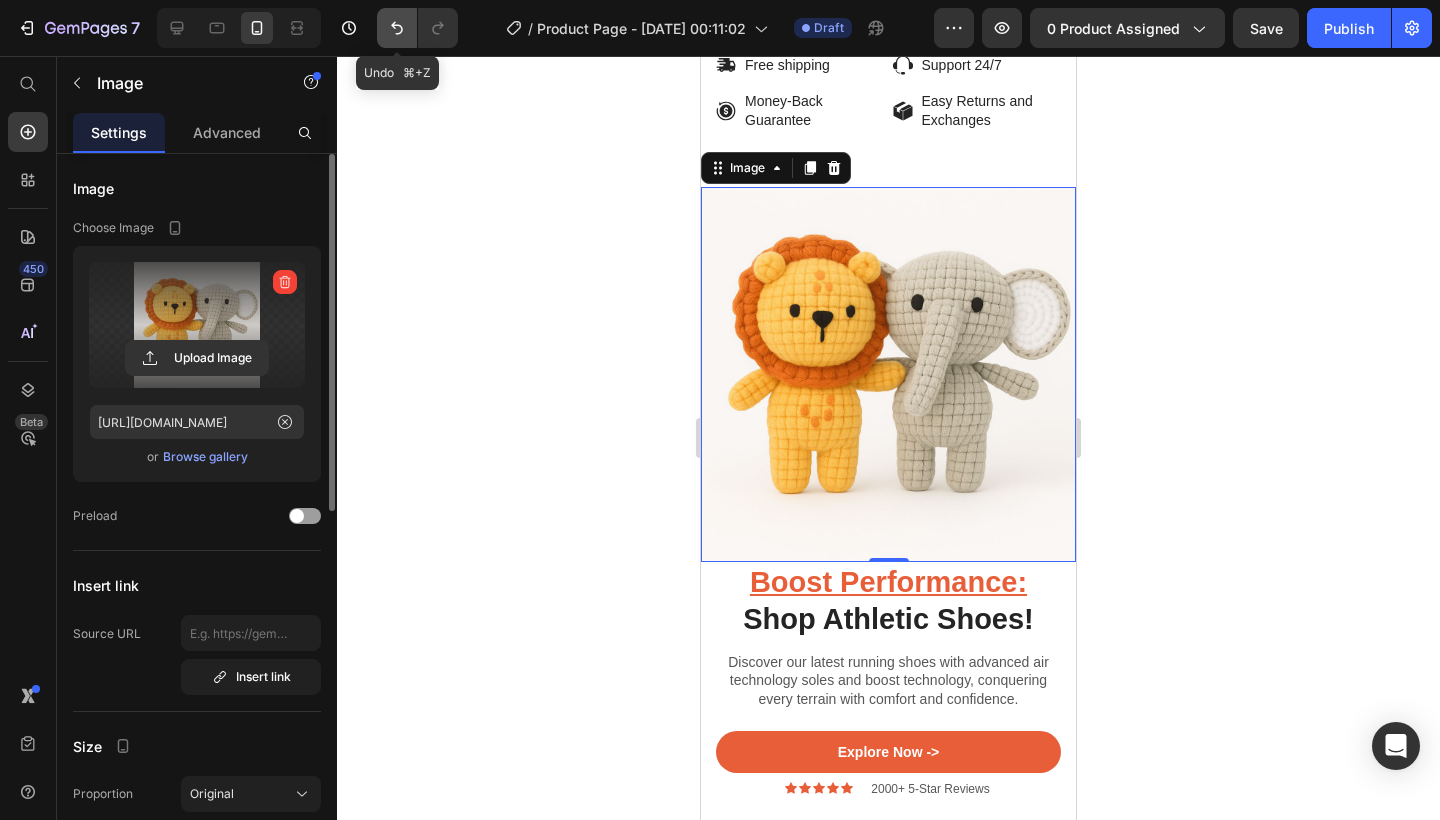 click 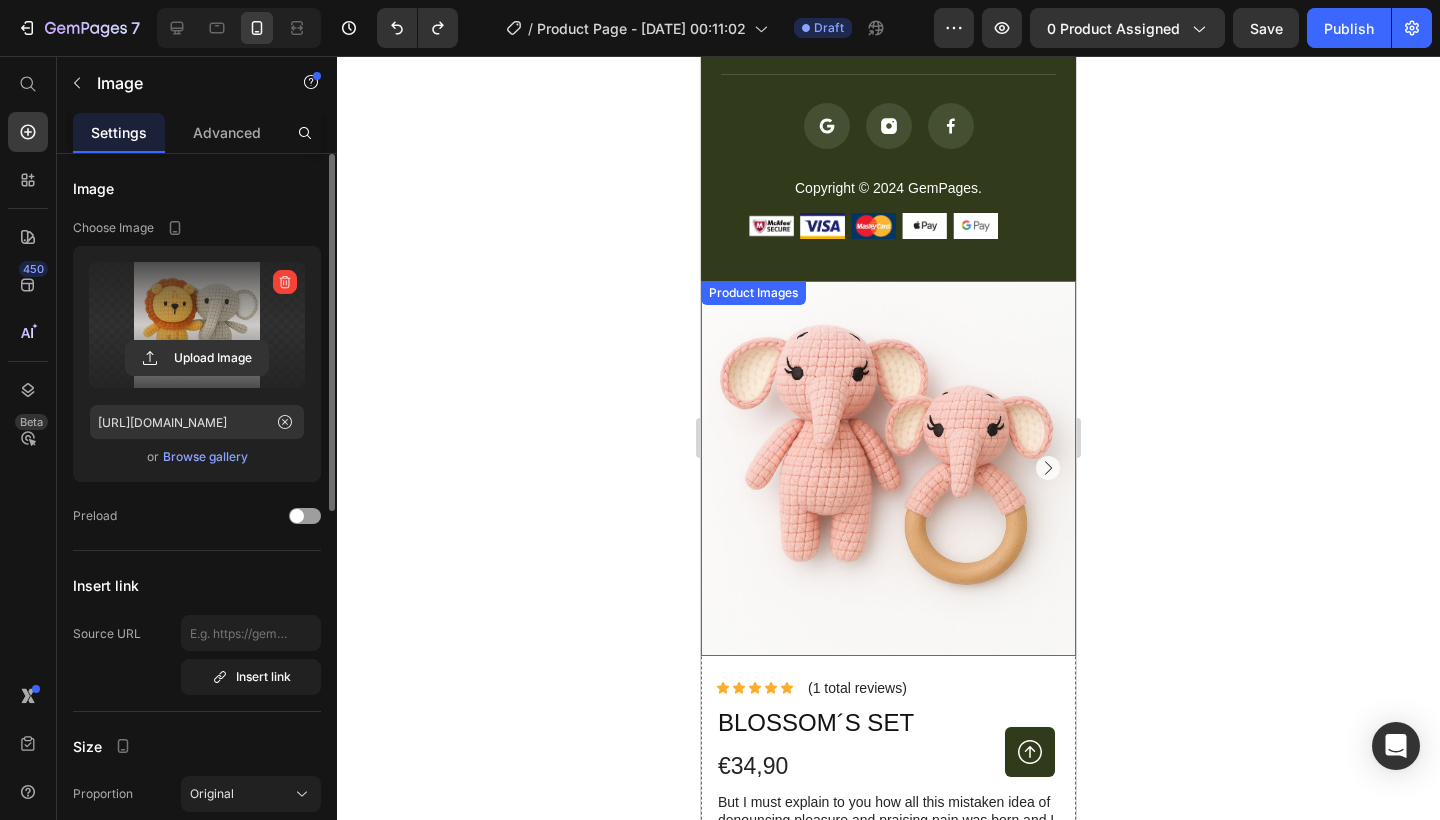 scroll, scrollTop: 7554, scrollLeft: 0, axis: vertical 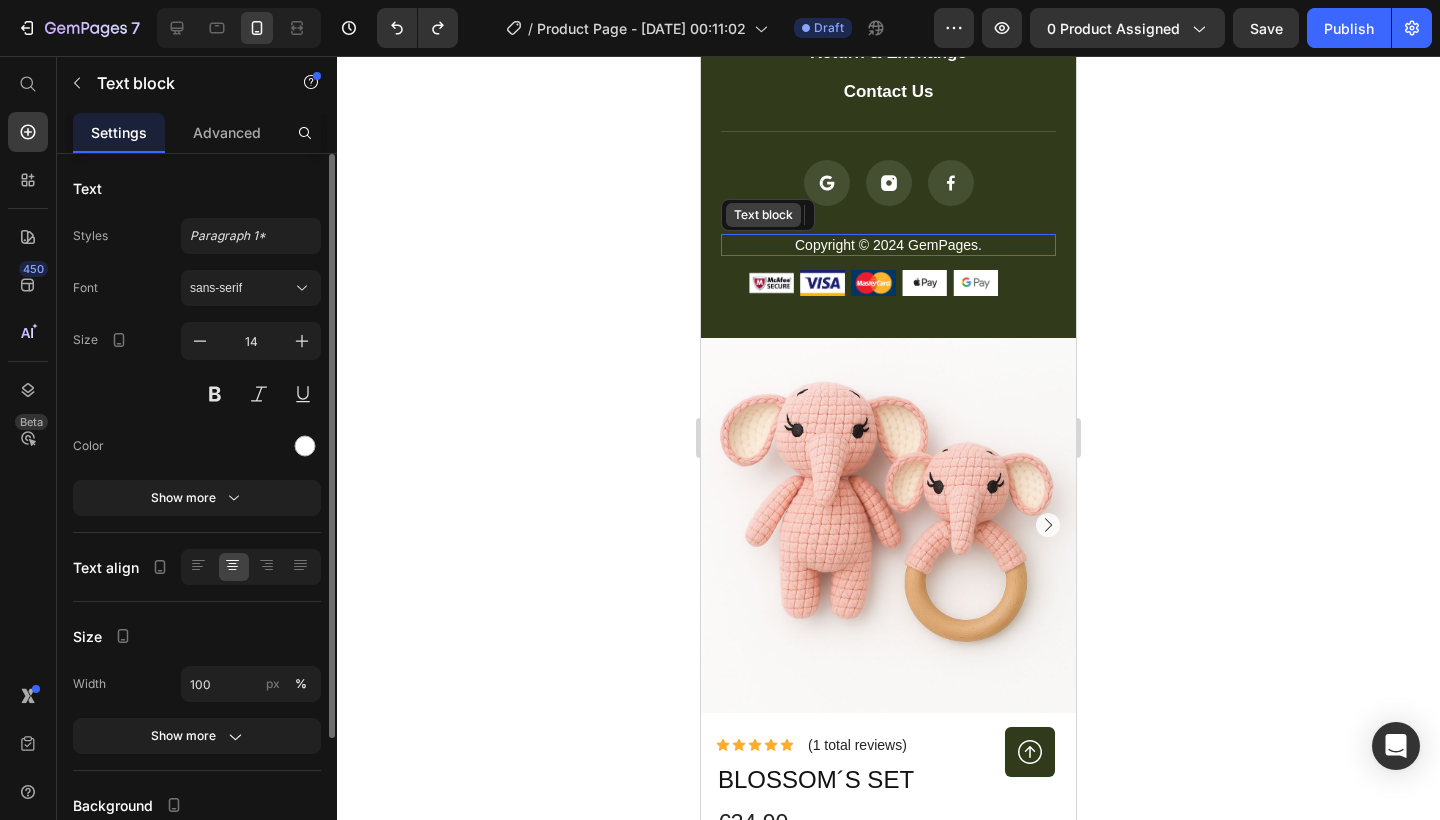 click on "Text block" at bounding box center (763, 215) 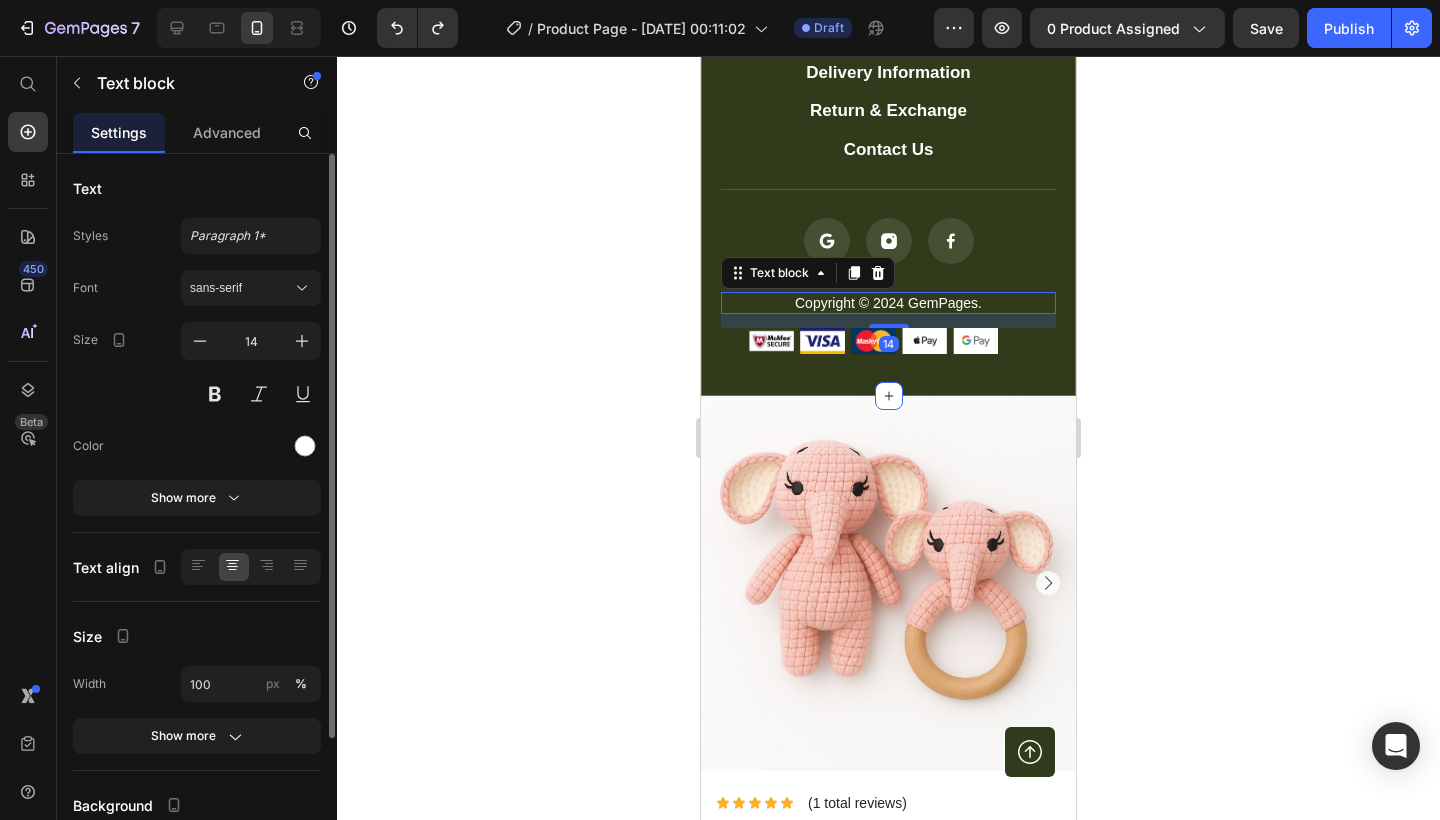 scroll, scrollTop: 7300, scrollLeft: 0, axis: vertical 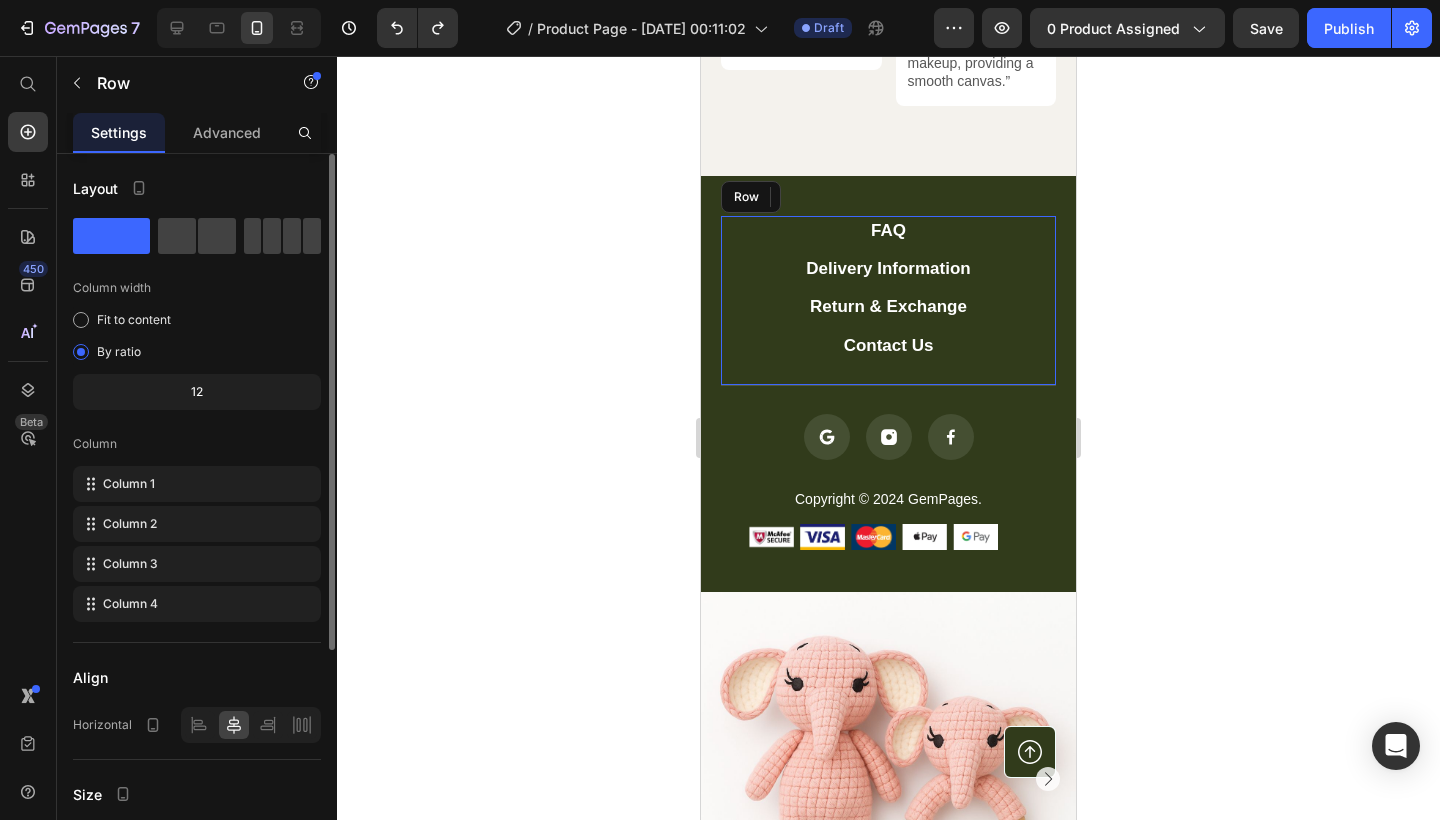 click on "FAQ Button Delivery Information Button Return & Exchange   Button Contact Us Button Row" at bounding box center (888, 300) 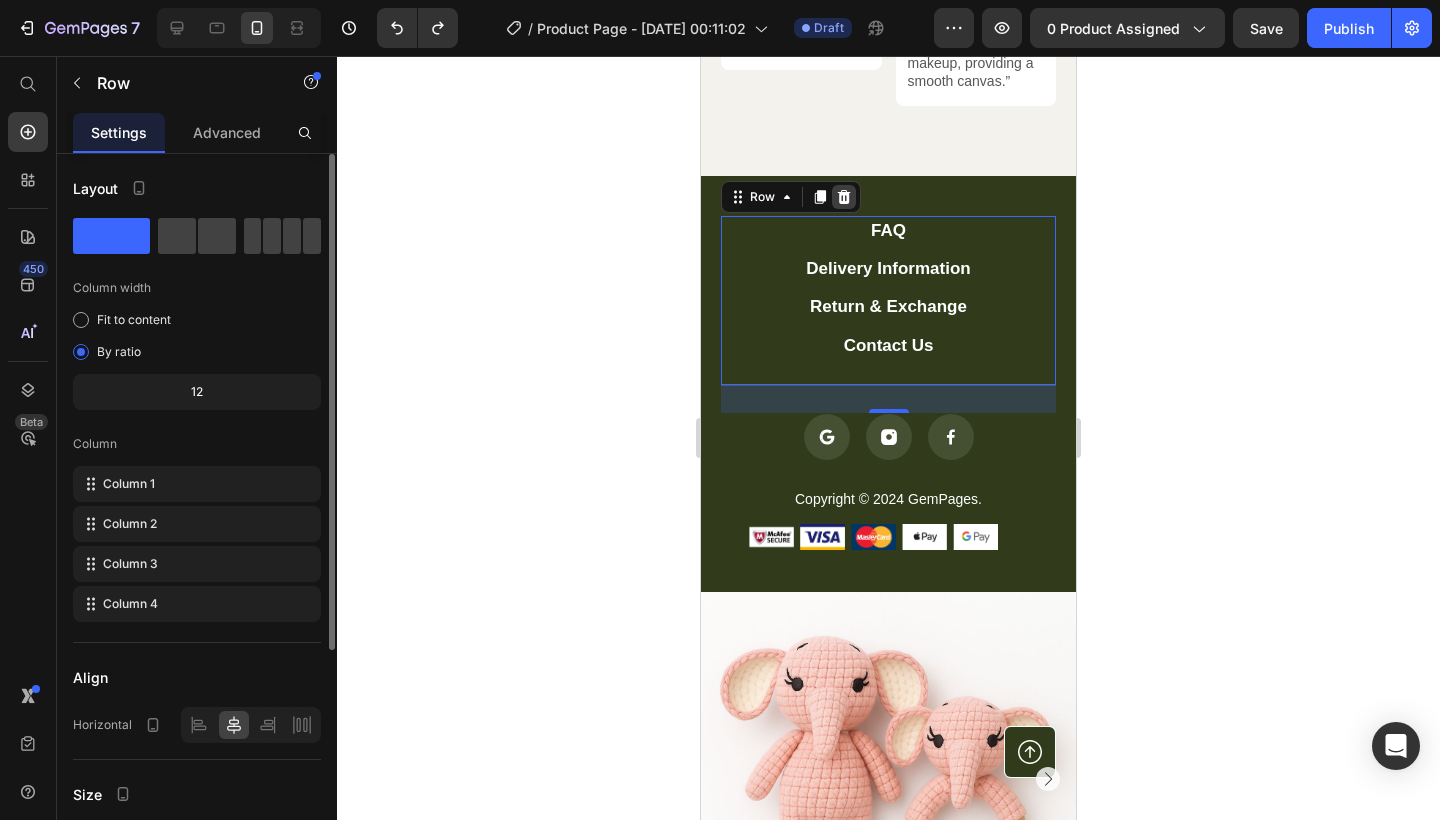 click 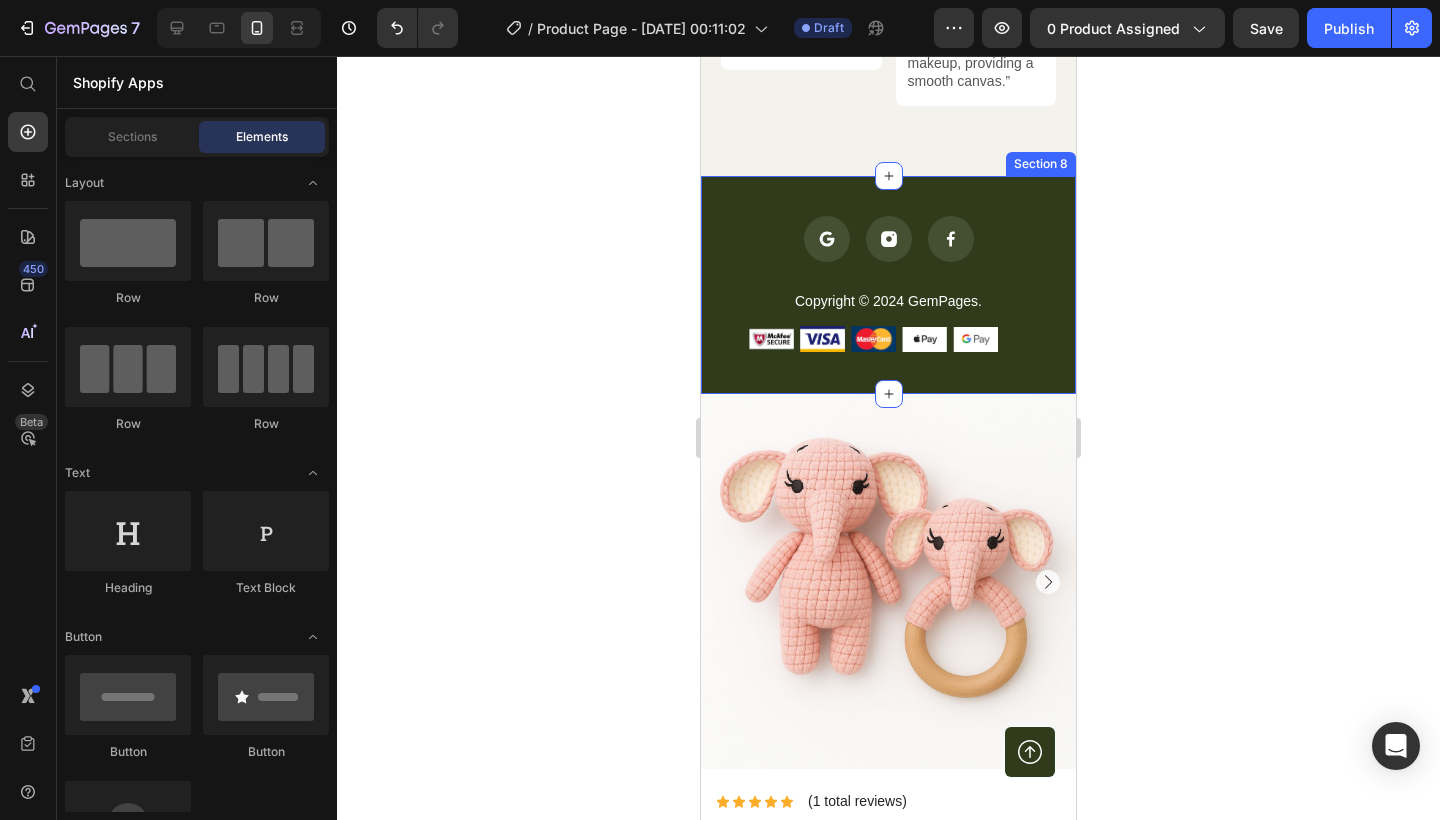 click on "Icon
Icon
Icon Icon List Copyright © 2024 GemPages.  Text block Image Image Image Image Image Row Row
Button Row Section 8" at bounding box center (888, 285) 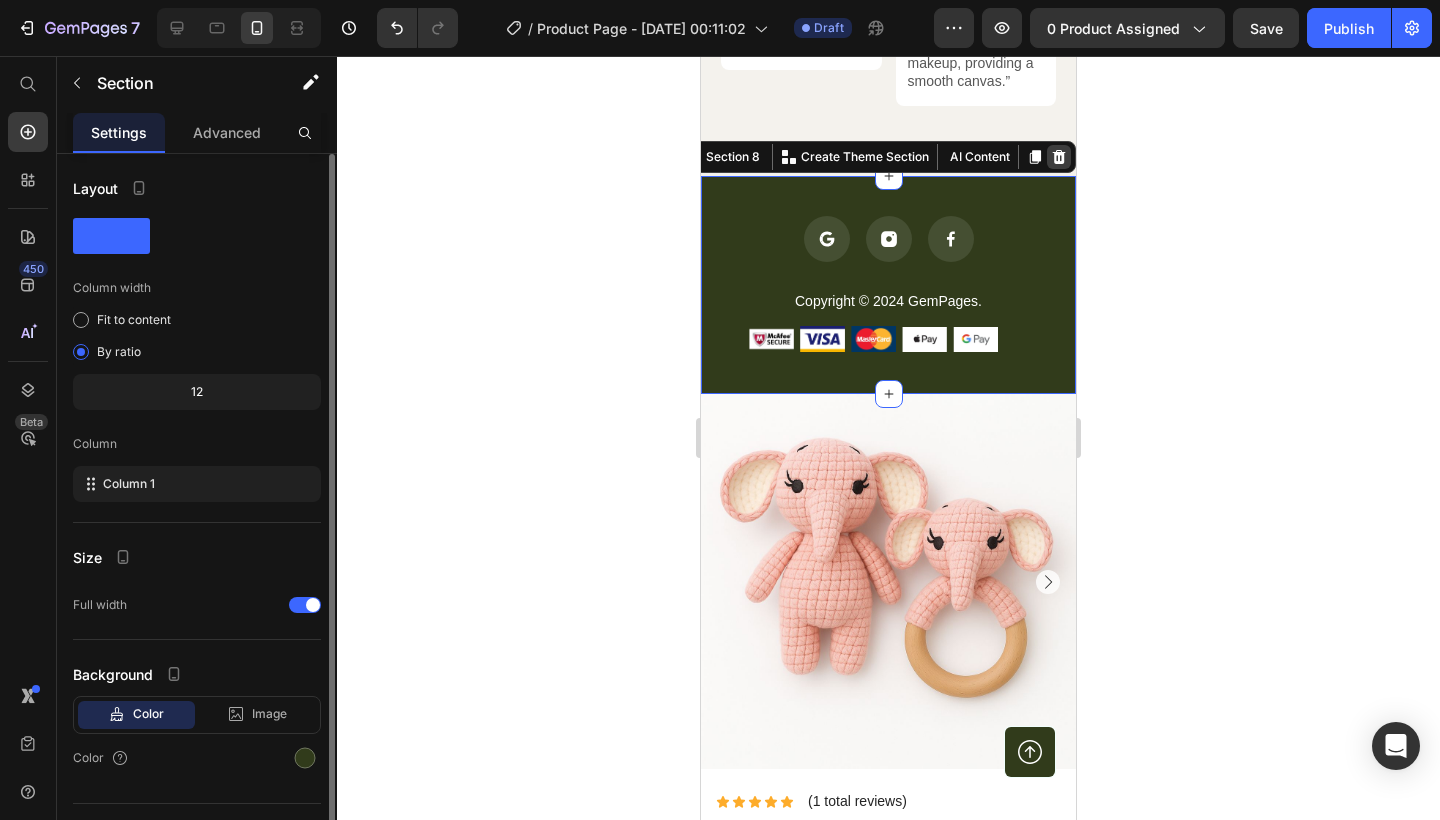 click 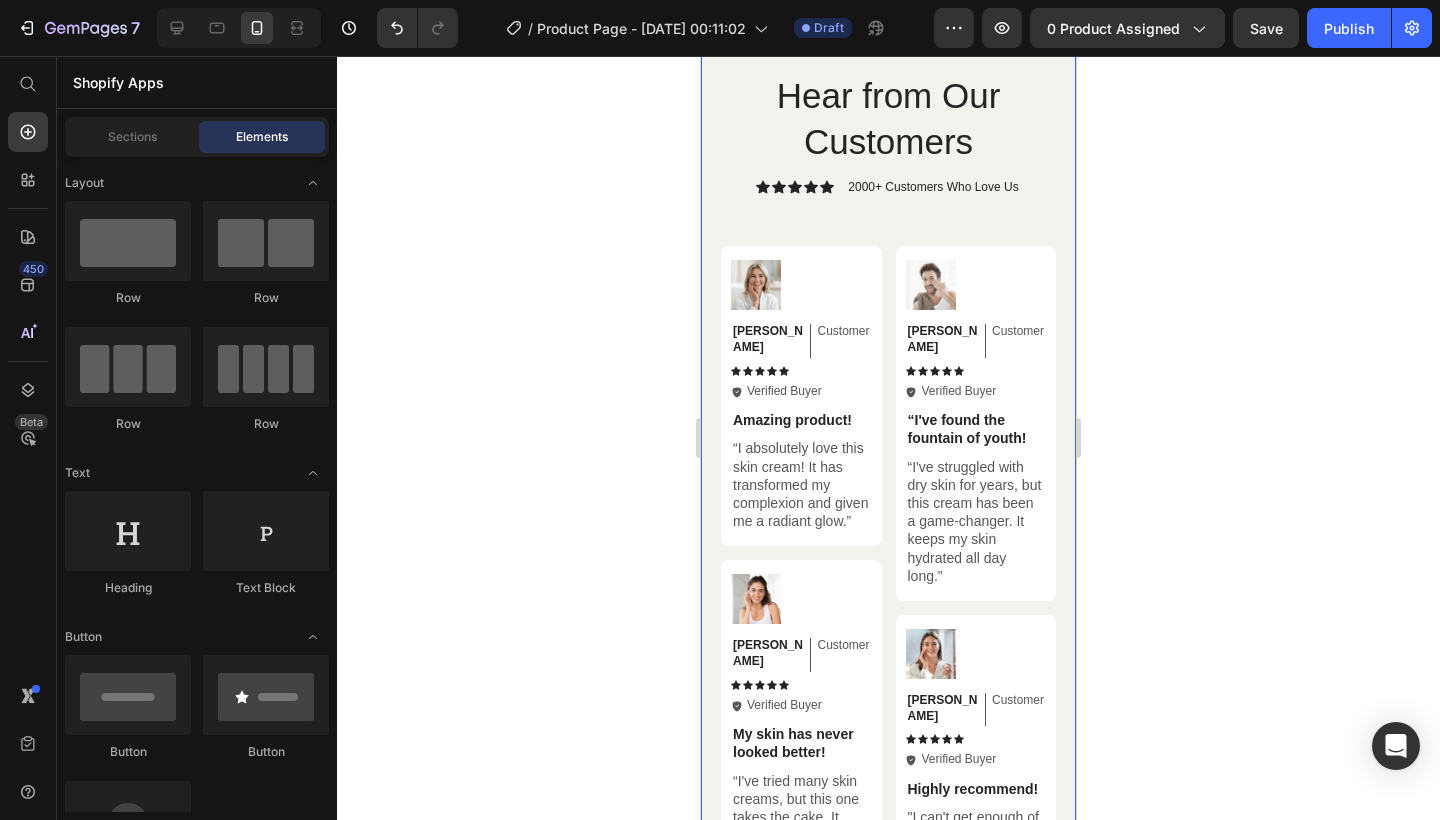 scroll, scrollTop: 6105, scrollLeft: 0, axis: vertical 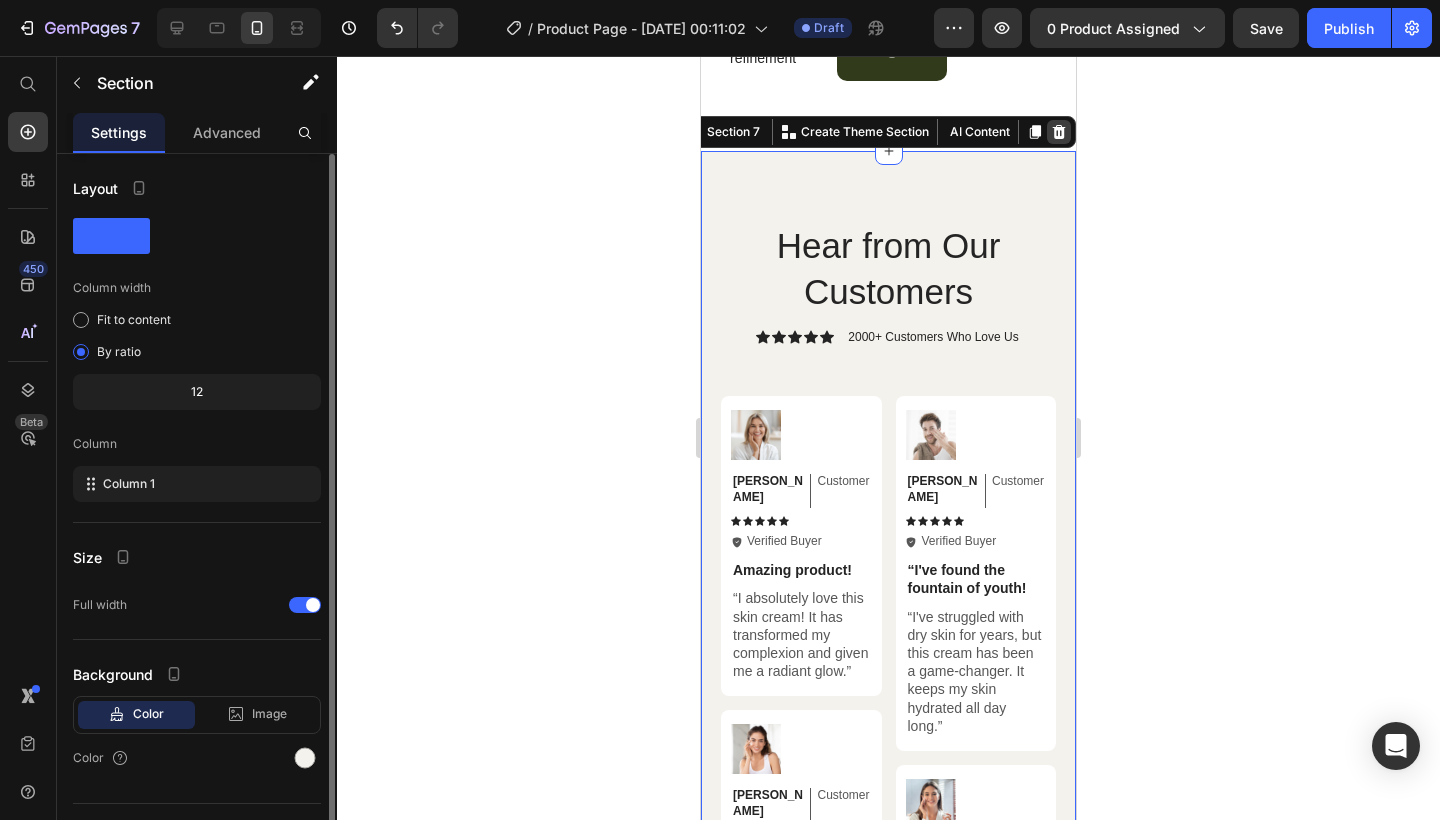 click at bounding box center (1059, 132) 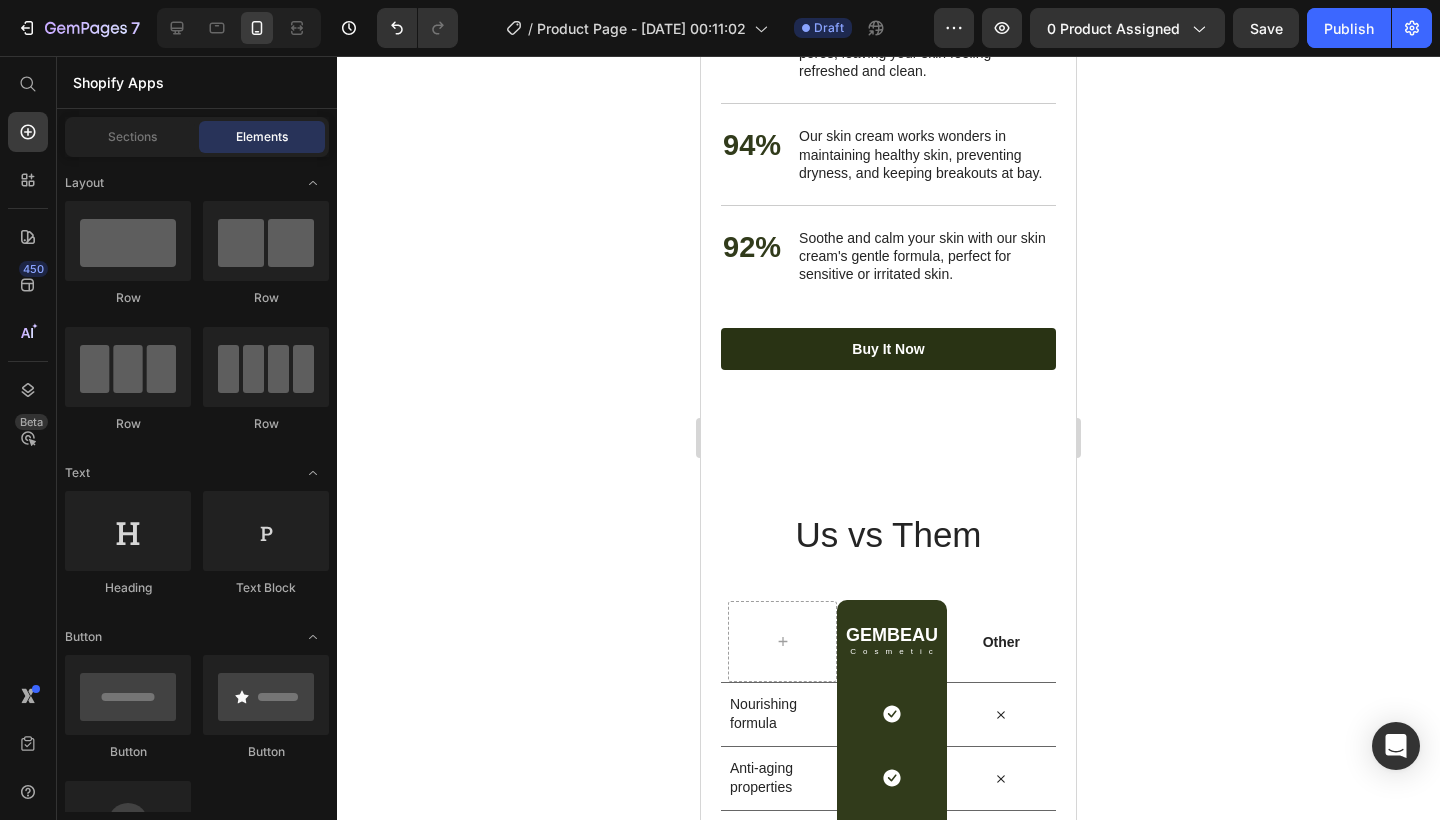 scroll, scrollTop: 5153, scrollLeft: 0, axis: vertical 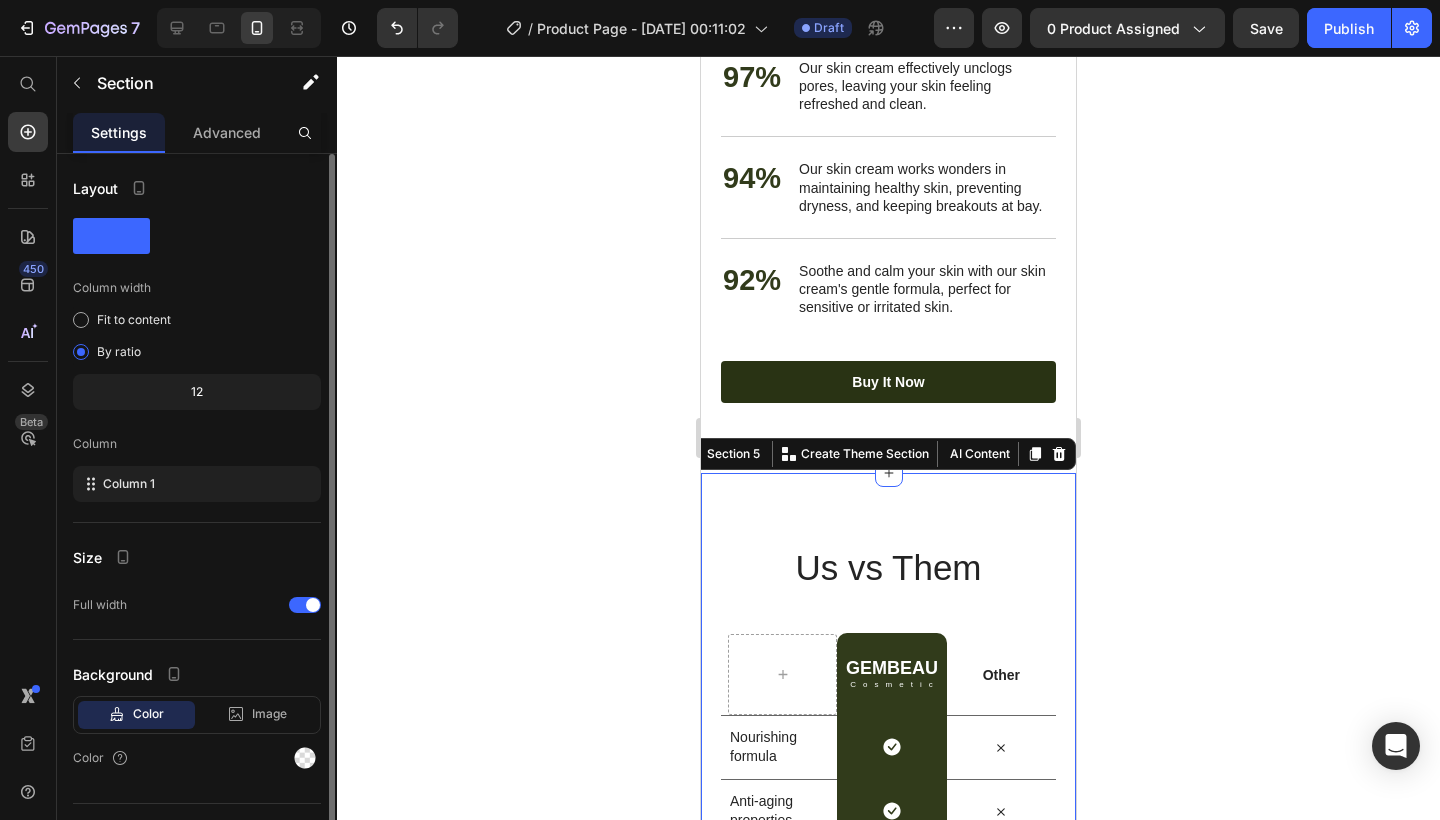 click on "Us vs Them Heading Row
GEMBEAU Heading Cosmetic Text Block Row Other Text Block Row Nourishing formula Text Block
Icon Row
Icon Row Anti-aging properties Text Block
Icon Row
Icon Row Brightening effect Text Block
Icon Row
Icon Row Non-greasy formula Text Block
Icon Row
Icon Row Pore refinement Text Block
Icon Row
Icon Row Section 5   You can create reusable sections Create Theme Section AI Content Write with GemAI What would you like to describe here? Tone and Voice Persuasive Product BLOSSOM´S Set Show more Generate" at bounding box center (888, 789) 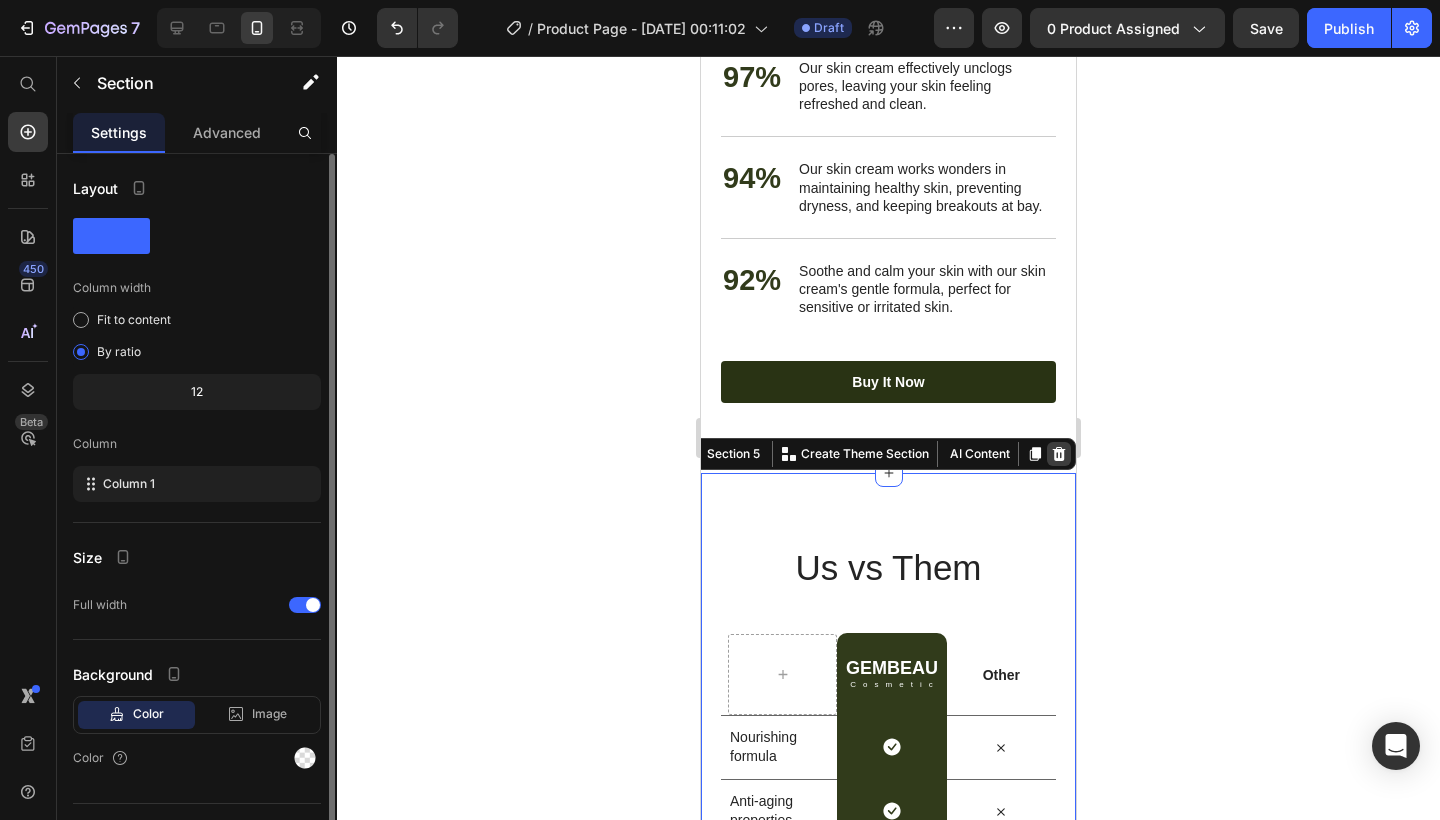 click 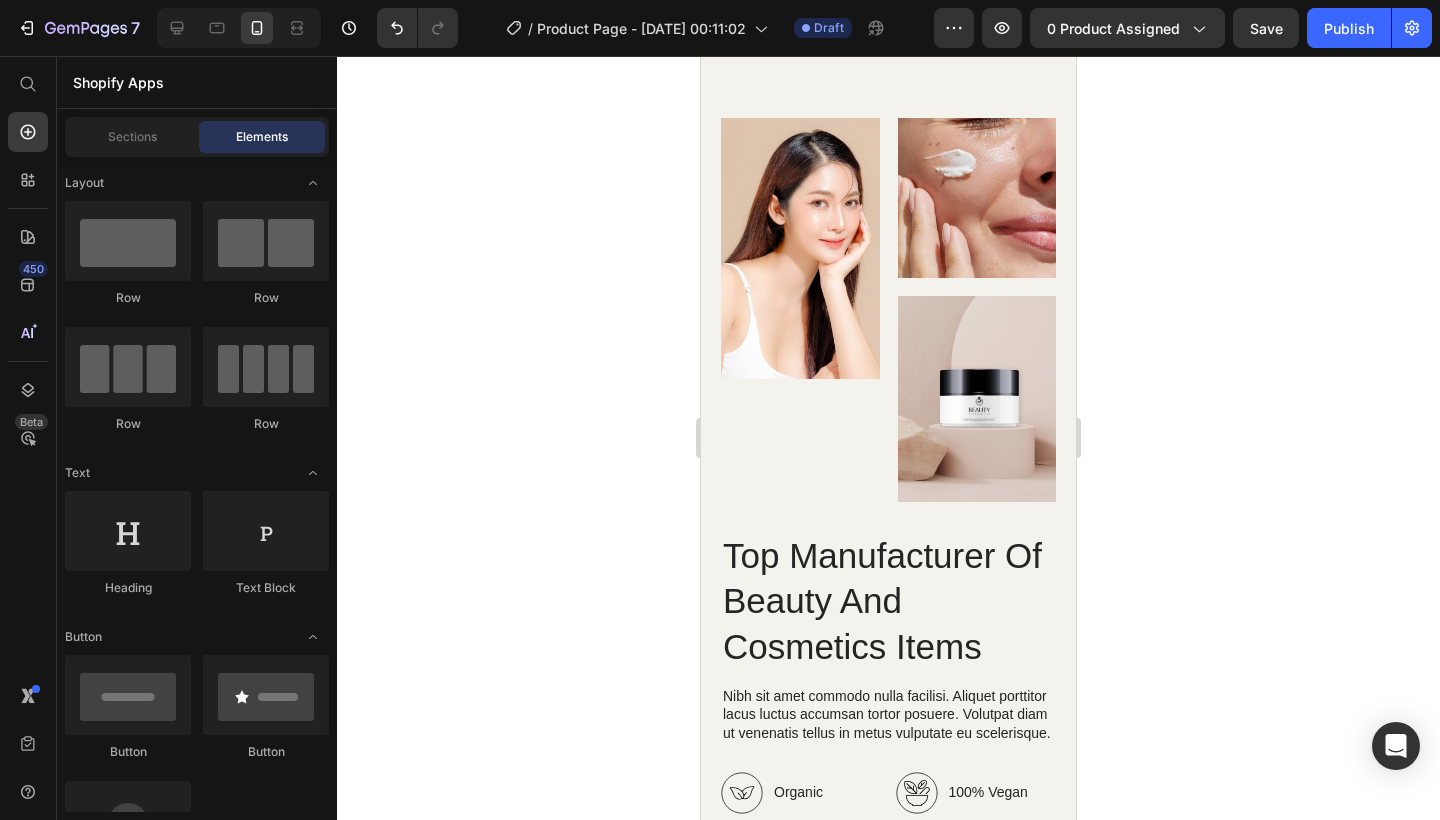scroll, scrollTop: 2697, scrollLeft: 0, axis: vertical 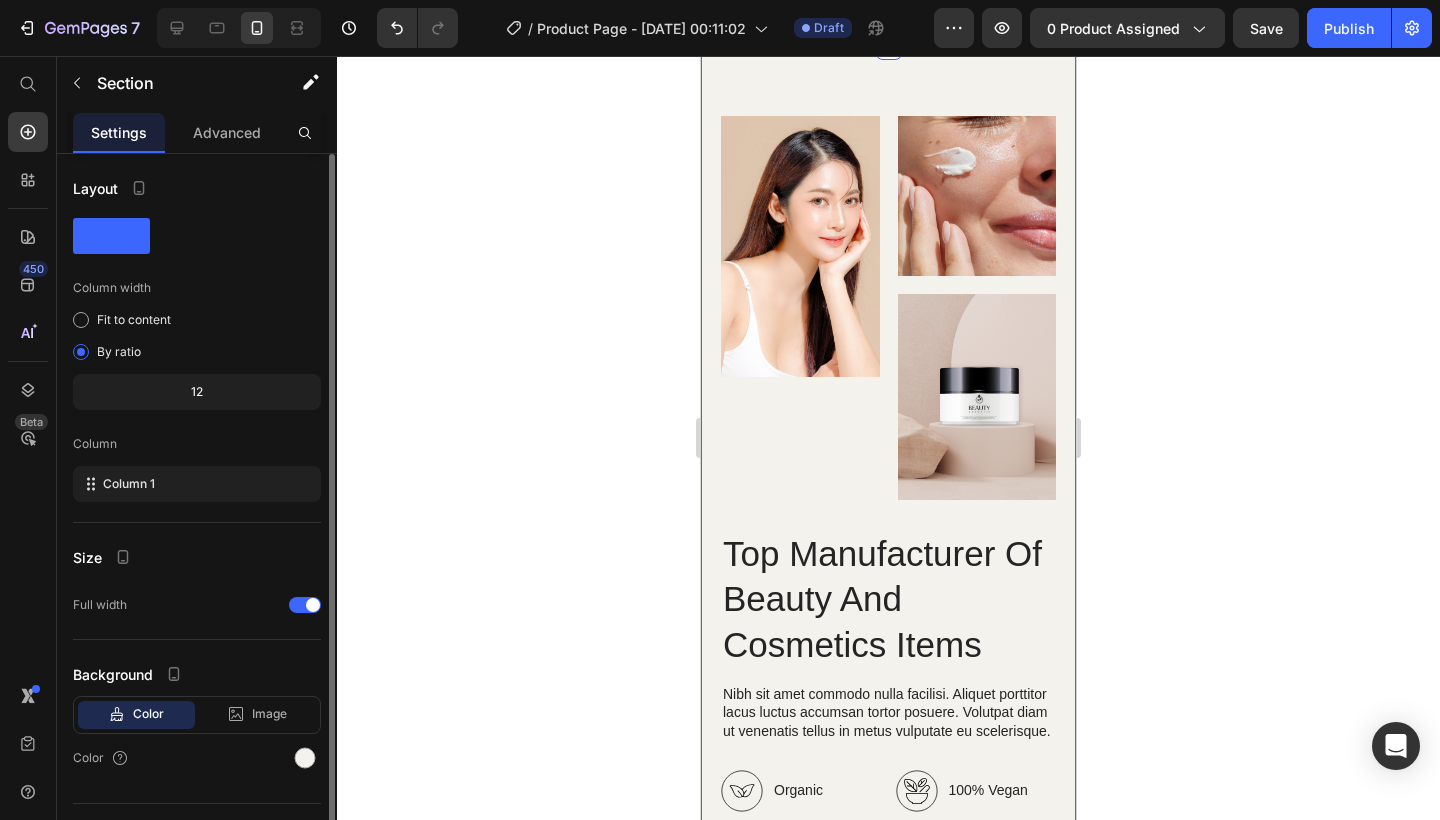 click on "Image Image Image Row Top Manufacturer Of Beauty And Cosmetics Items Heading Nibh sit amet commodo nulla facilisi. Aliquet porttitor lacus luctus accumsan tortor posuere. Volutpat diam ut venenatis tellus in metus vulputate eu scelerisque.  Text Block
Organic
Sulfate-Free
Paraben-Free Item List
100% Vegan
Cruelty Free
Lab-Tested Item List Row
Organic
100% Vegan Item List
Sulfate-Free
Cruelty Free Item List
Paraben-Free
Lab-Tested Item List Row buy it now Button
Icon Chat Us Anytime Text Block +00 123 456 789 Text Block Row Row Row Row Section 3" at bounding box center [888, 593] 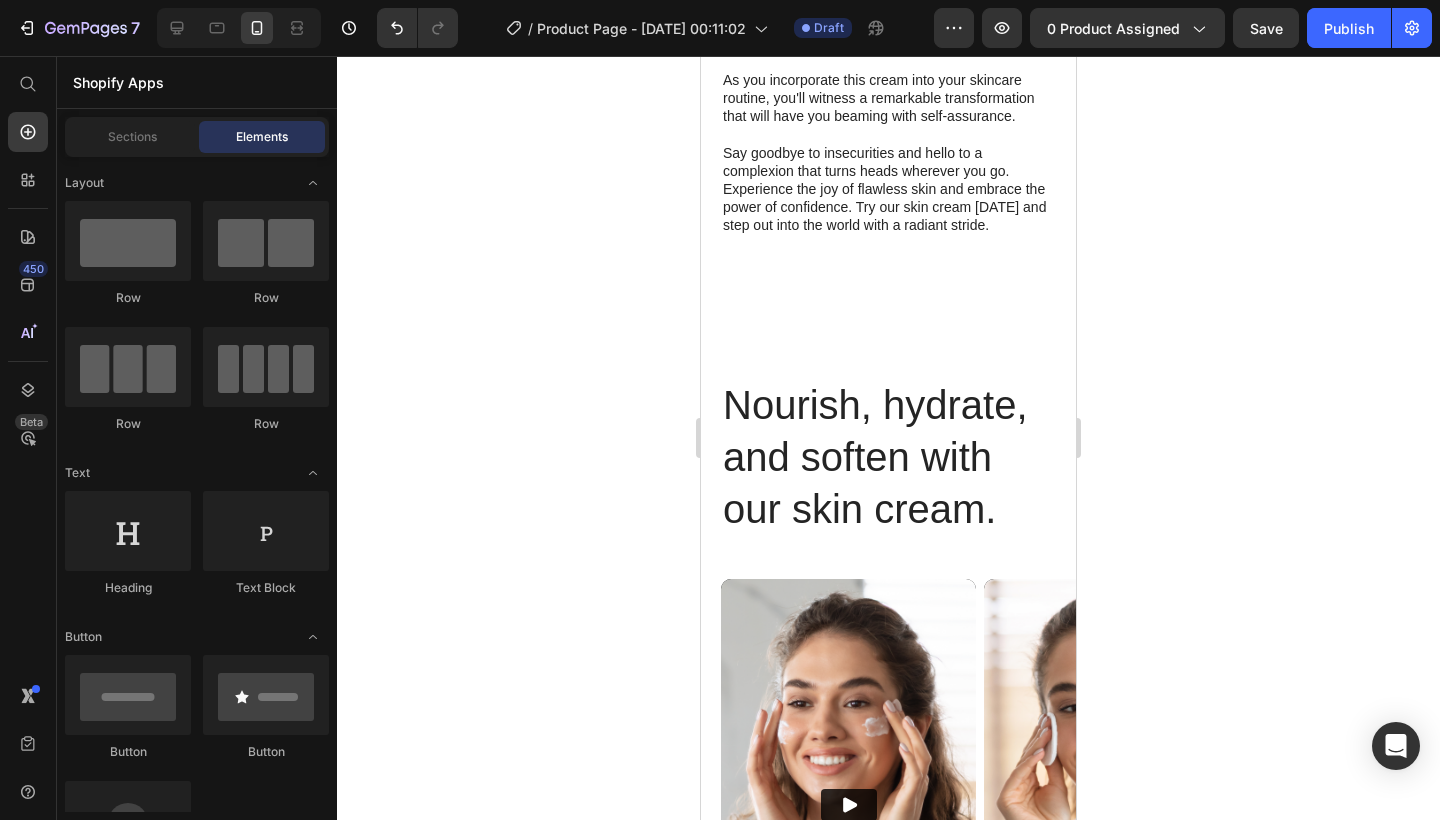 scroll, scrollTop: 2485, scrollLeft: 0, axis: vertical 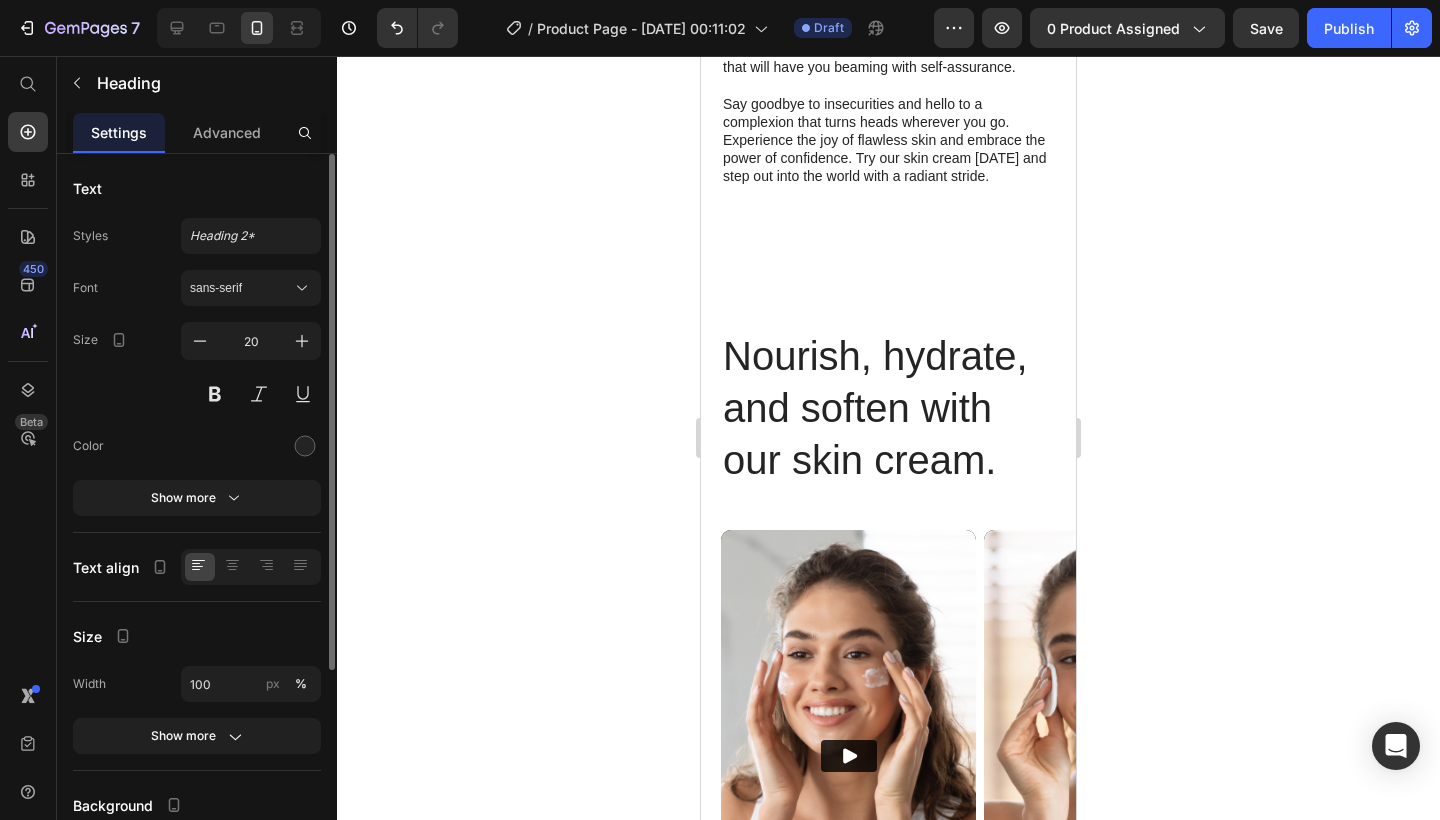 click on "...and the best part is, you'll confidently strut the streets with radiant and flawless skin" at bounding box center [888, -188] 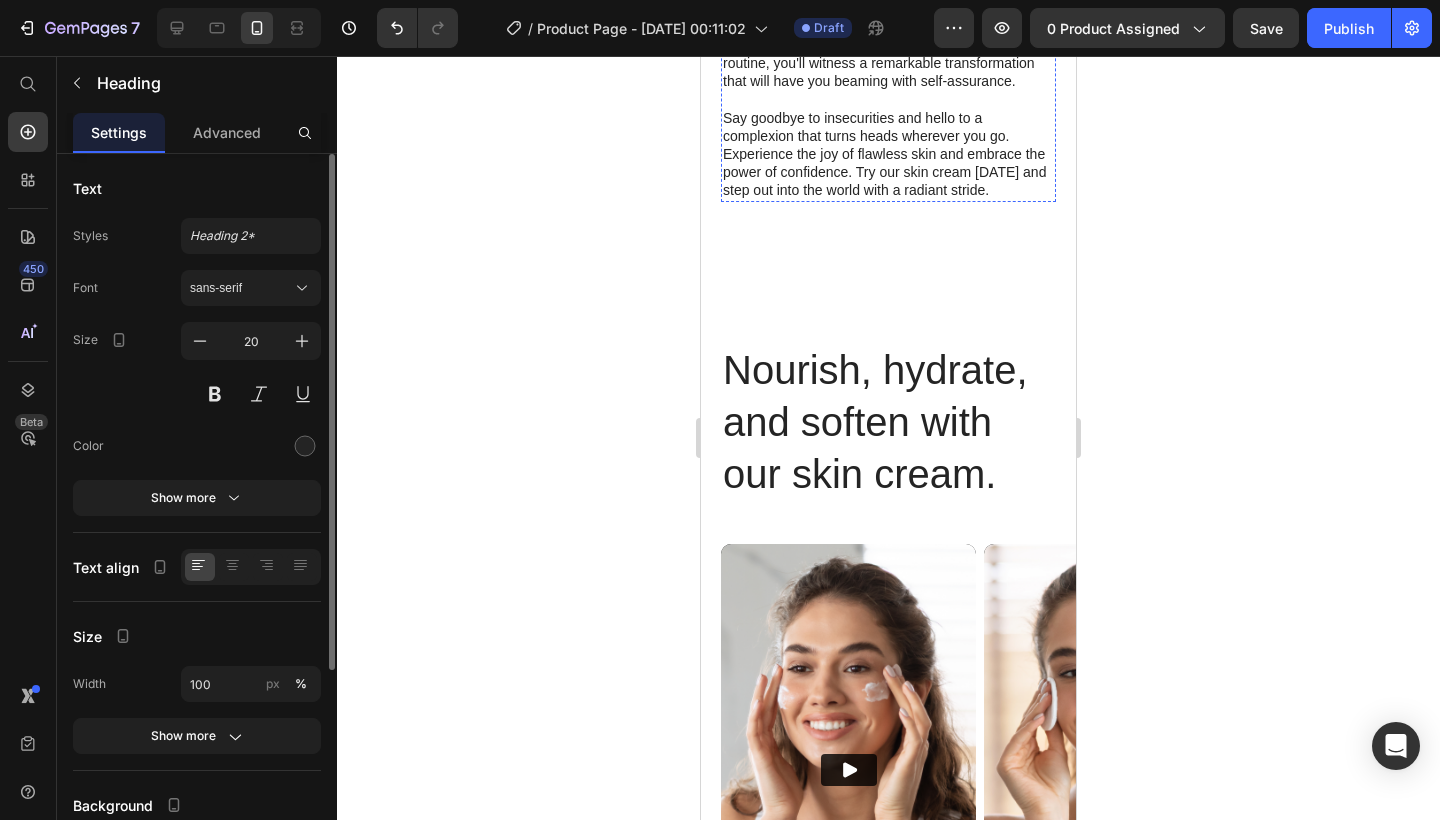 scroll, scrollTop: 2468, scrollLeft: 0, axis: vertical 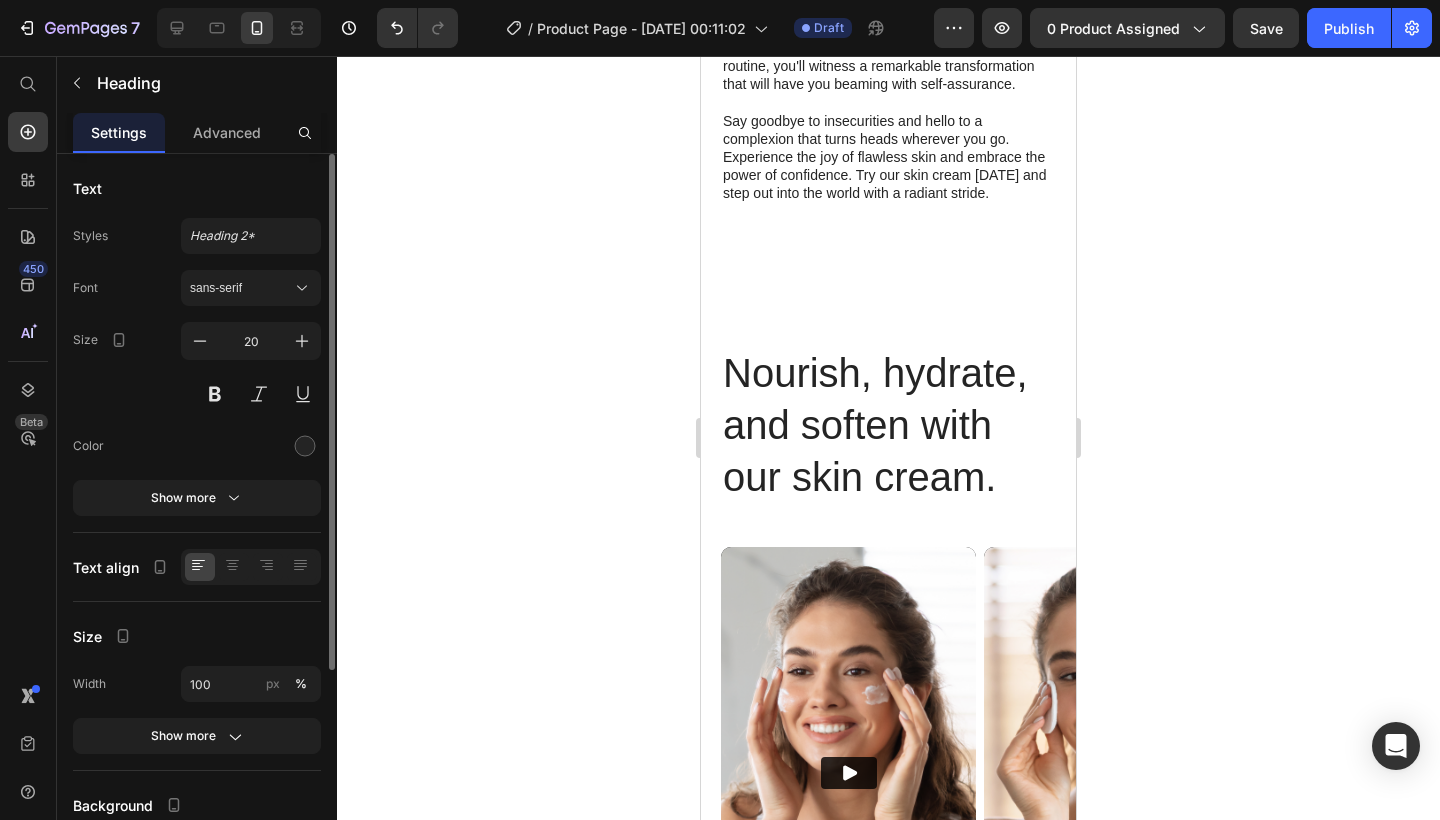 click 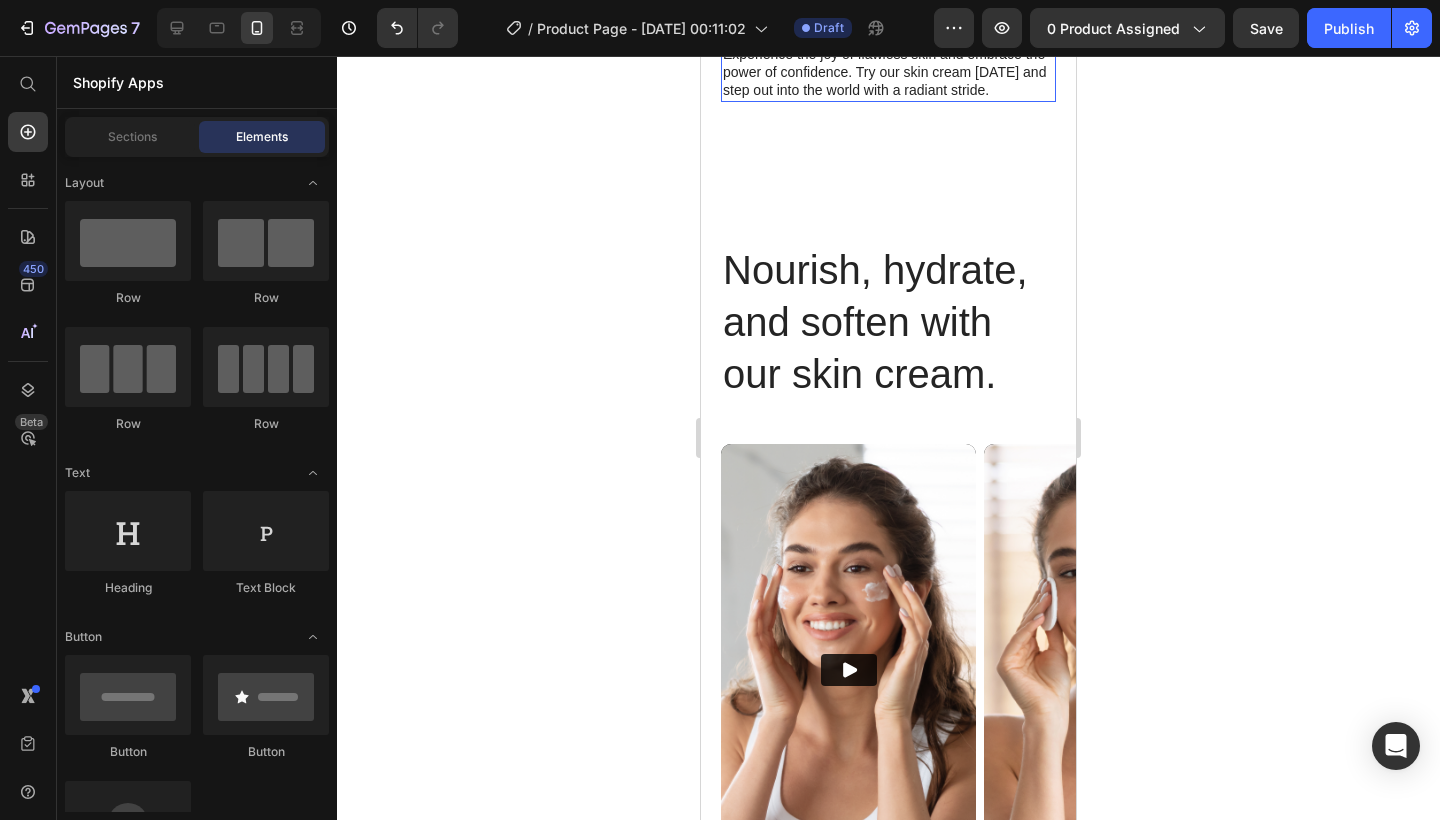 click on "Imagine the empowering feeling of walking down the streets with a newfound confidence and a radiant glow. Our skin cream is here to make that dream a reality. With its powerful formulation, it works tirelessly to rejuvenate your skin, addressing concerns such as dryness, dullness, and uneven texture." at bounding box center [888, -147] 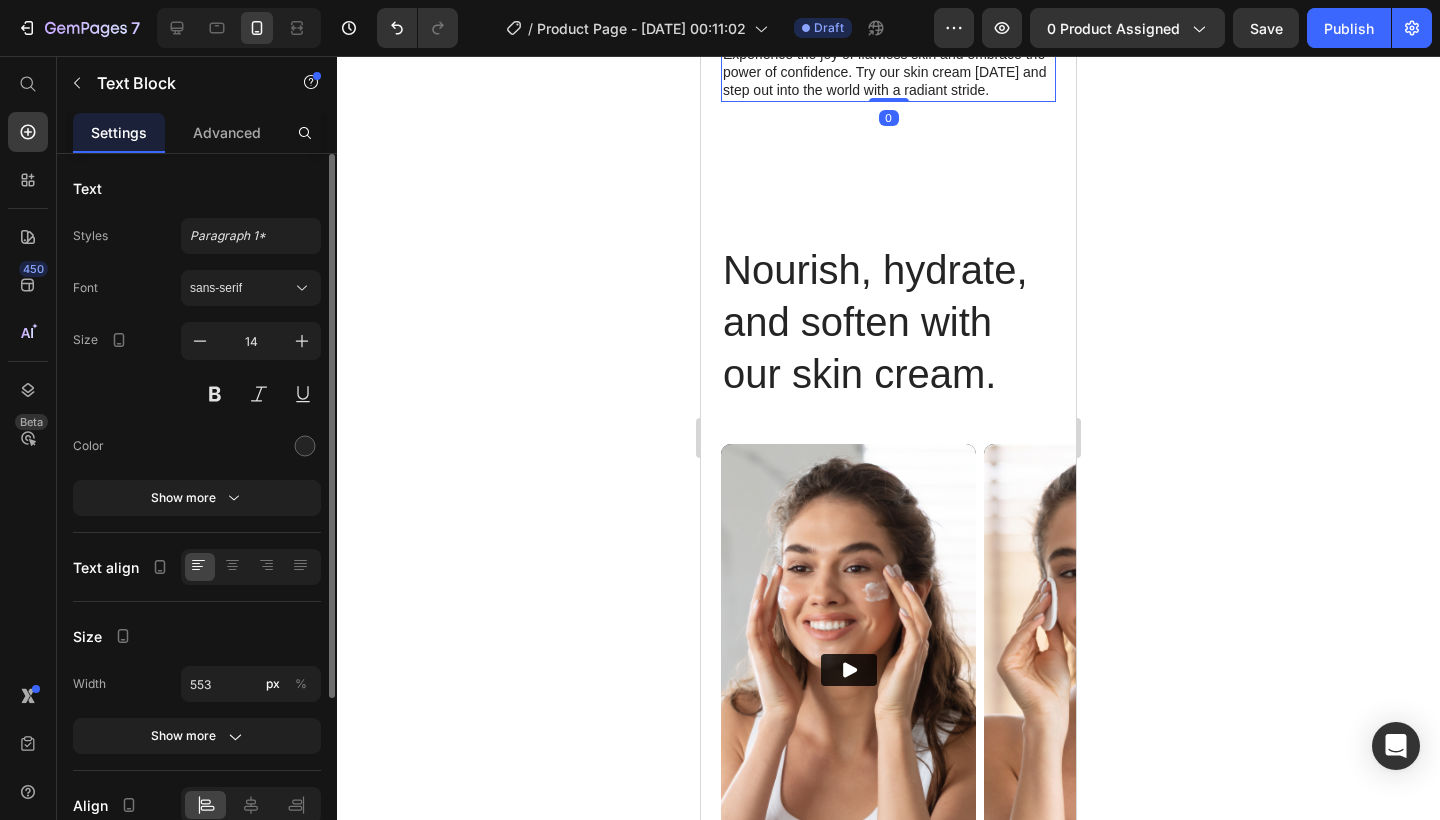 click 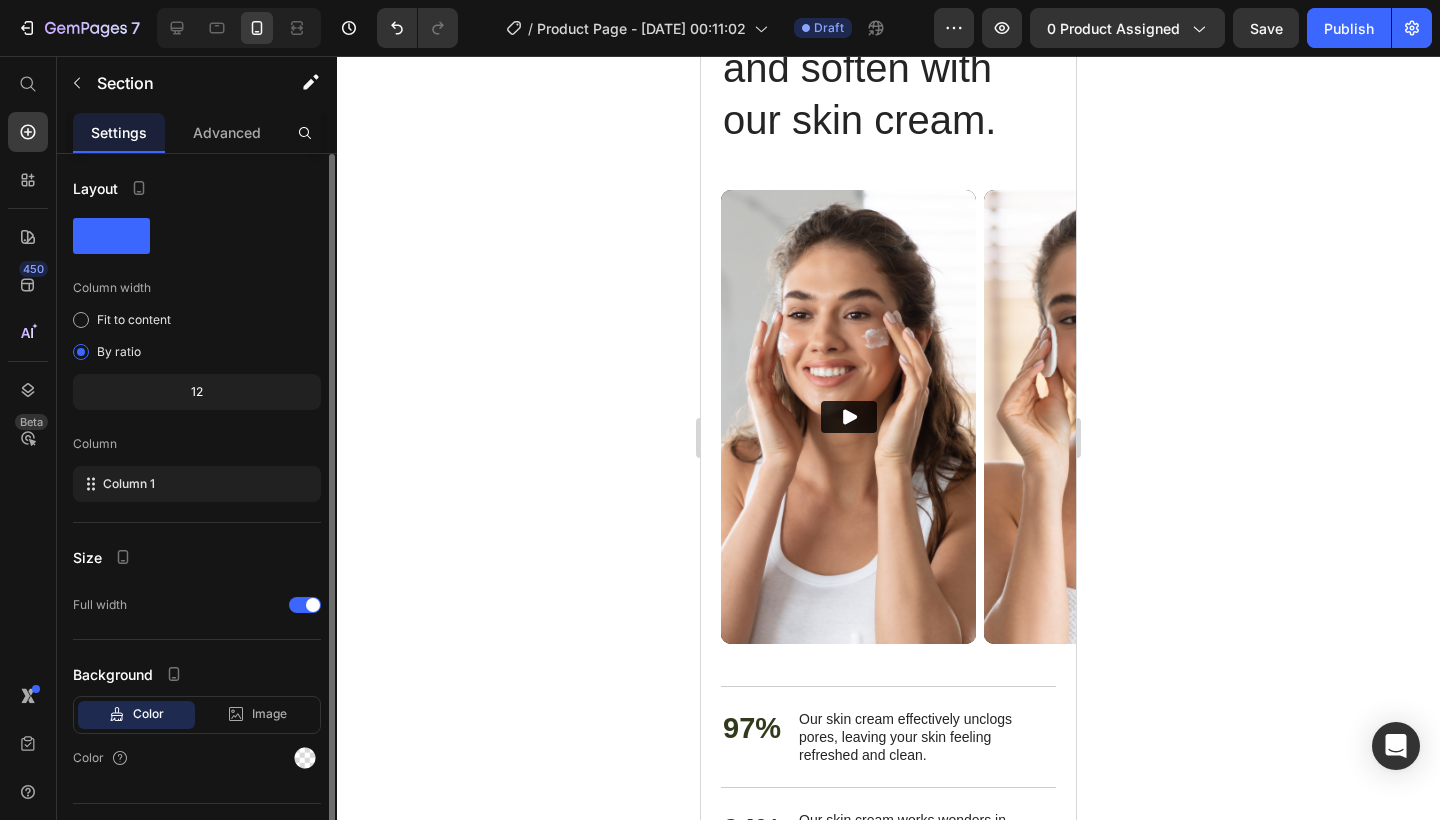 click on ""Simply life-changing skincare." Heading Discover the secret to effortless skincare with our amazing cream. Designed to simplify your daily routine, this game-changing product delivers remarkable results with minimal effort.   Say goodbye to complicated multi-step routines and hello to a streamlined approach that saves you time and energy. Our cream is packed with powerful ingredients that work harmoniously to nourish and rejuvenate your skin, leaving it looking and feeling its best. With just a few simple steps, you can achieve a radiant complexion that reflects your natural beauty. Experience the joy of effortless skincare and unlock a newfound confidence in your daily routine.   Try our cream today and embrace the simplicity of beautiful skin. Text Block Row Image Row
Drop element here Row Image Row Section 2" at bounding box center [888, -438] 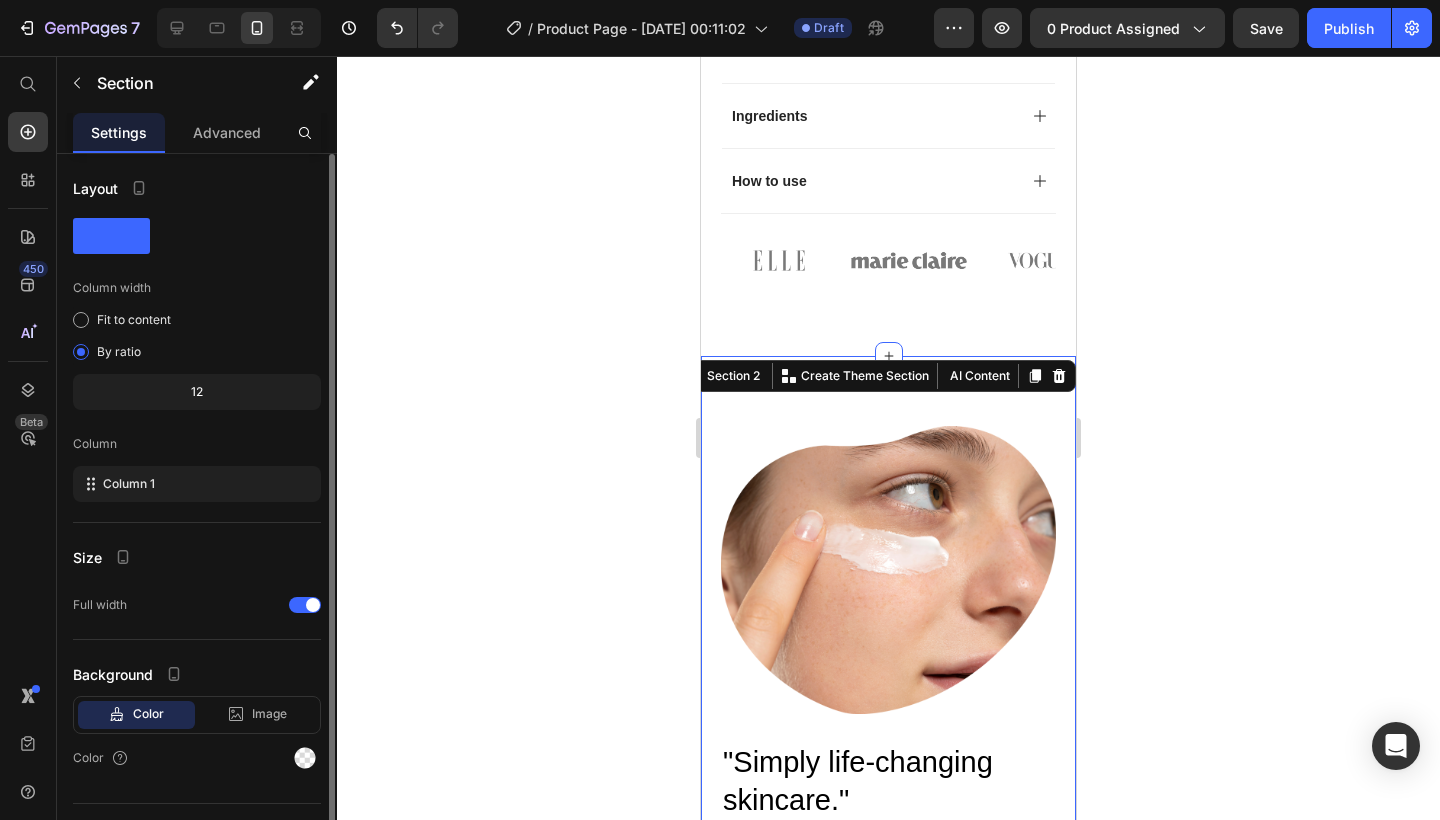 scroll, scrollTop: 1347, scrollLeft: 0, axis: vertical 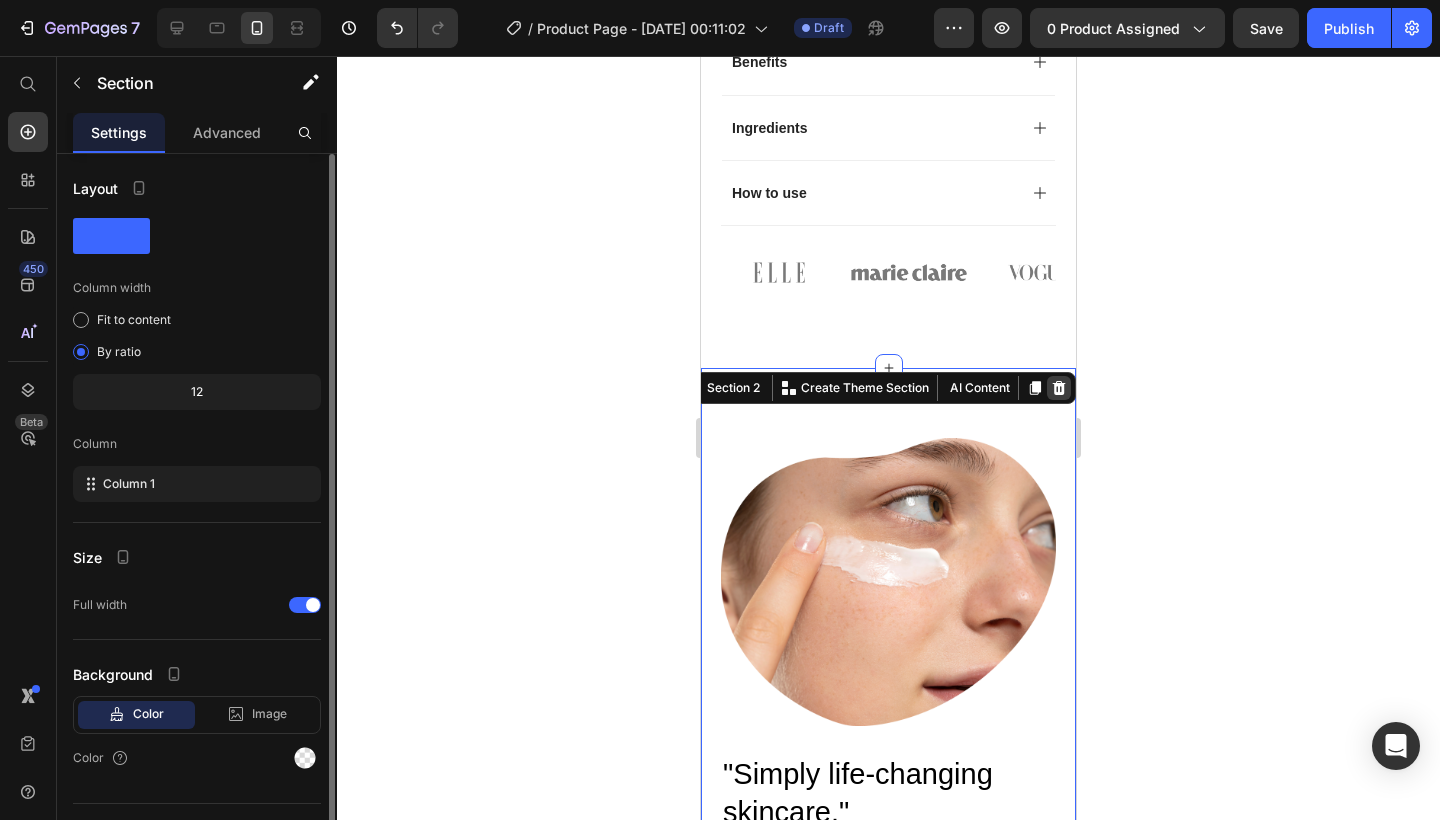 click 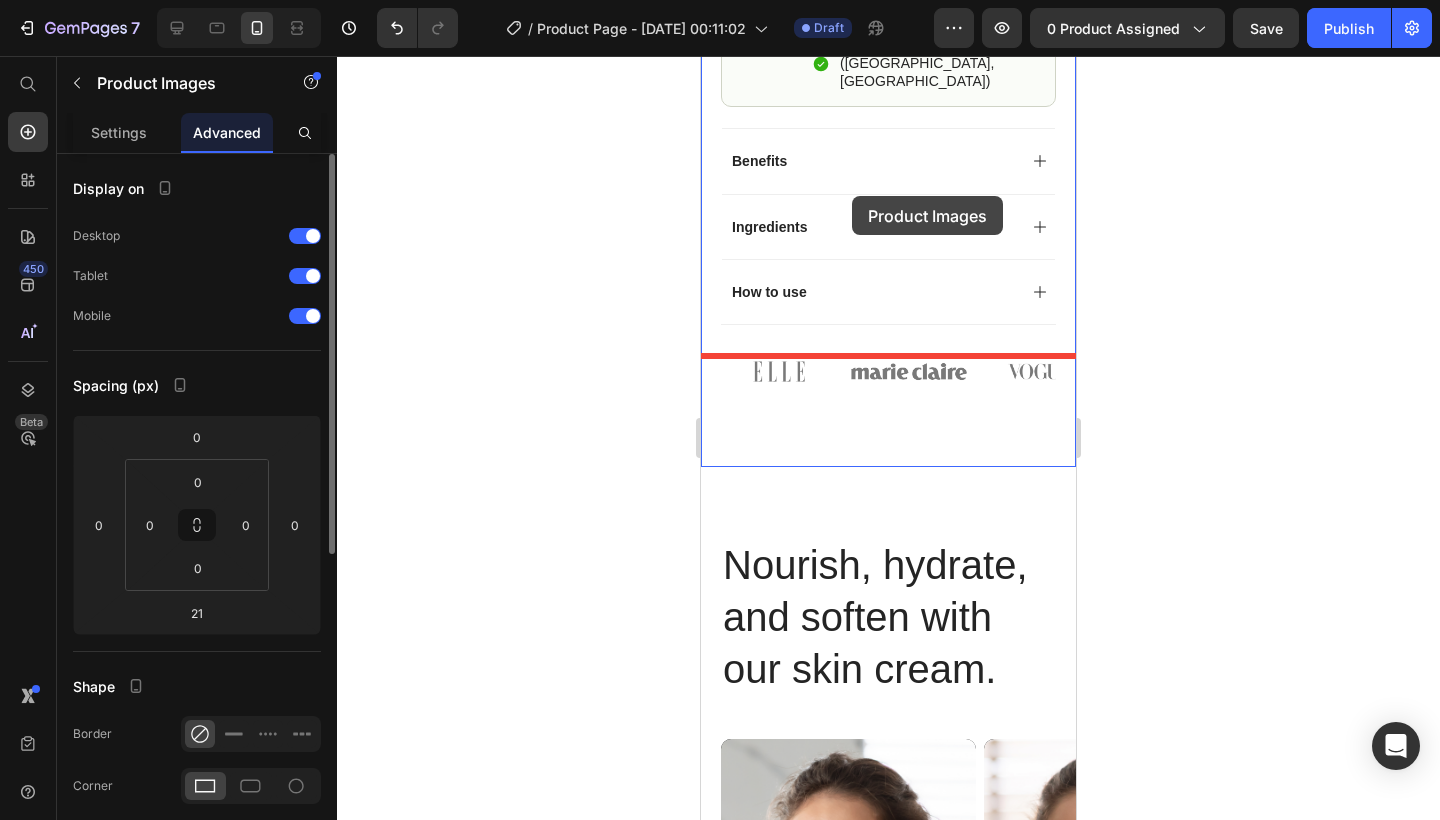 scroll, scrollTop: 1194, scrollLeft: 0, axis: vertical 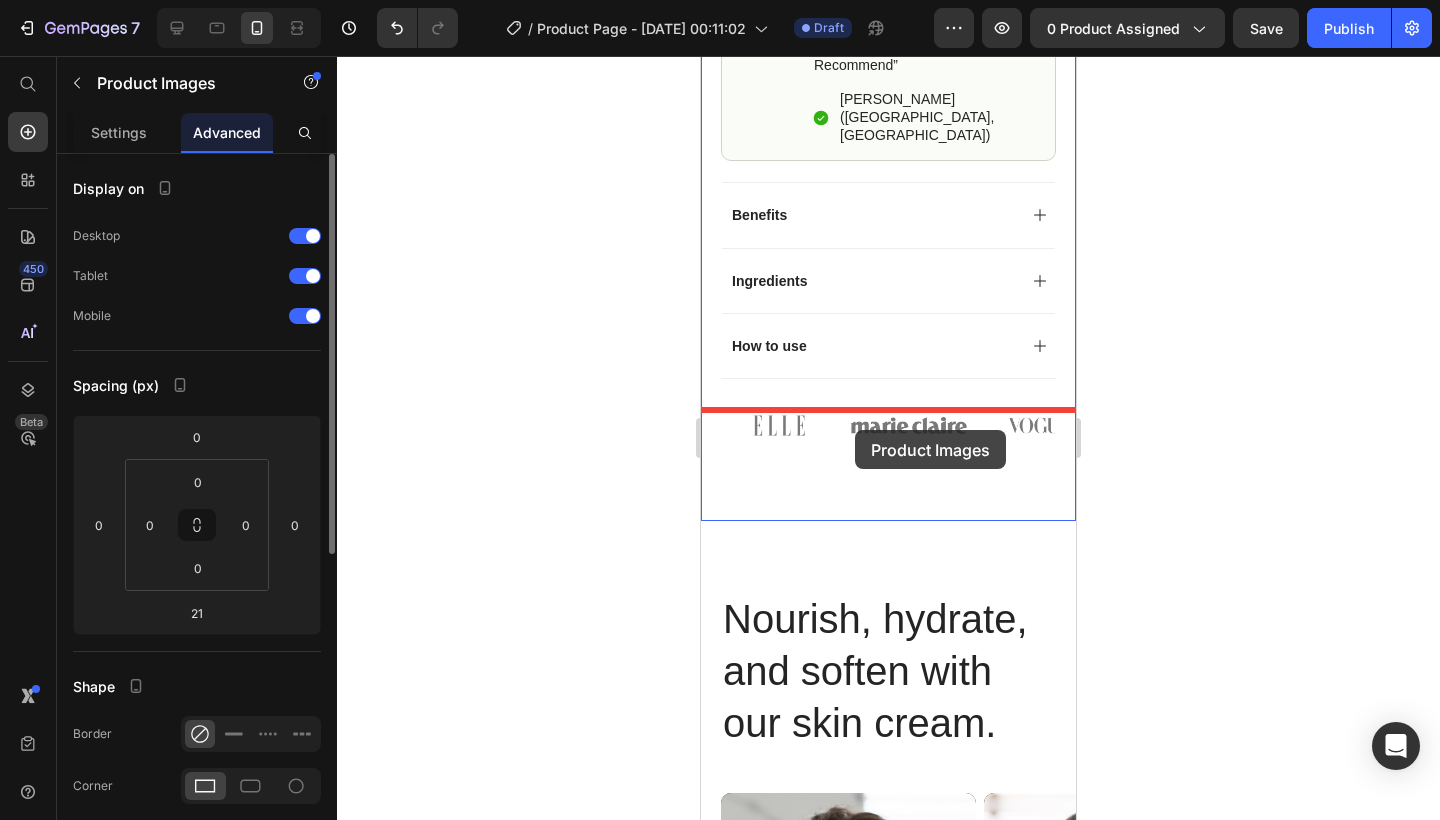 drag, startPoint x: 893, startPoint y: 407, endPoint x: 855, endPoint y: 430, distance: 44.418465 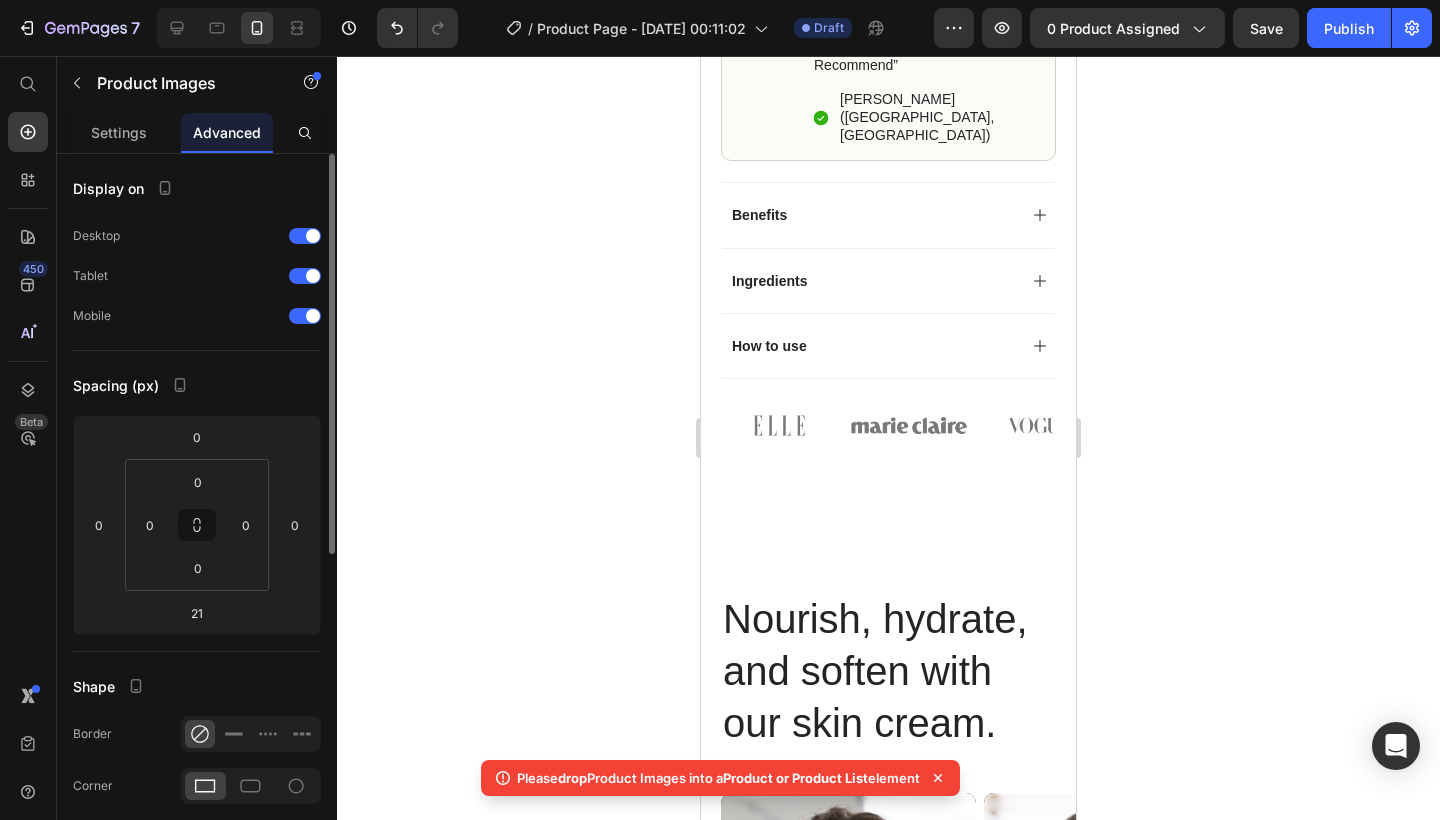 click on "Product or Product  List" at bounding box center (795, 778) 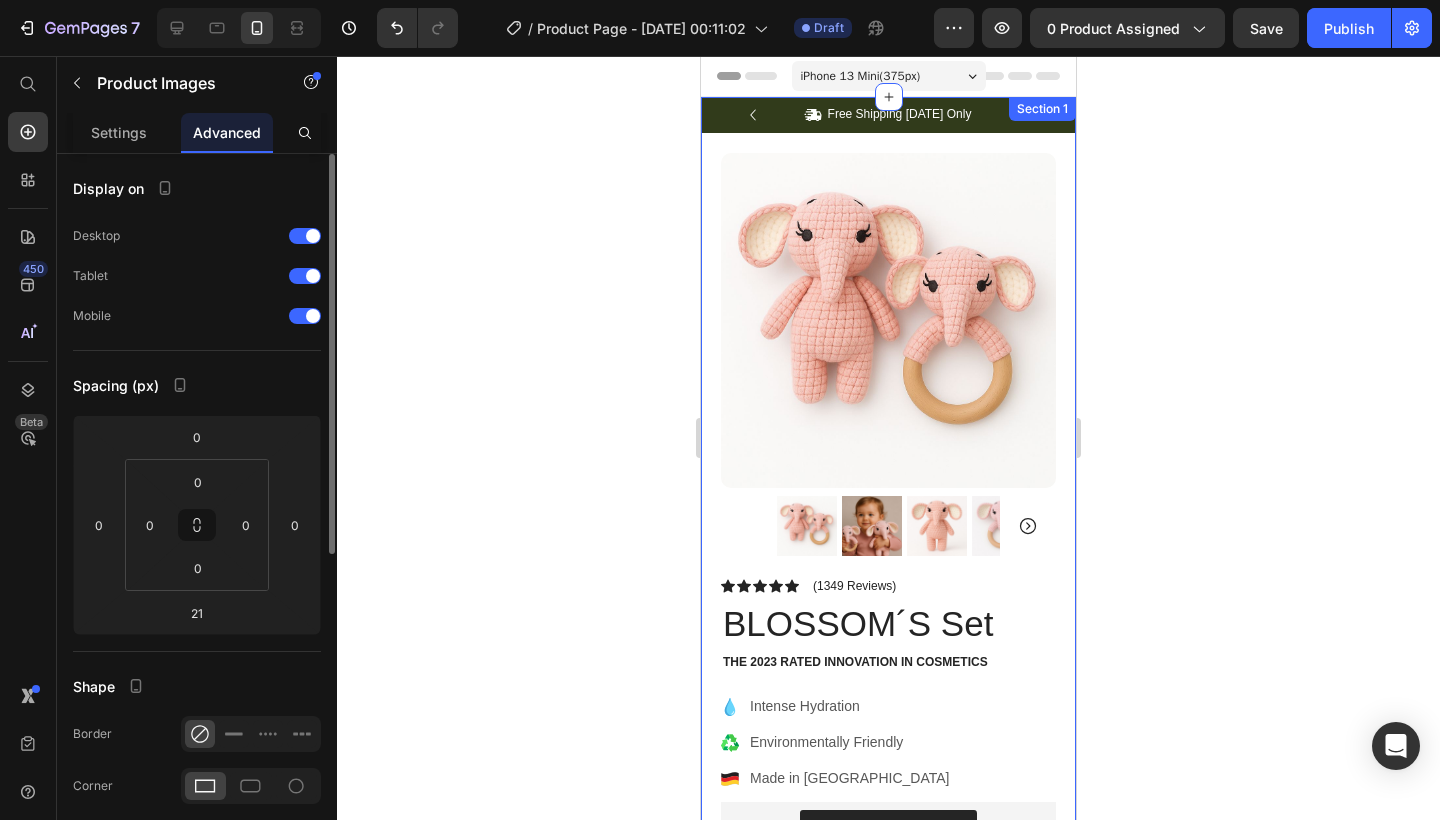 scroll, scrollTop: 0, scrollLeft: 0, axis: both 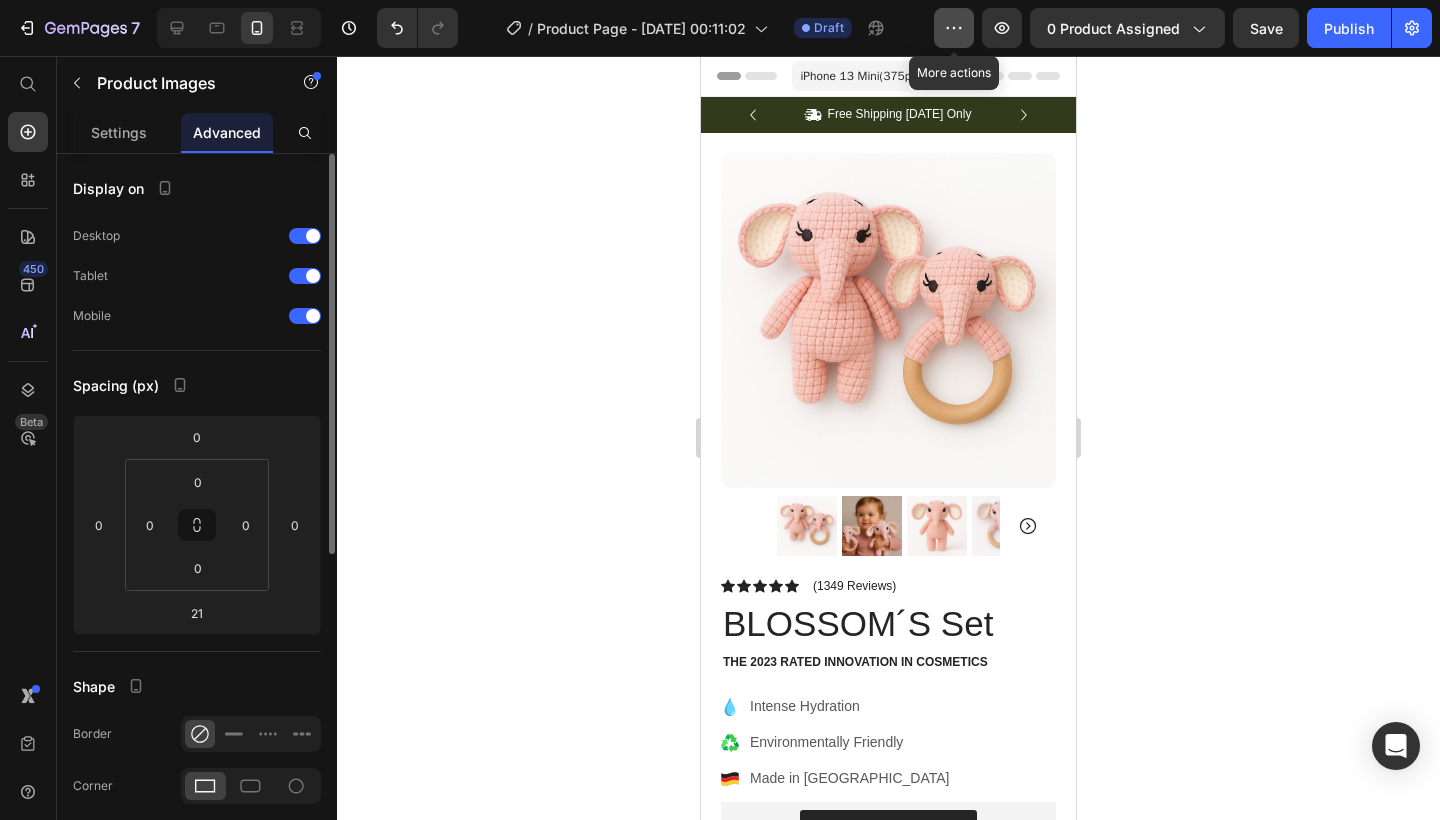 click 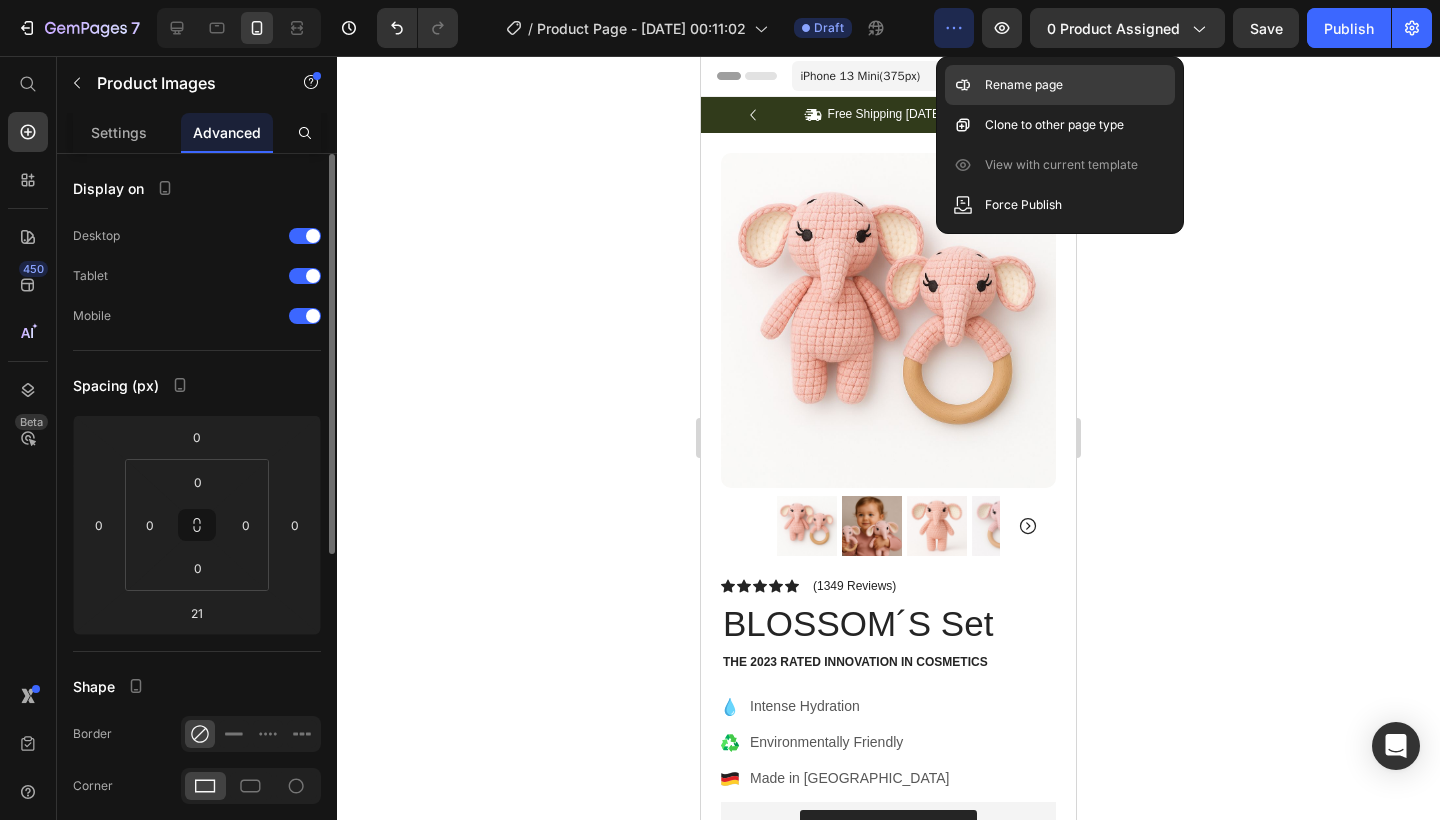 click on "Rename page" at bounding box center (1024, 85) 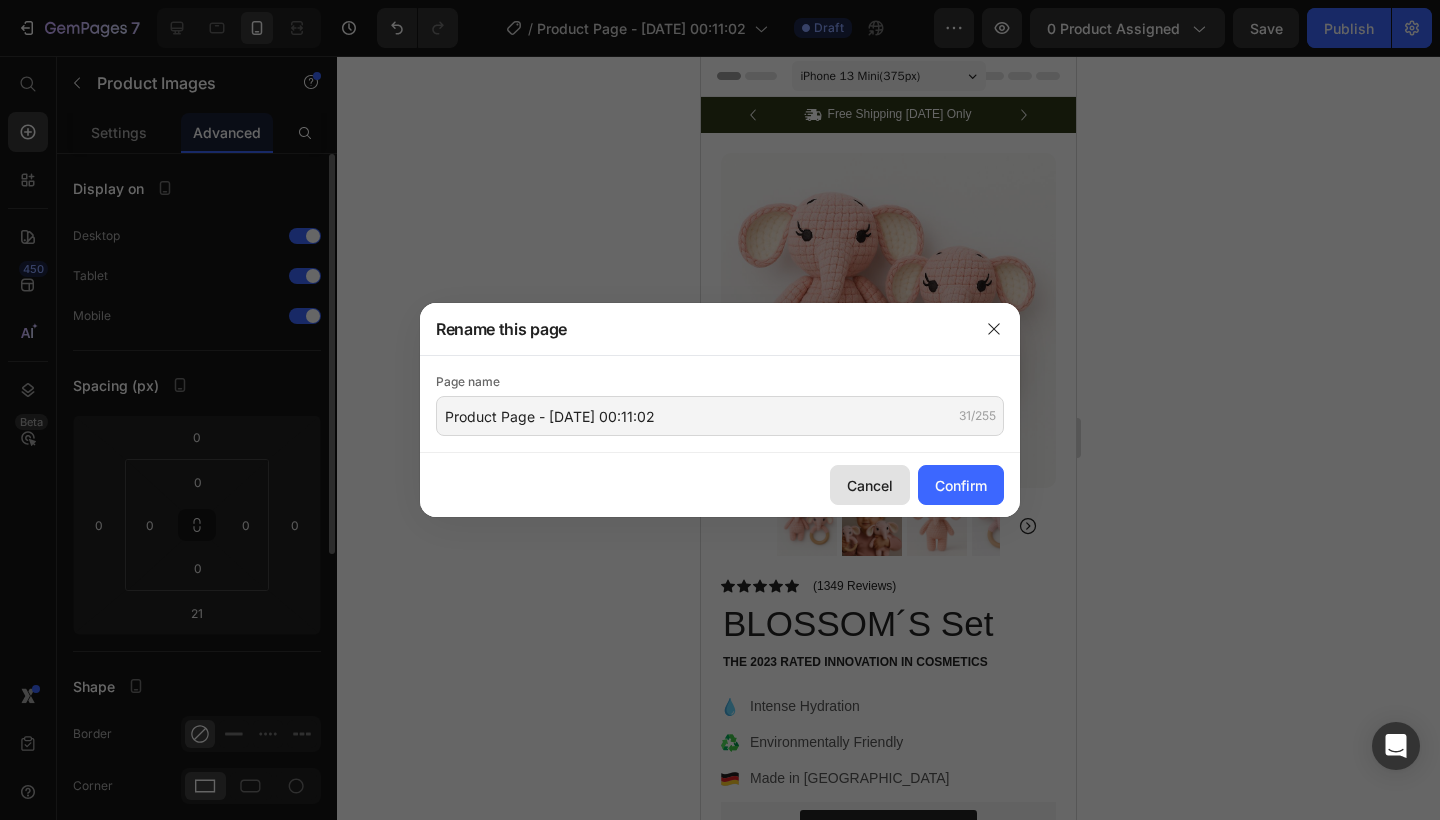 click on "Cancel" at bounding box center [870, 485] 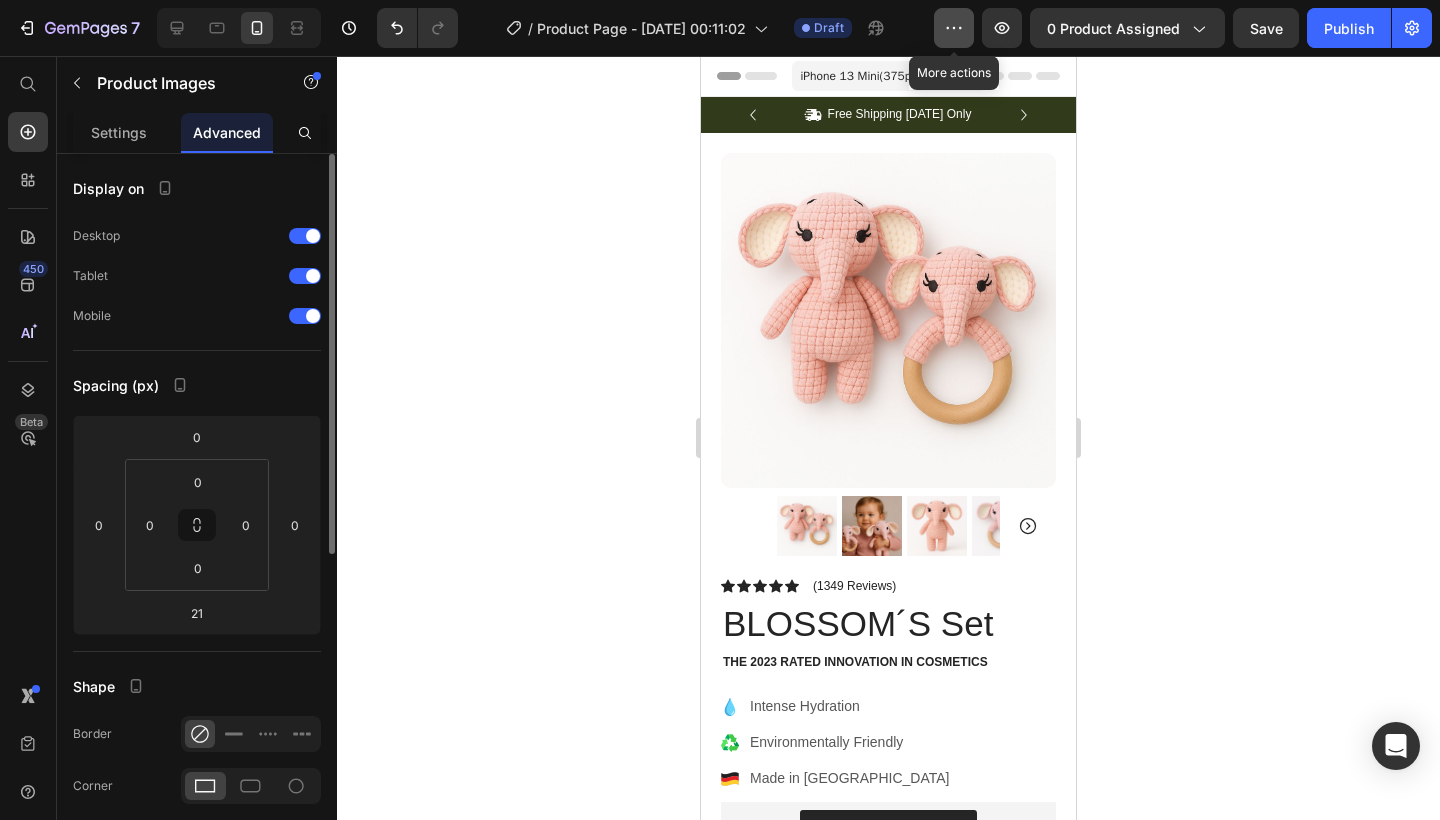 click 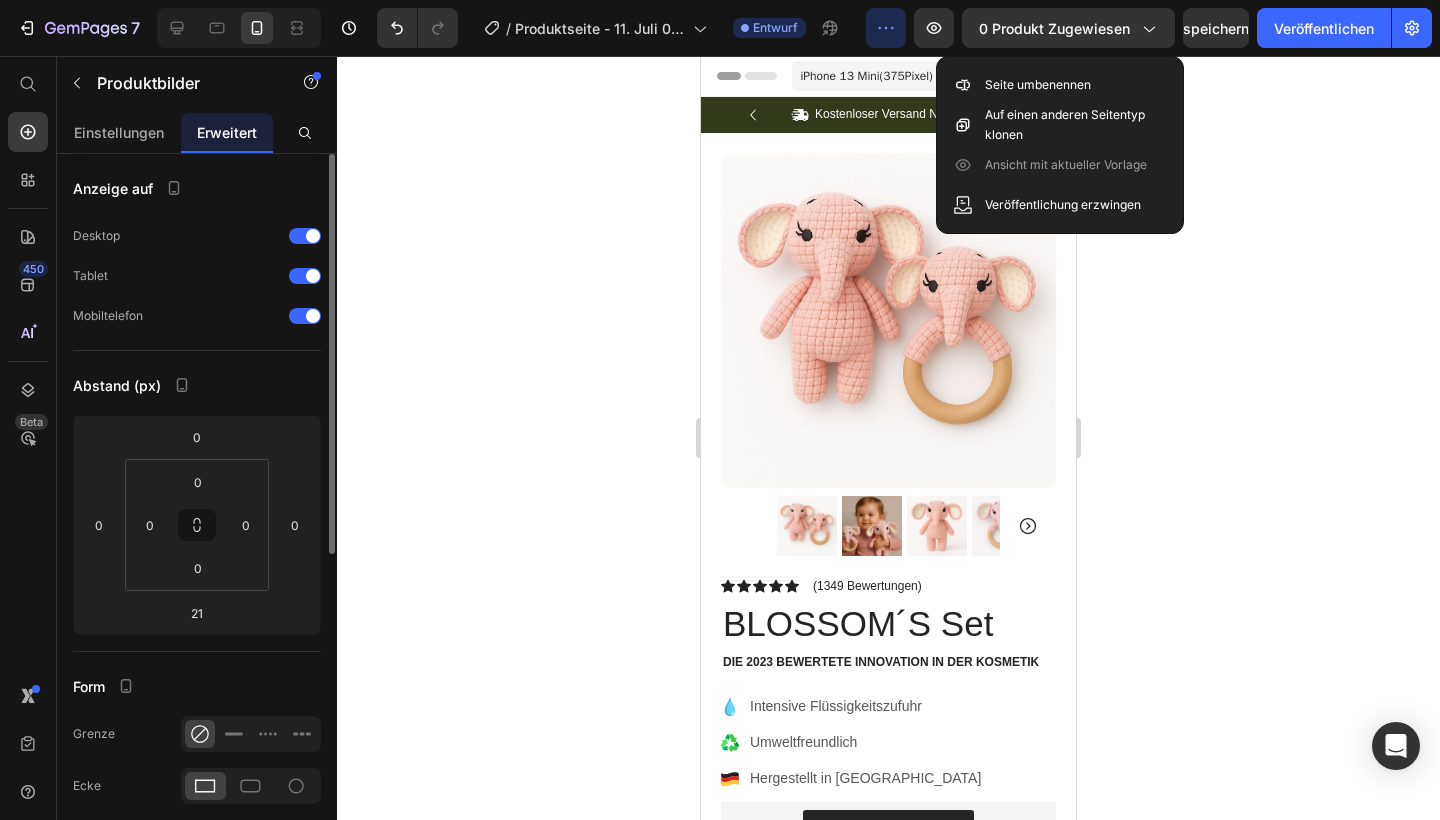 click 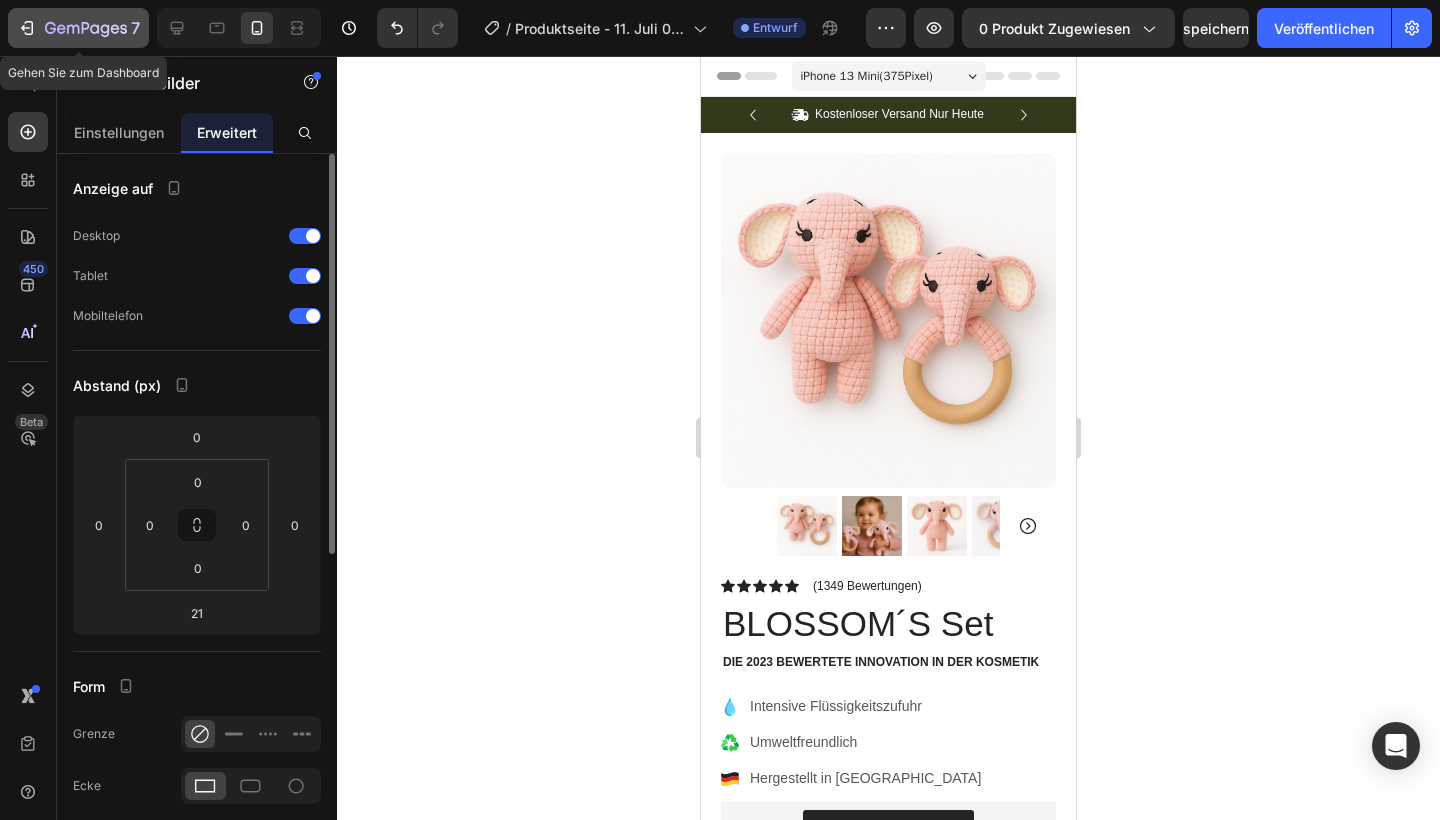 click 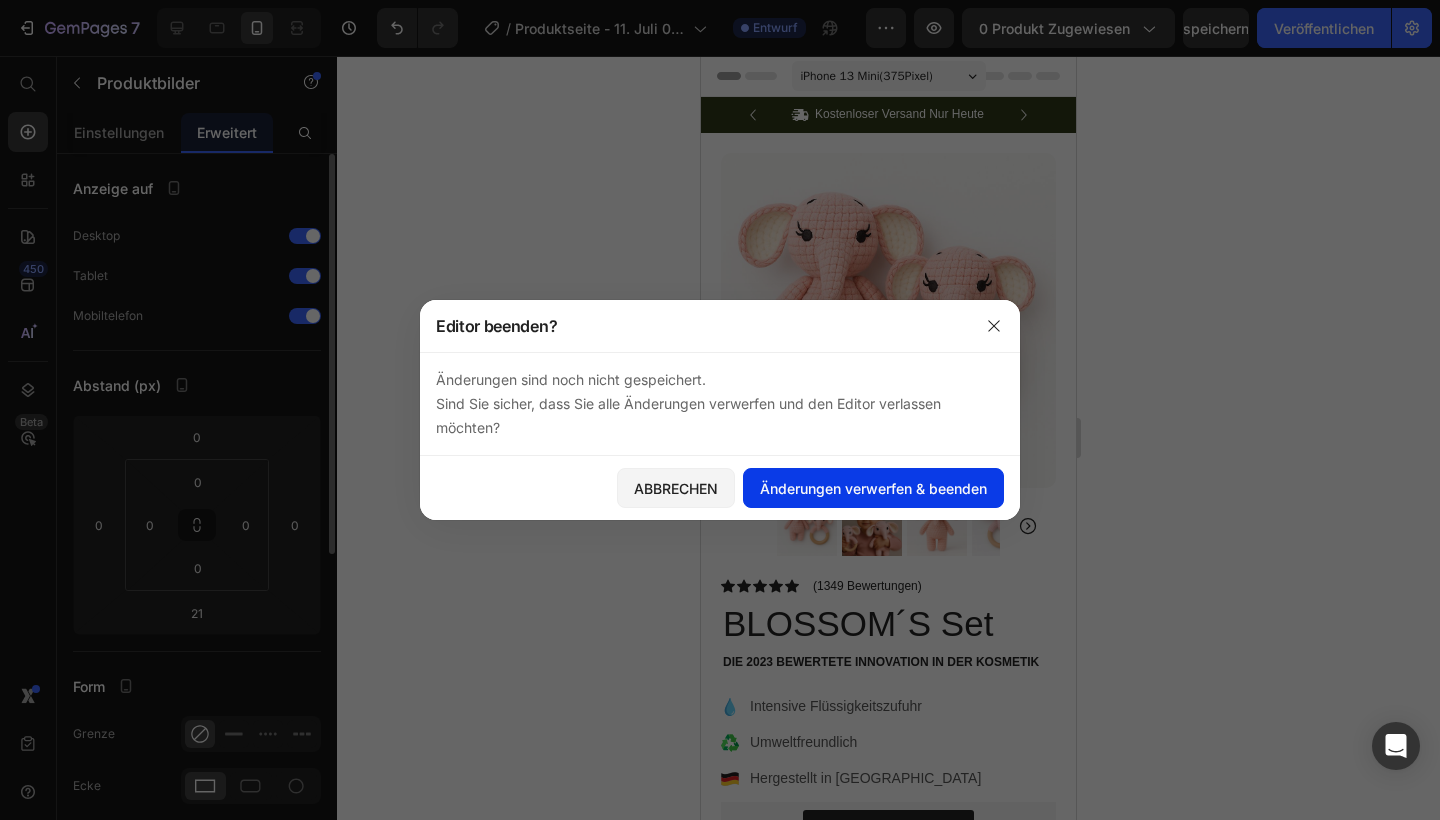 click on "Änderungen verwerfen & beenden" at bounding box center (873, 488) 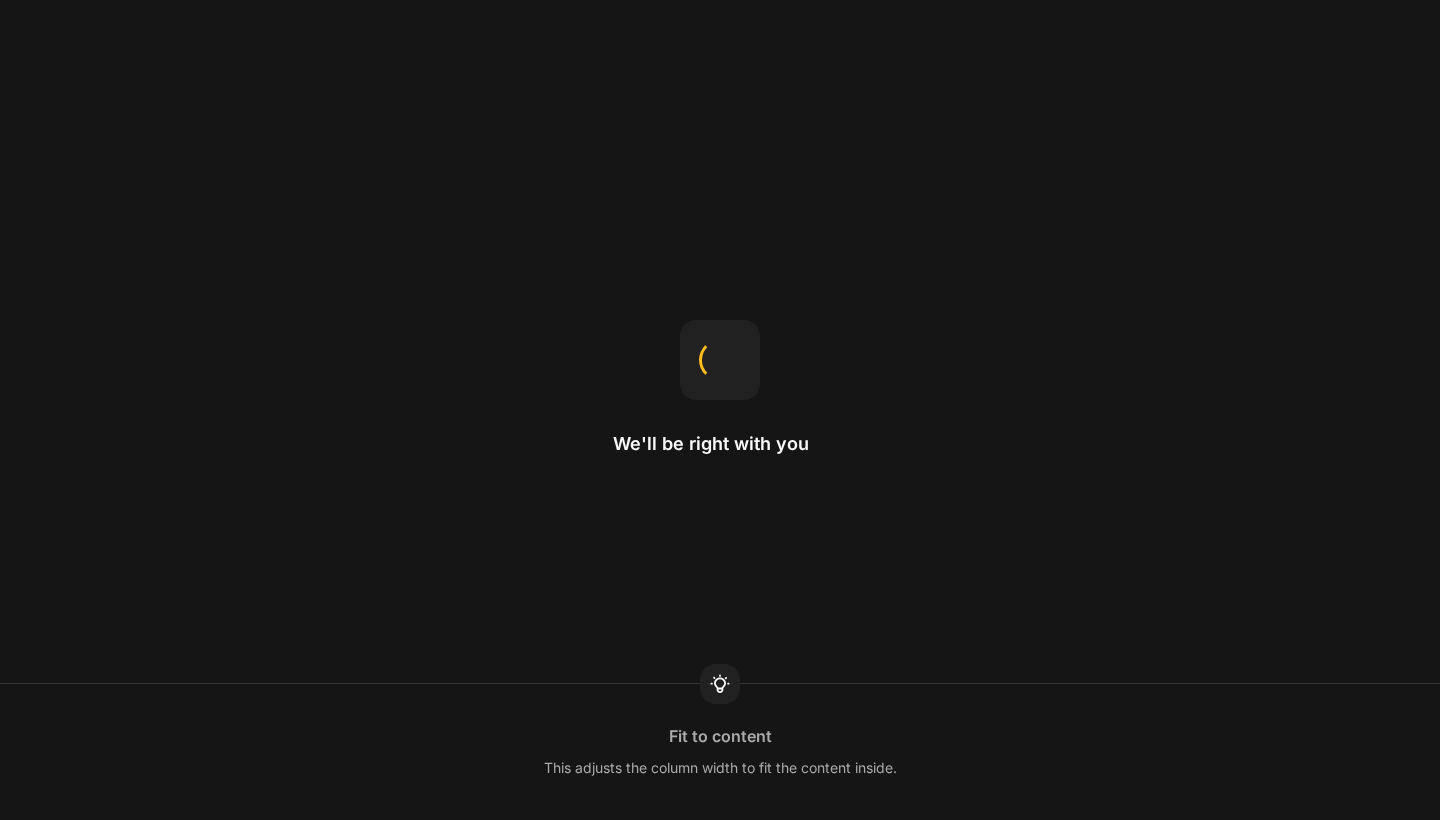 scroll, scrollTop: 0, scrollLeft: 0, axis: both 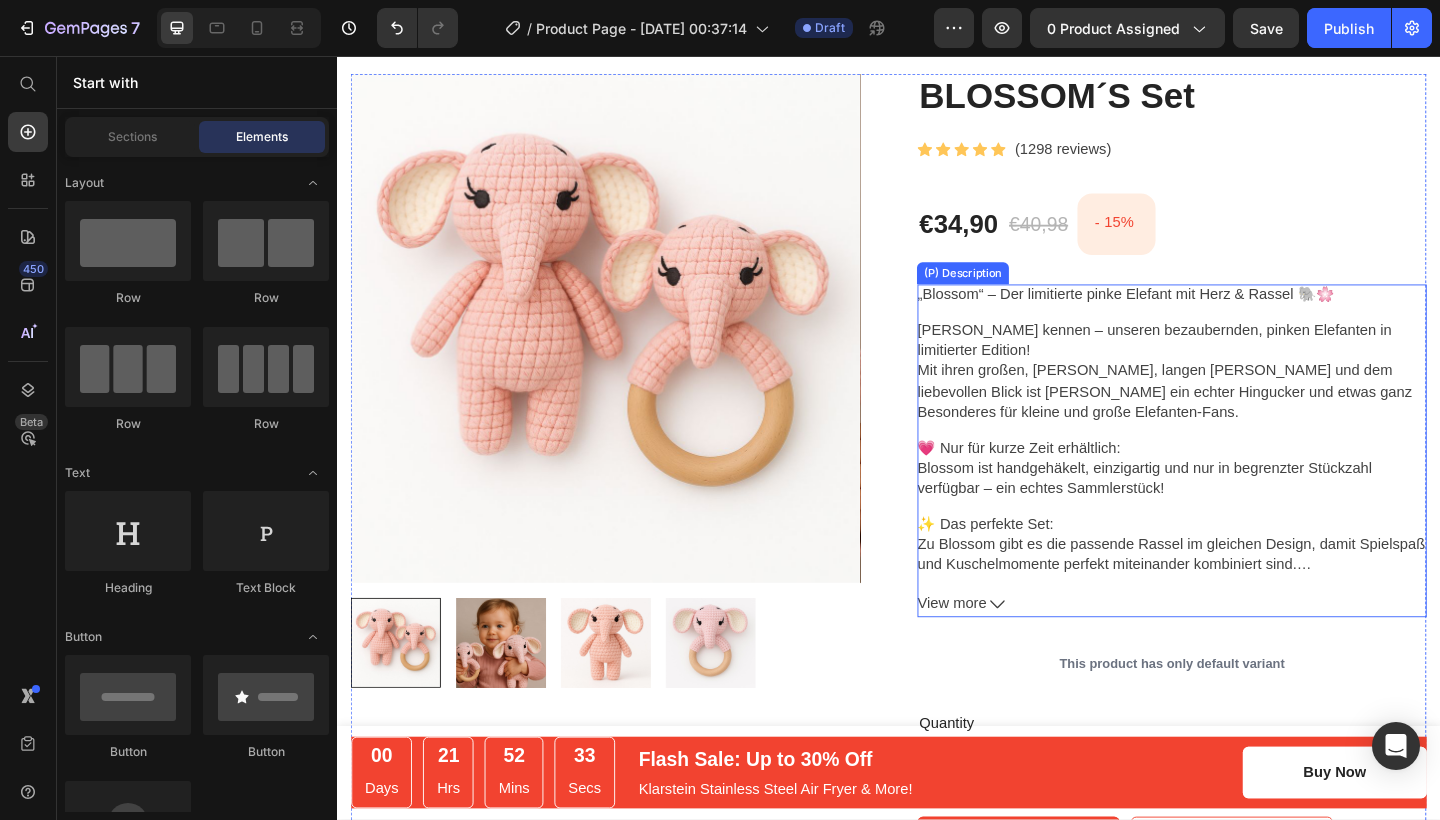 click on "View more" at bounding box center (1245, 652) 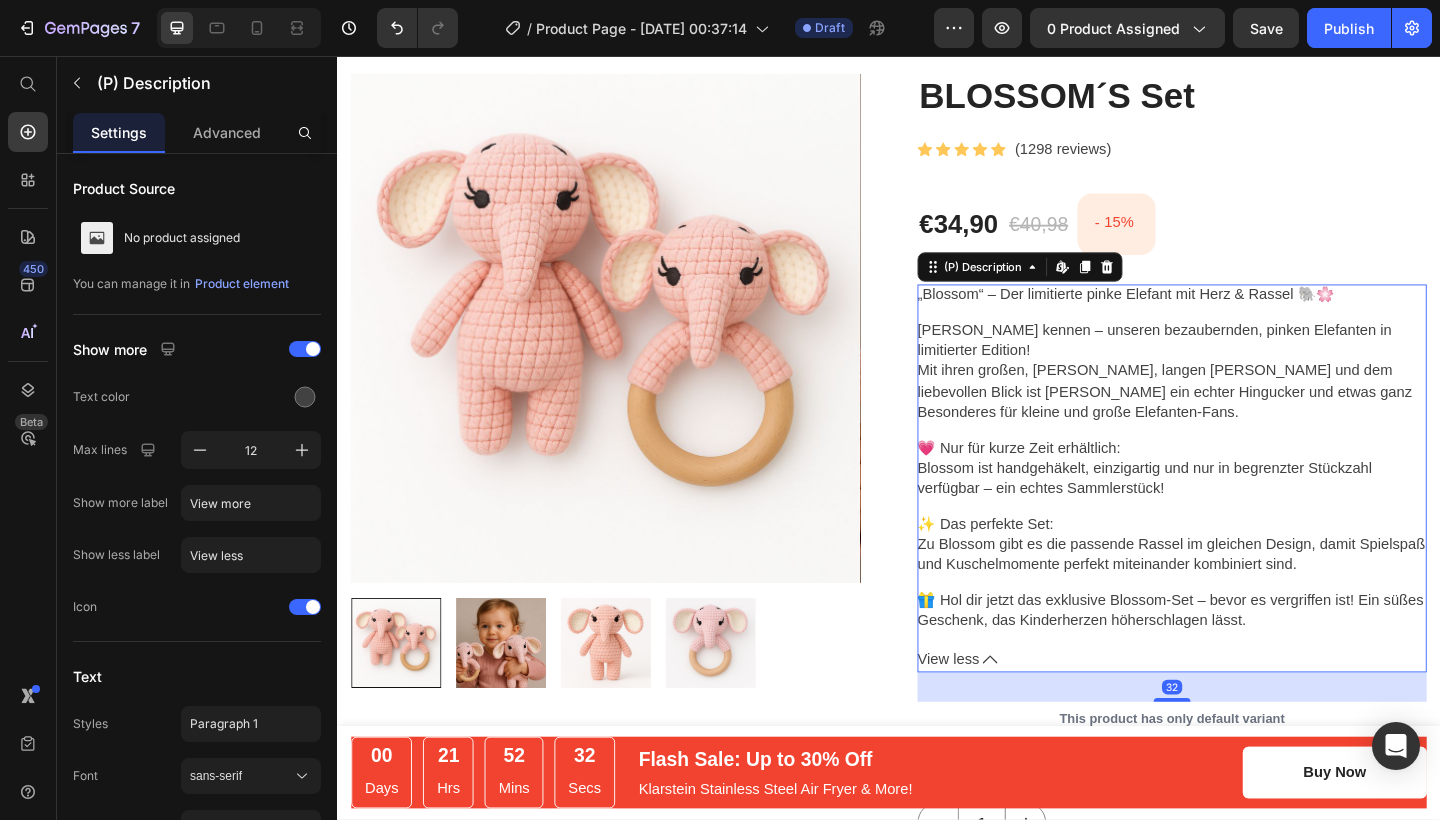 click 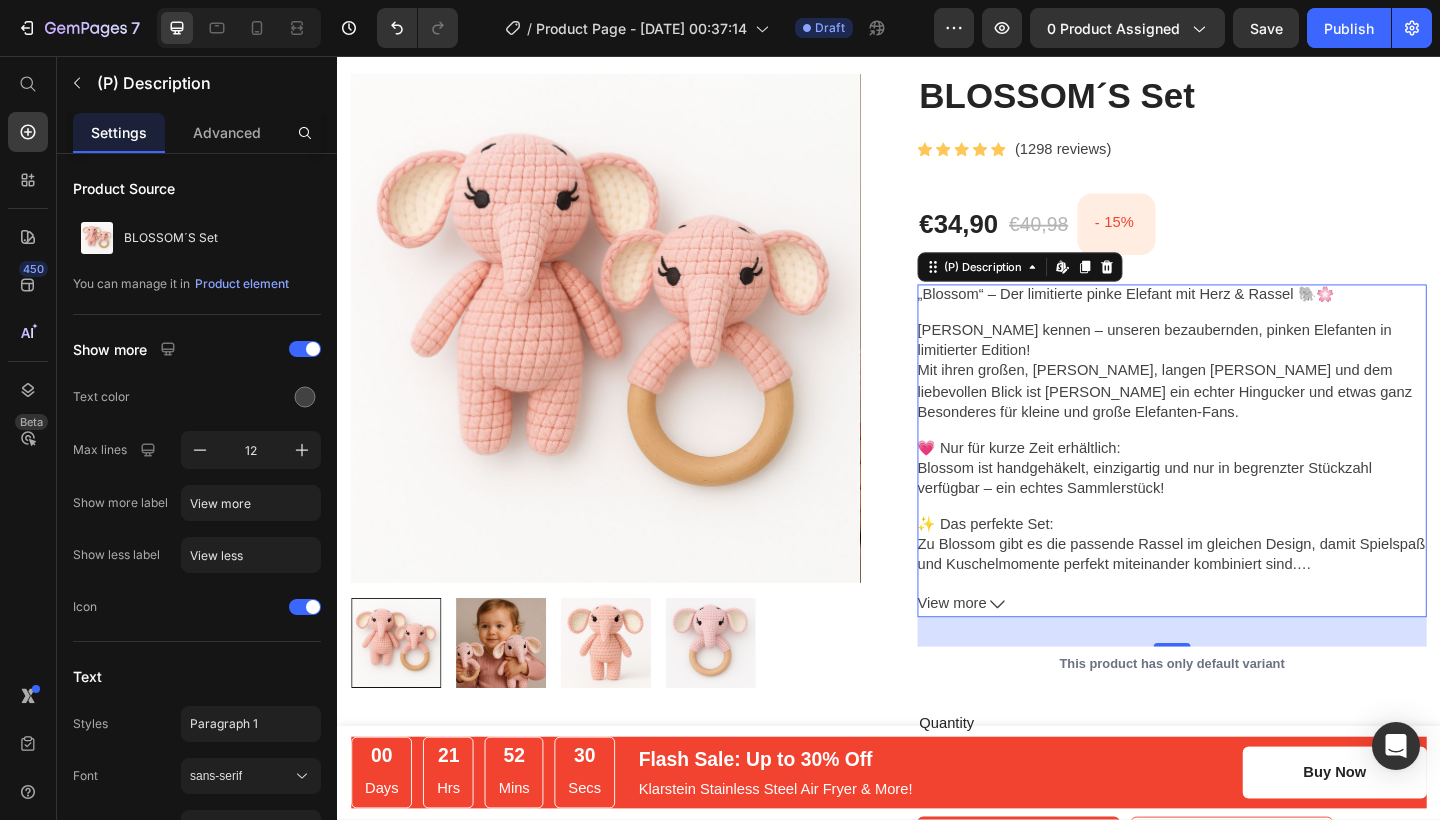 click on "View more" at bounding box center (1245, 652) 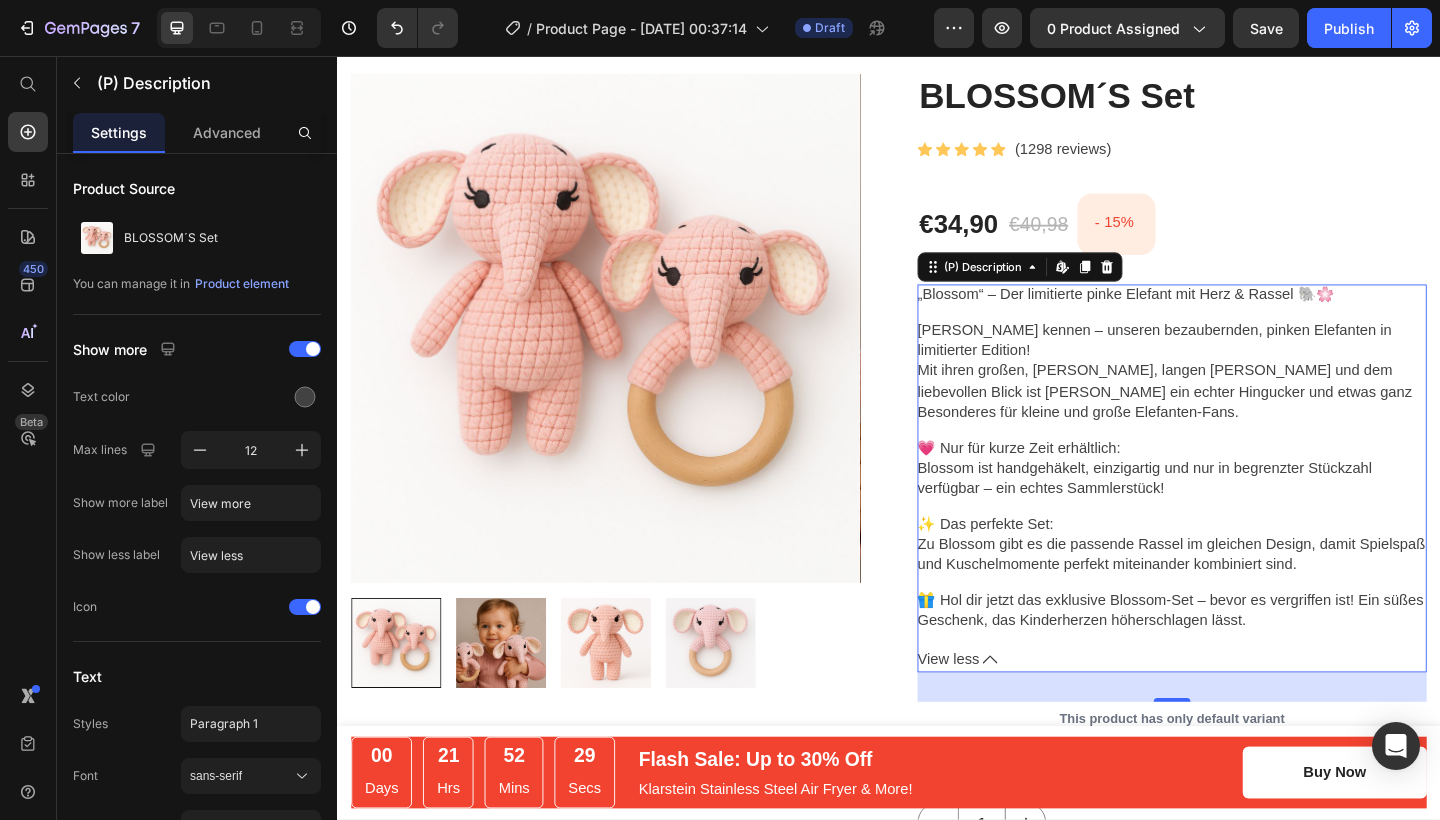 click 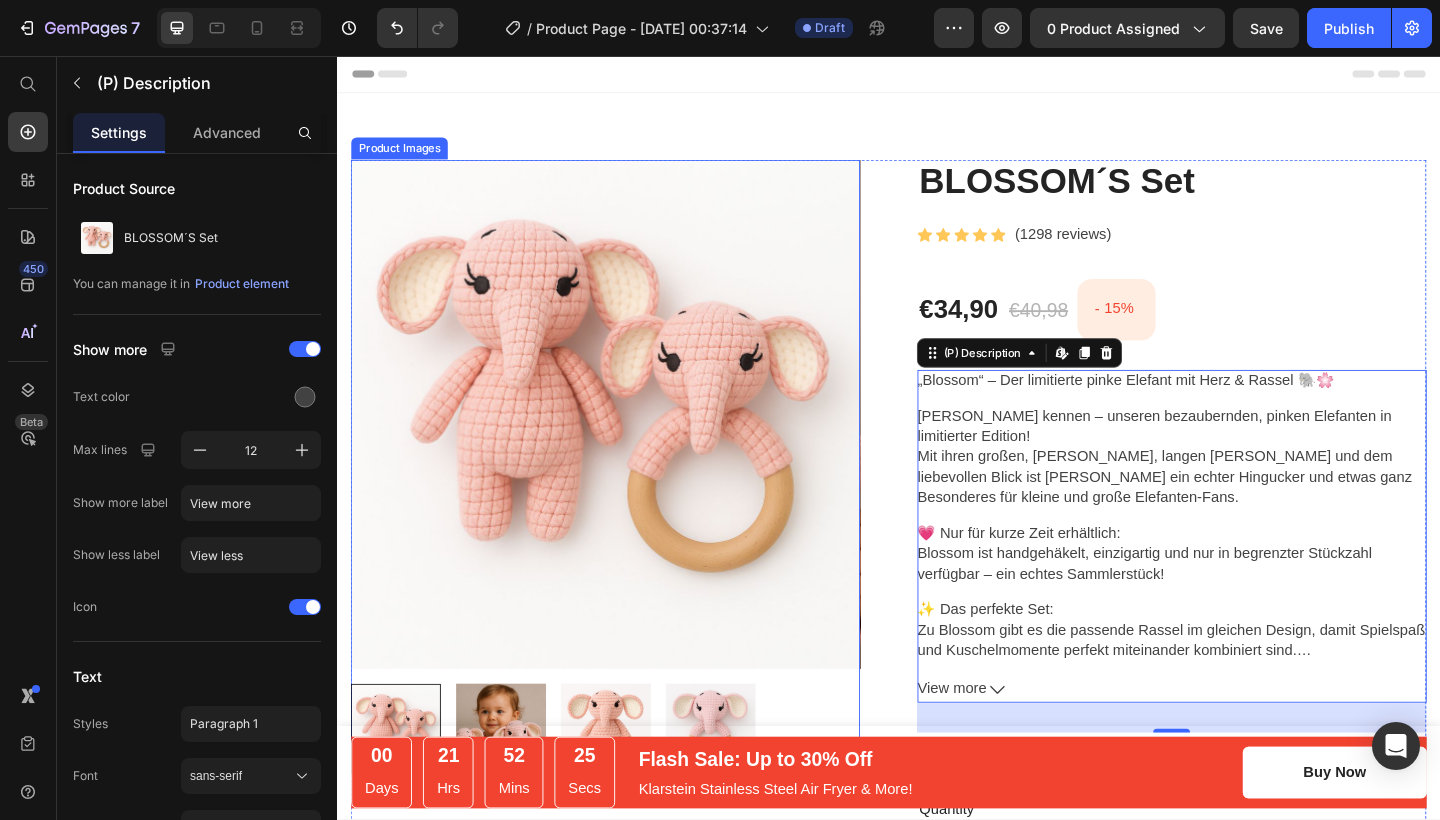 scroll, scrollTop: 0, scrollLeft: 0, axis: both 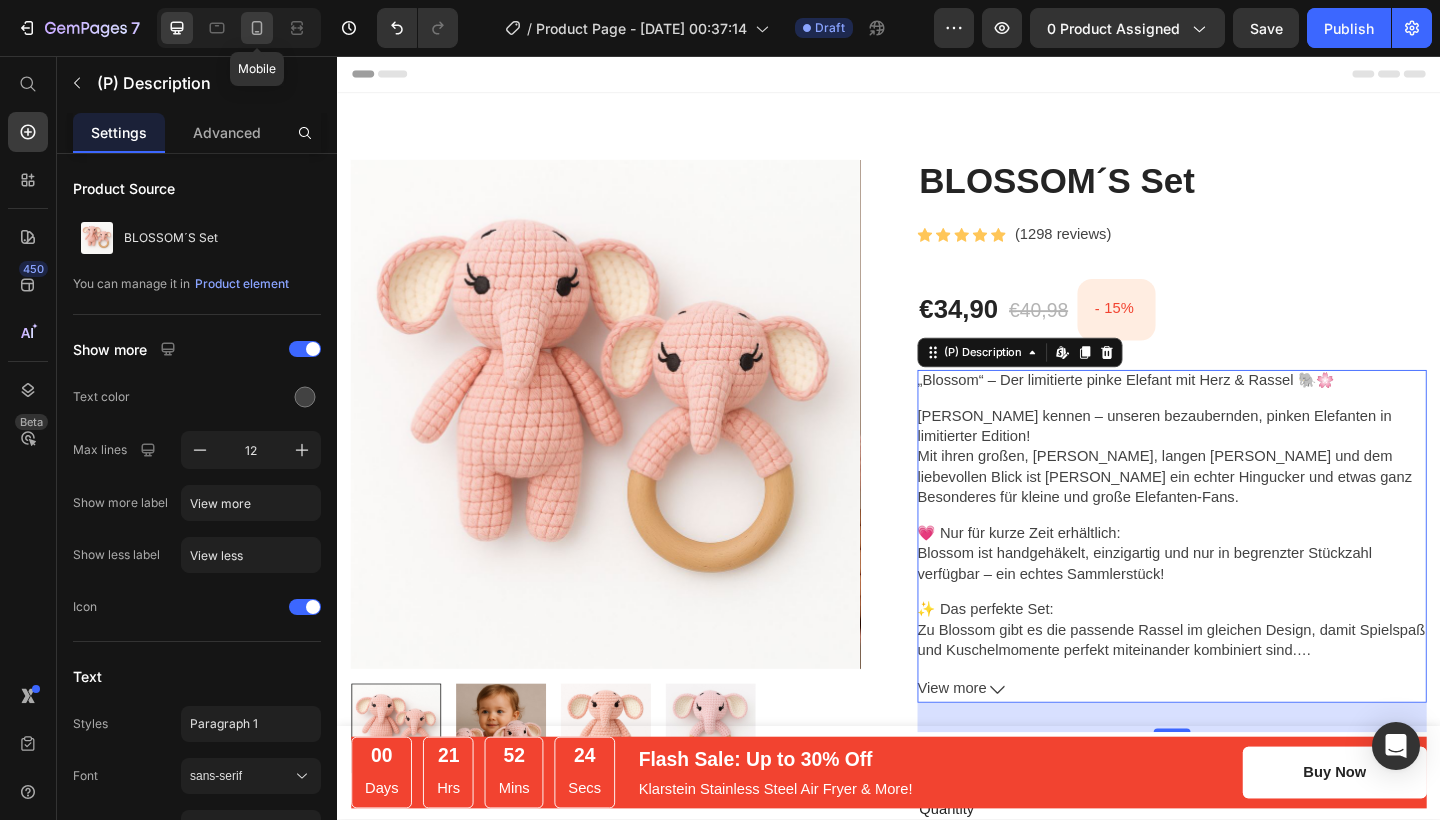 click 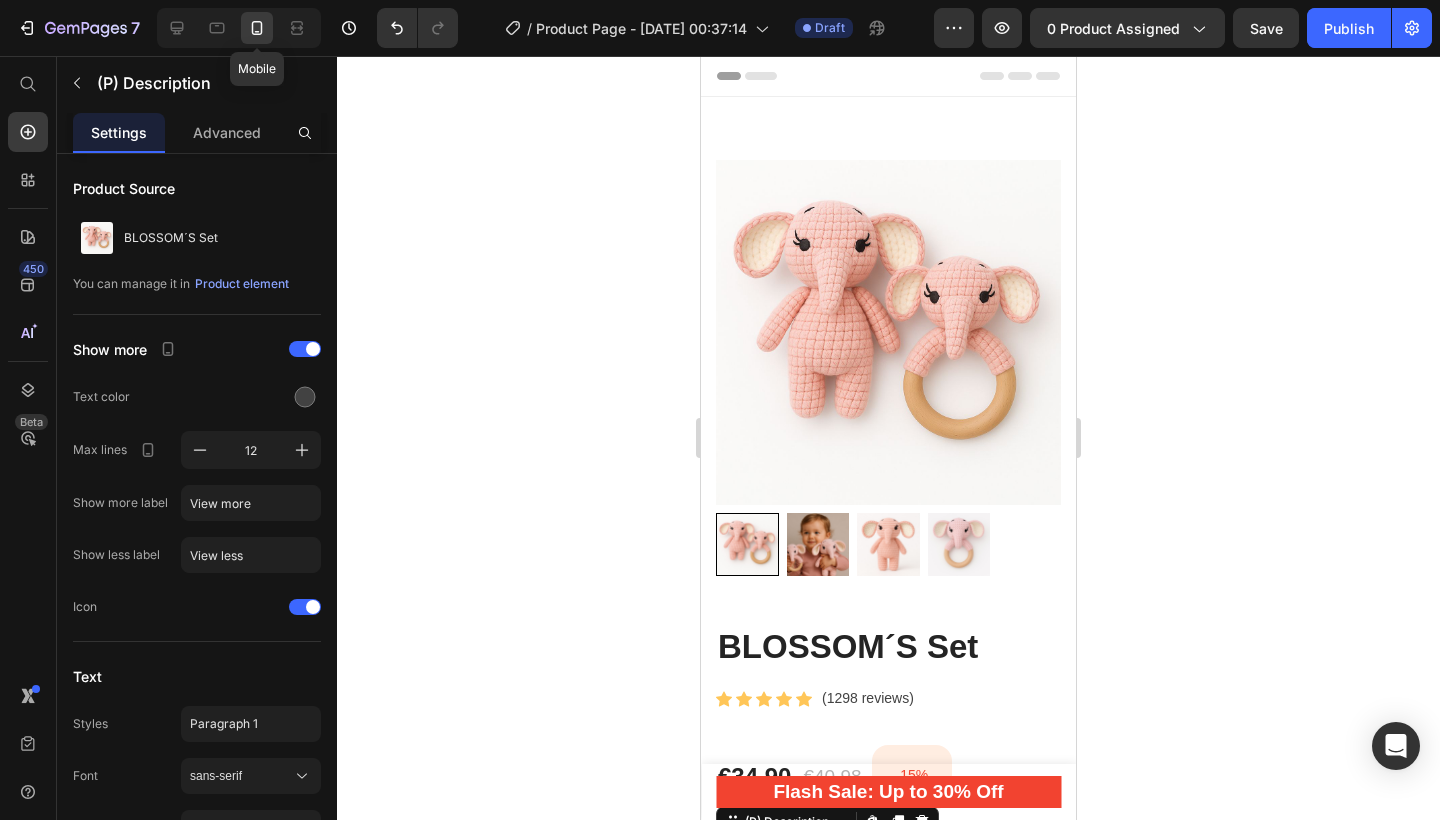 type on "14" 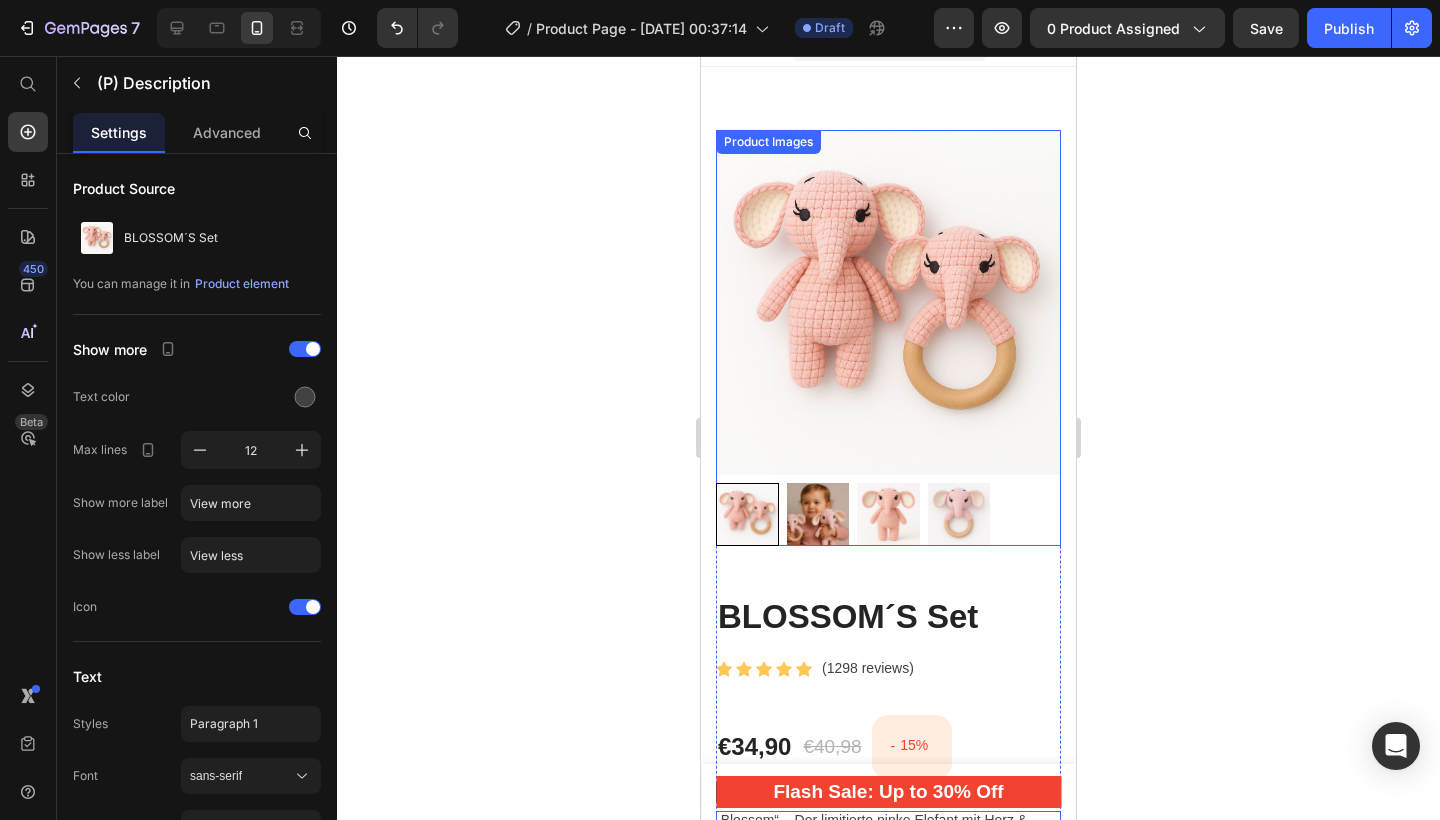 scroll, scrollTop: 0, scrollLeft: 0, axis: both 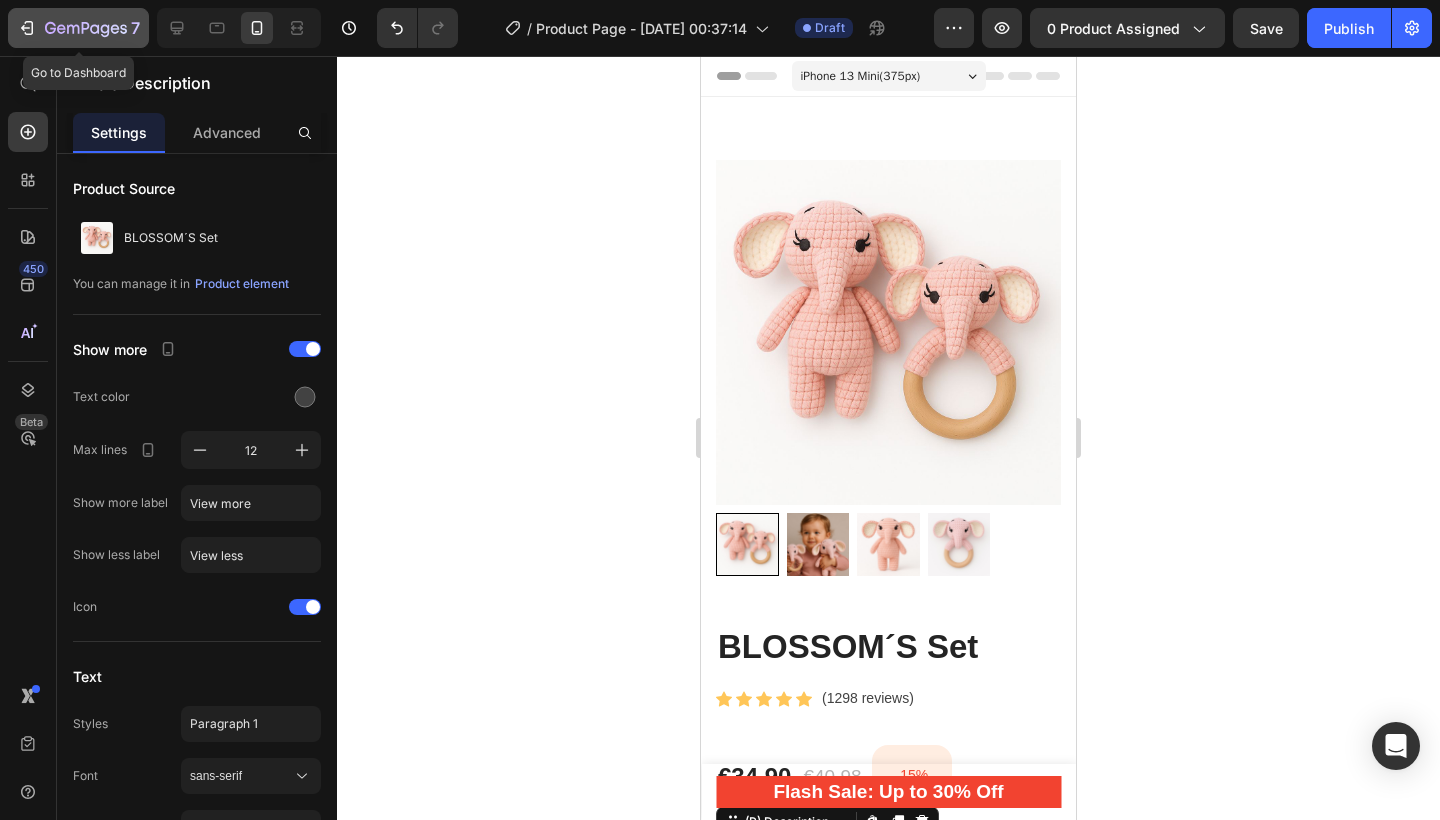 click on "7" at bounding box center [78, 28] 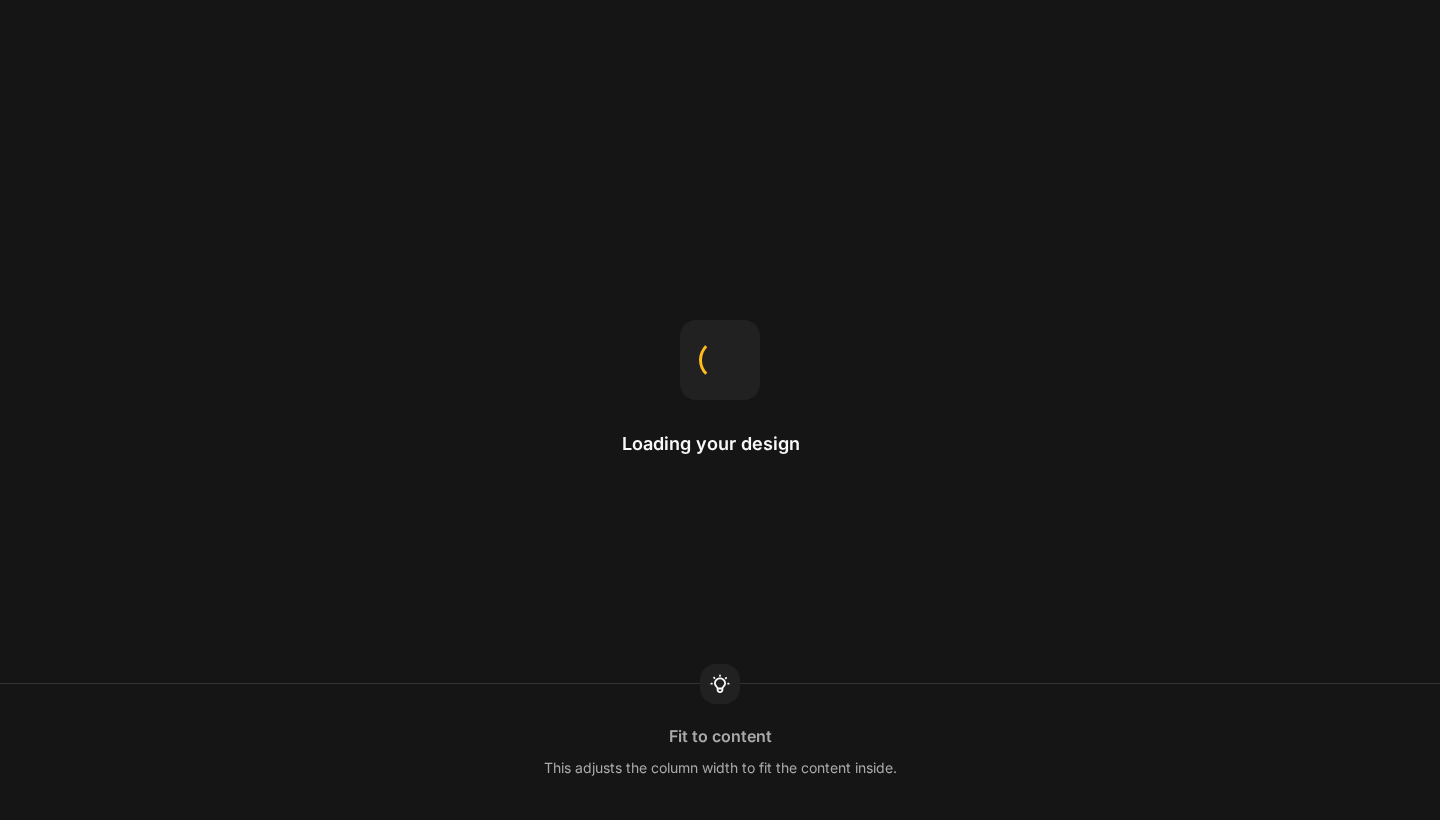 scroll, scrollTop: 0, scrollLeft: 0, axis: both 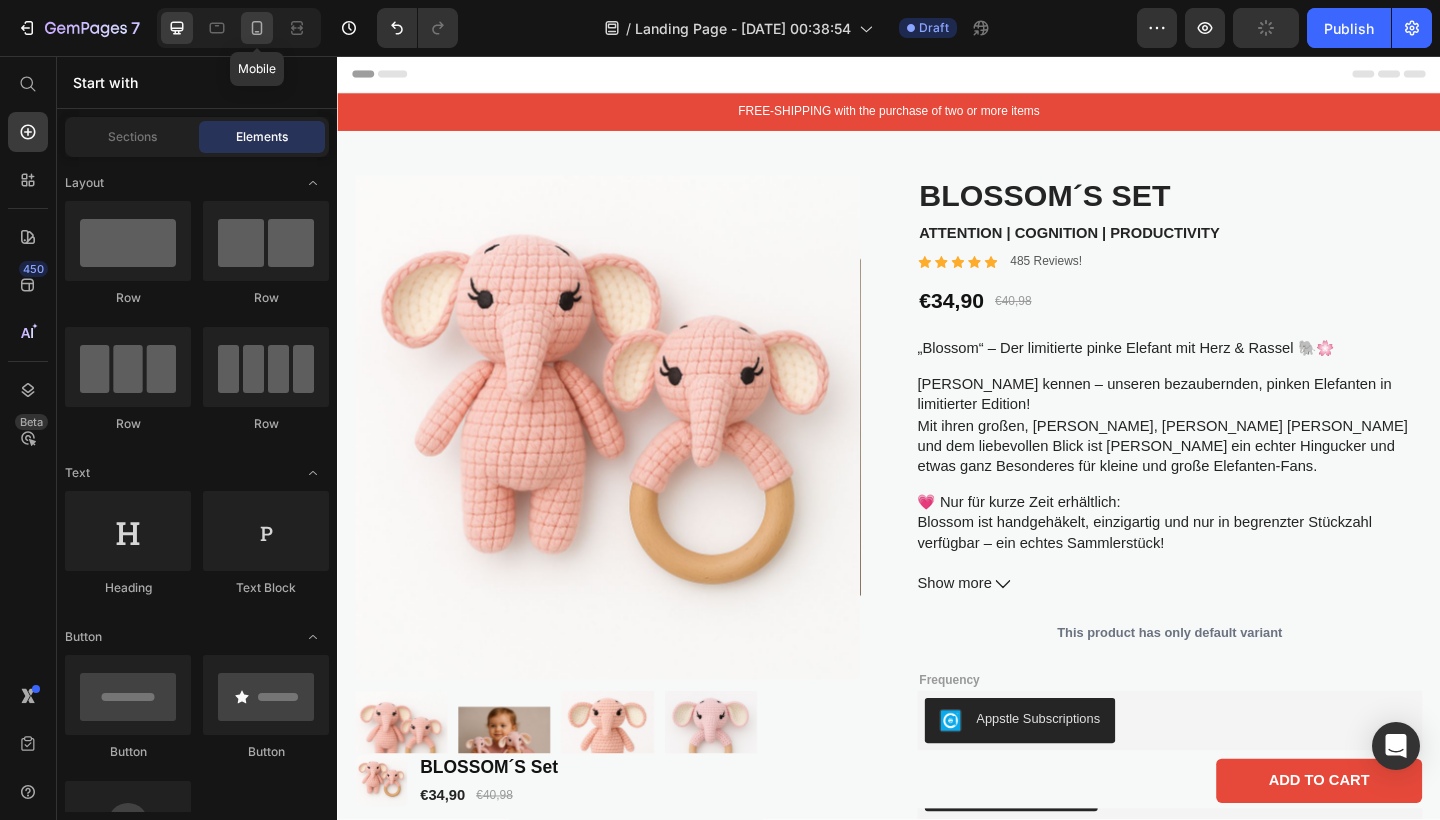 click 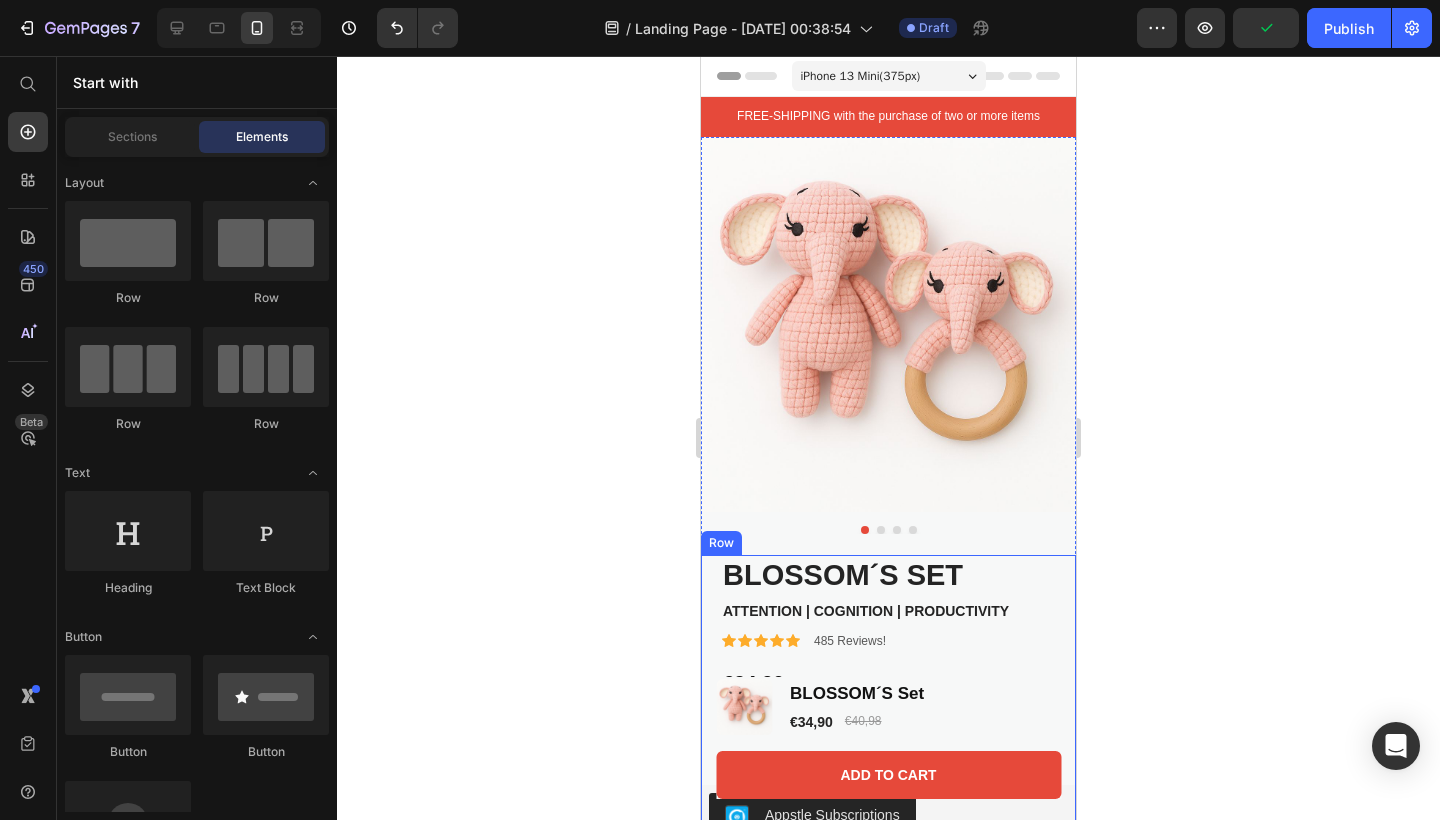 scroll, scrollTop: 0, scrollLeft: 0, axis: both 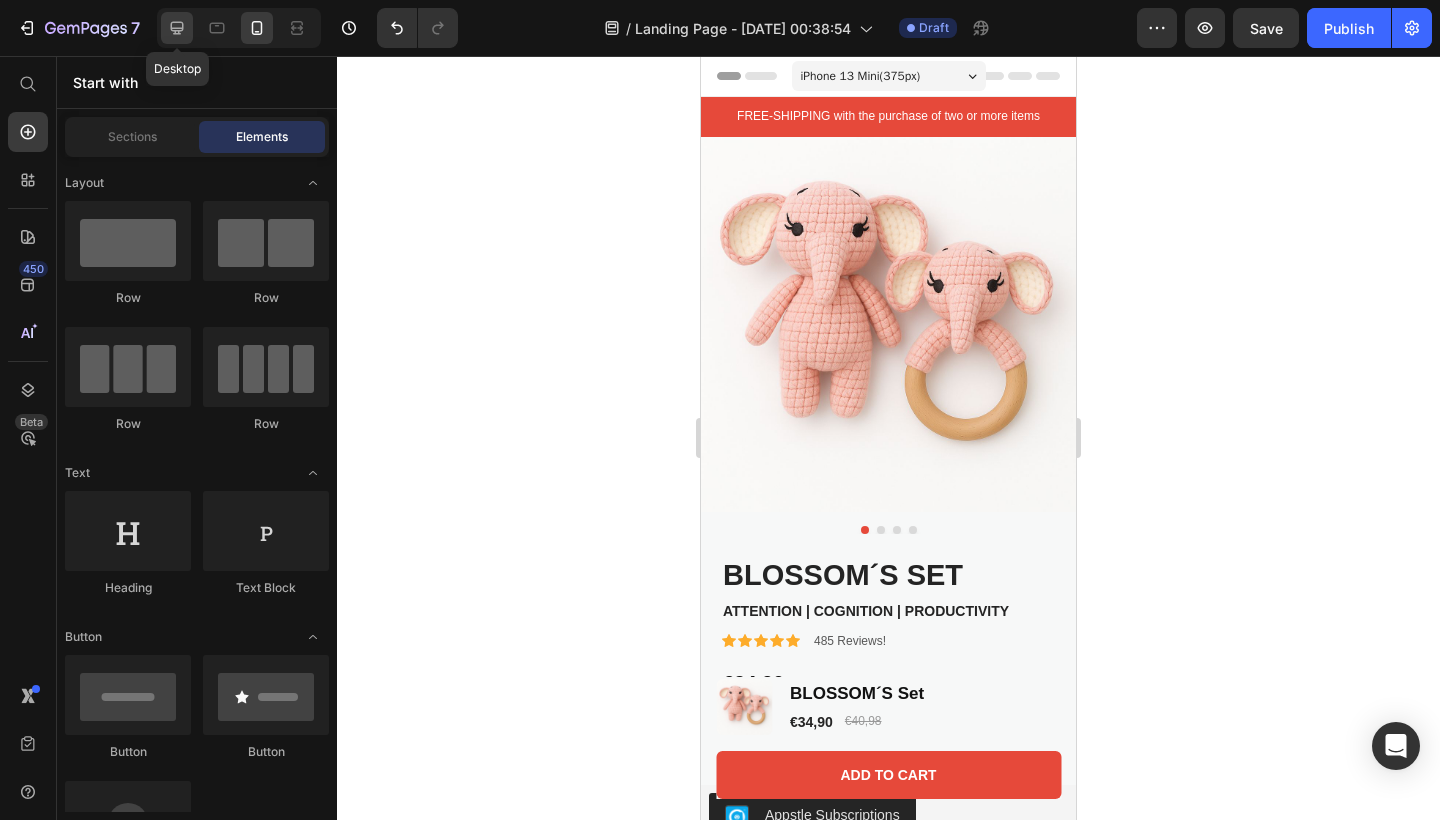 click 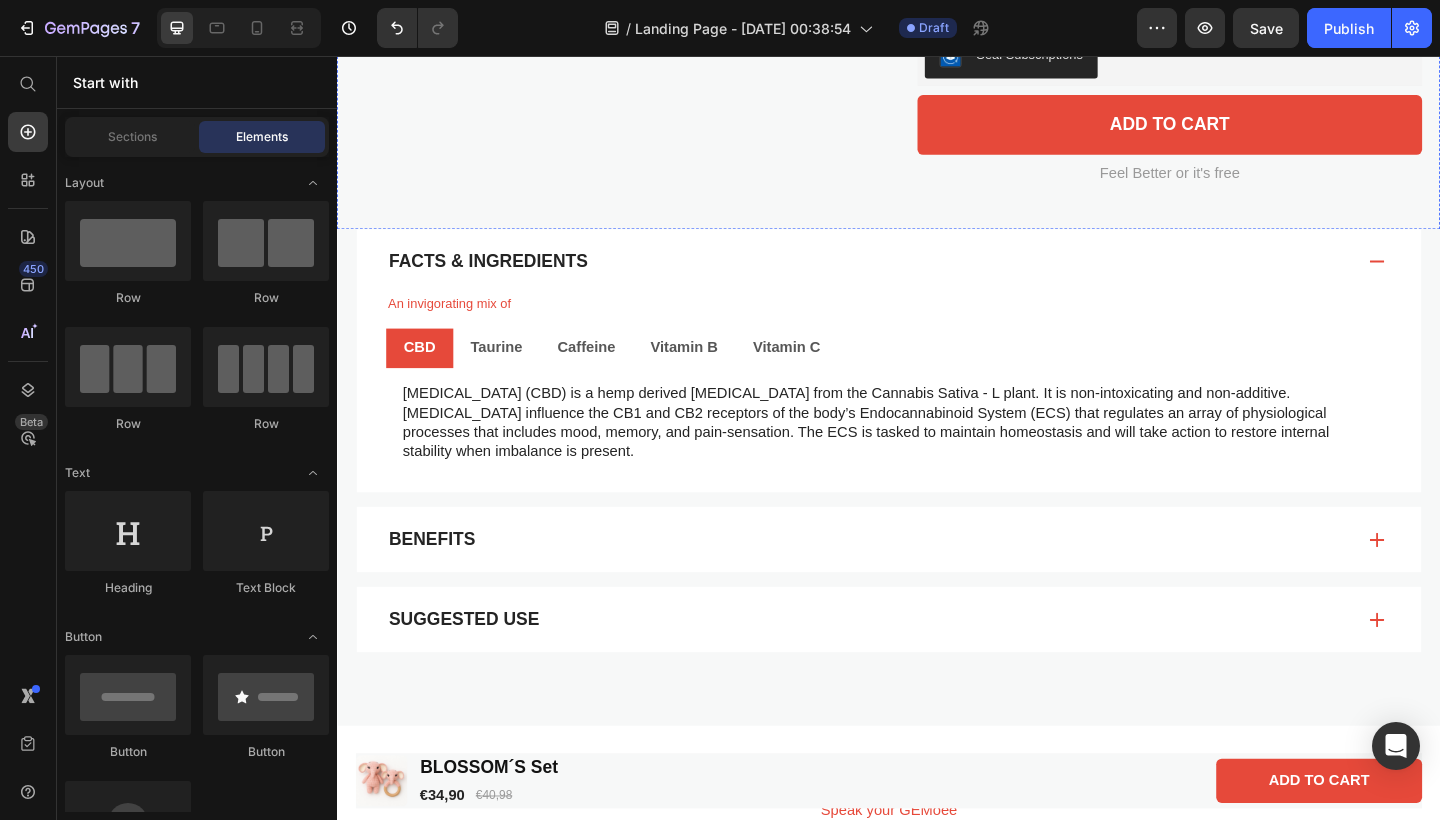 scroll, scrollTop: 798, scrollLeft: 0, axis: vertical 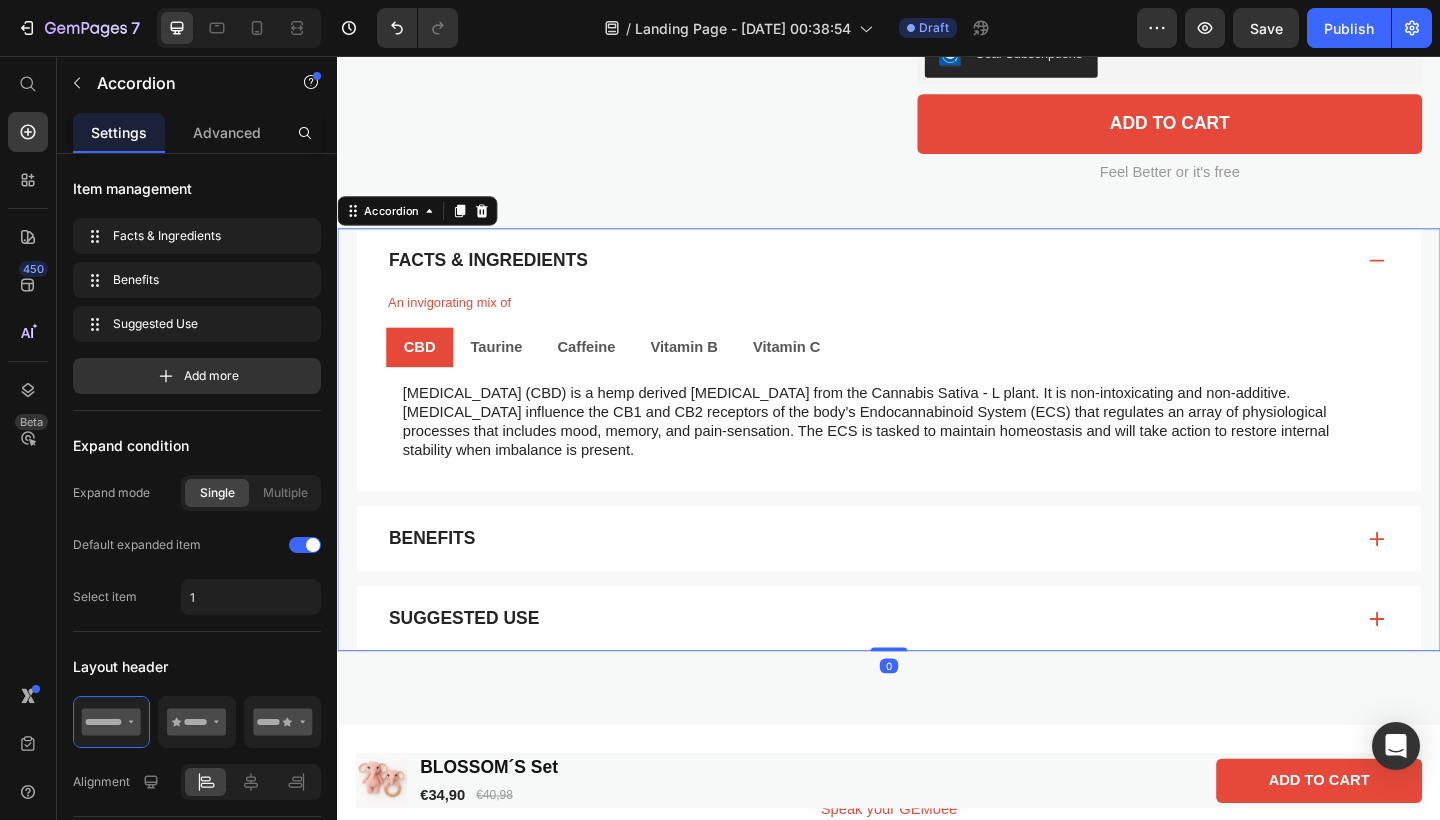 click 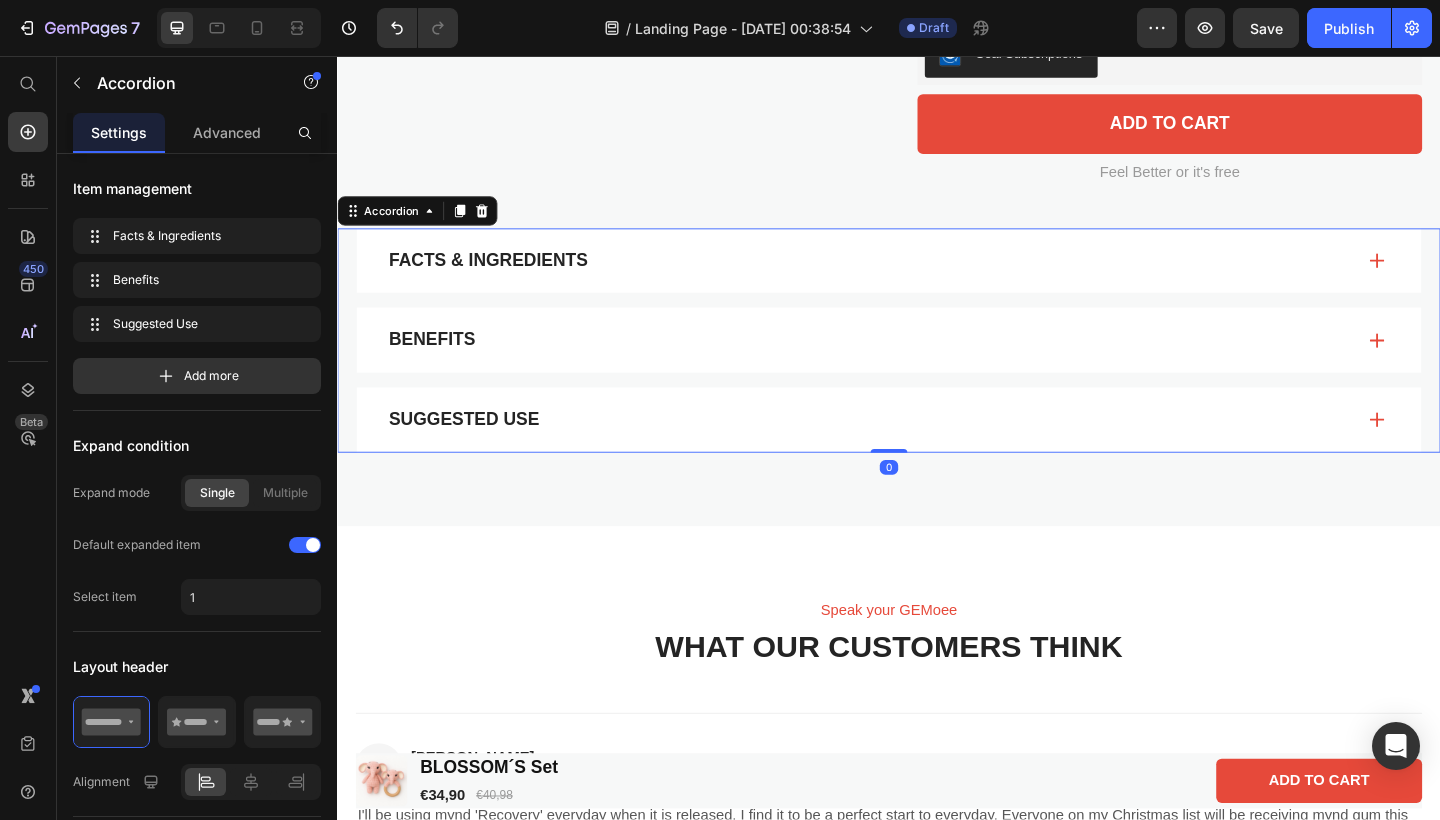 click 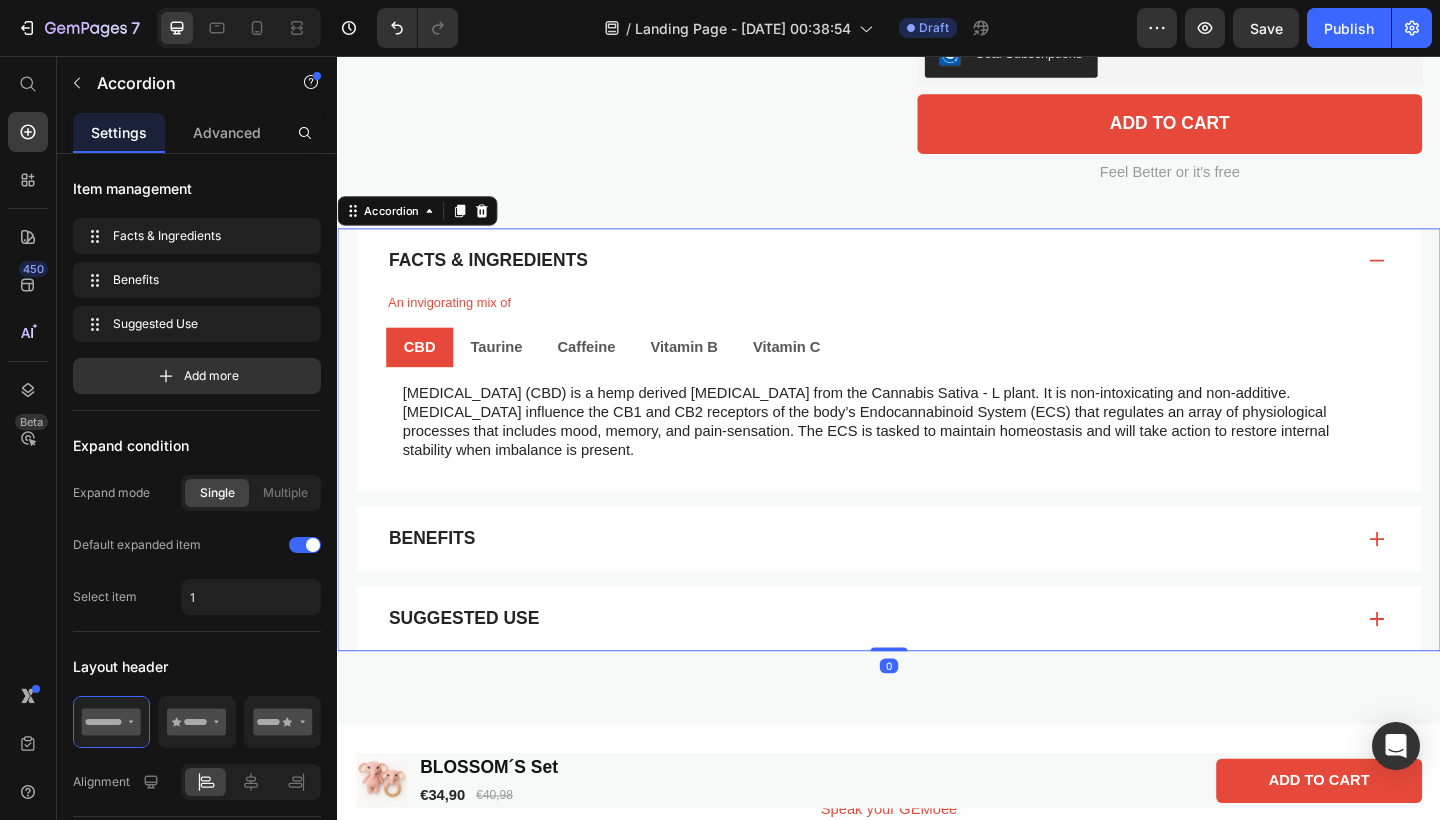click 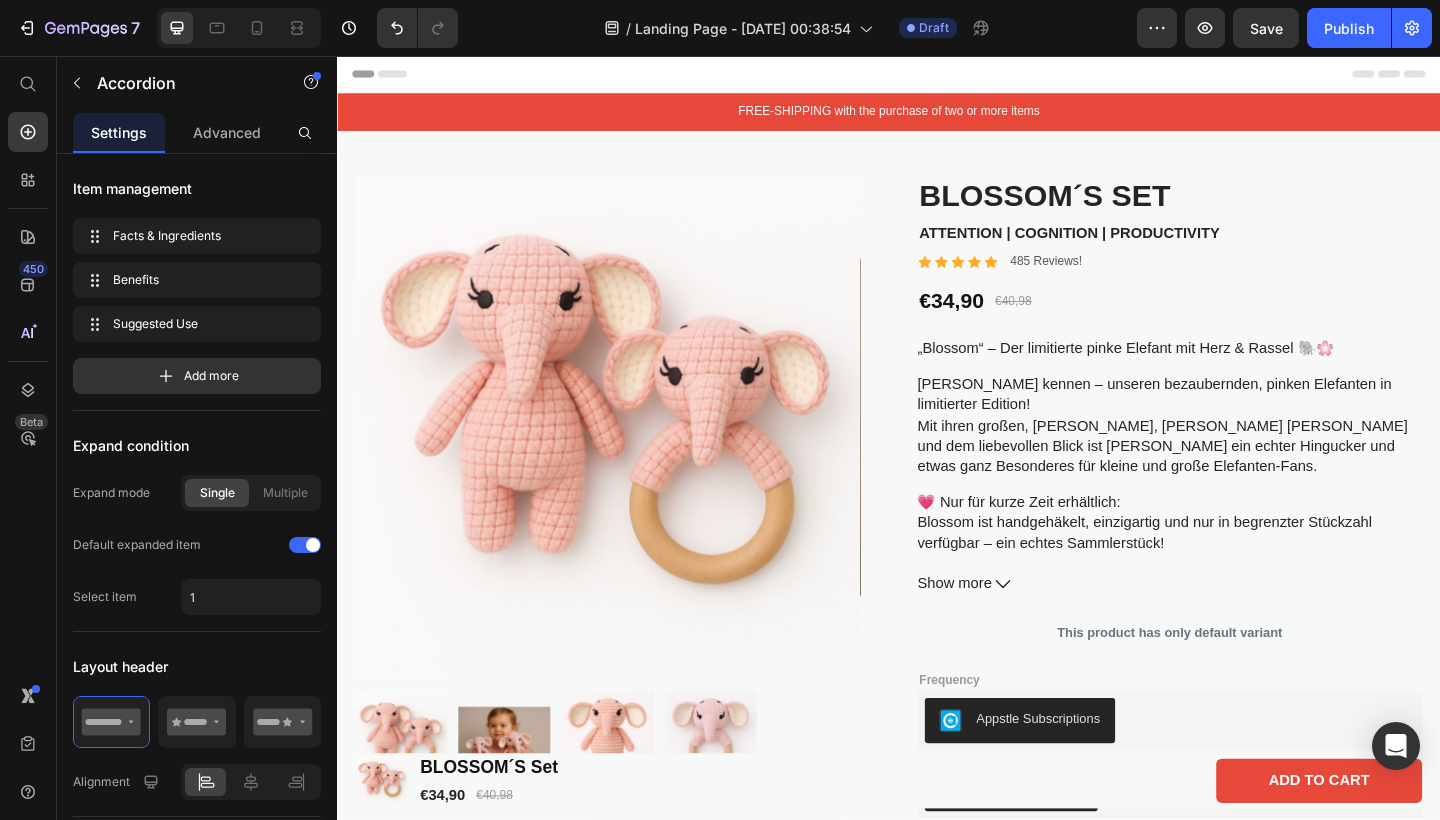 scroll, scrollTop: 0, scrollLeft: 0, axis: both 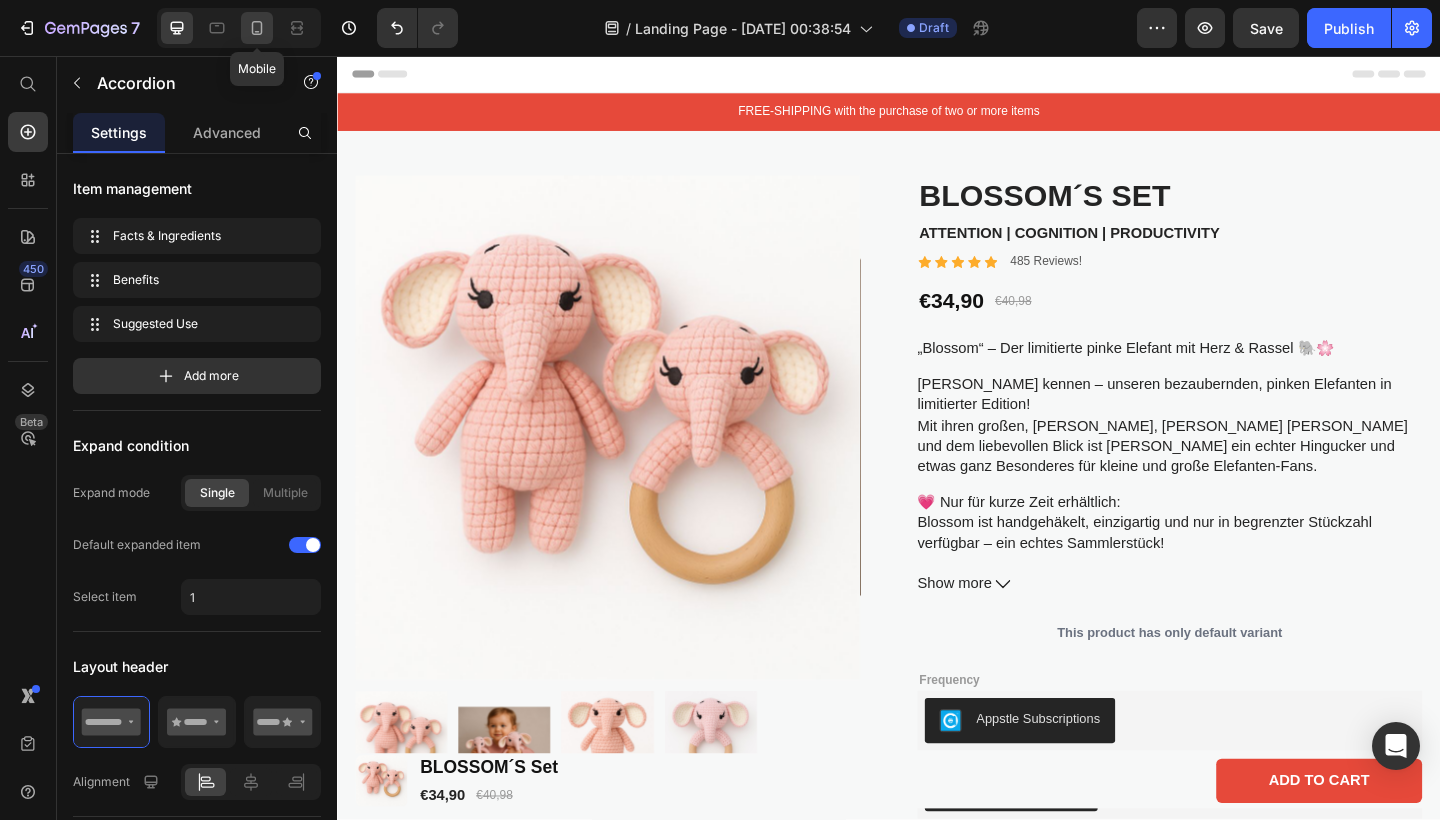 click 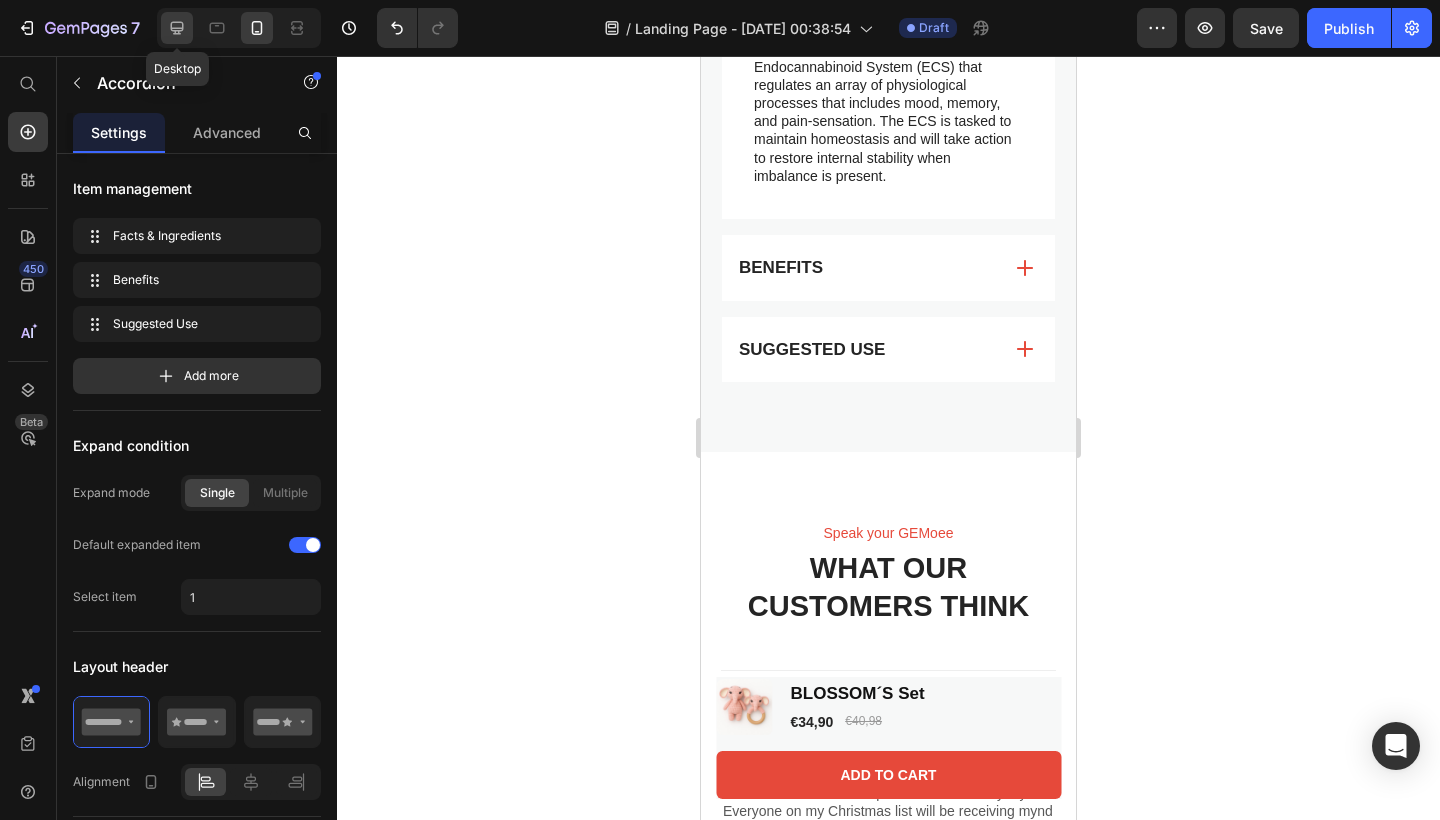 click 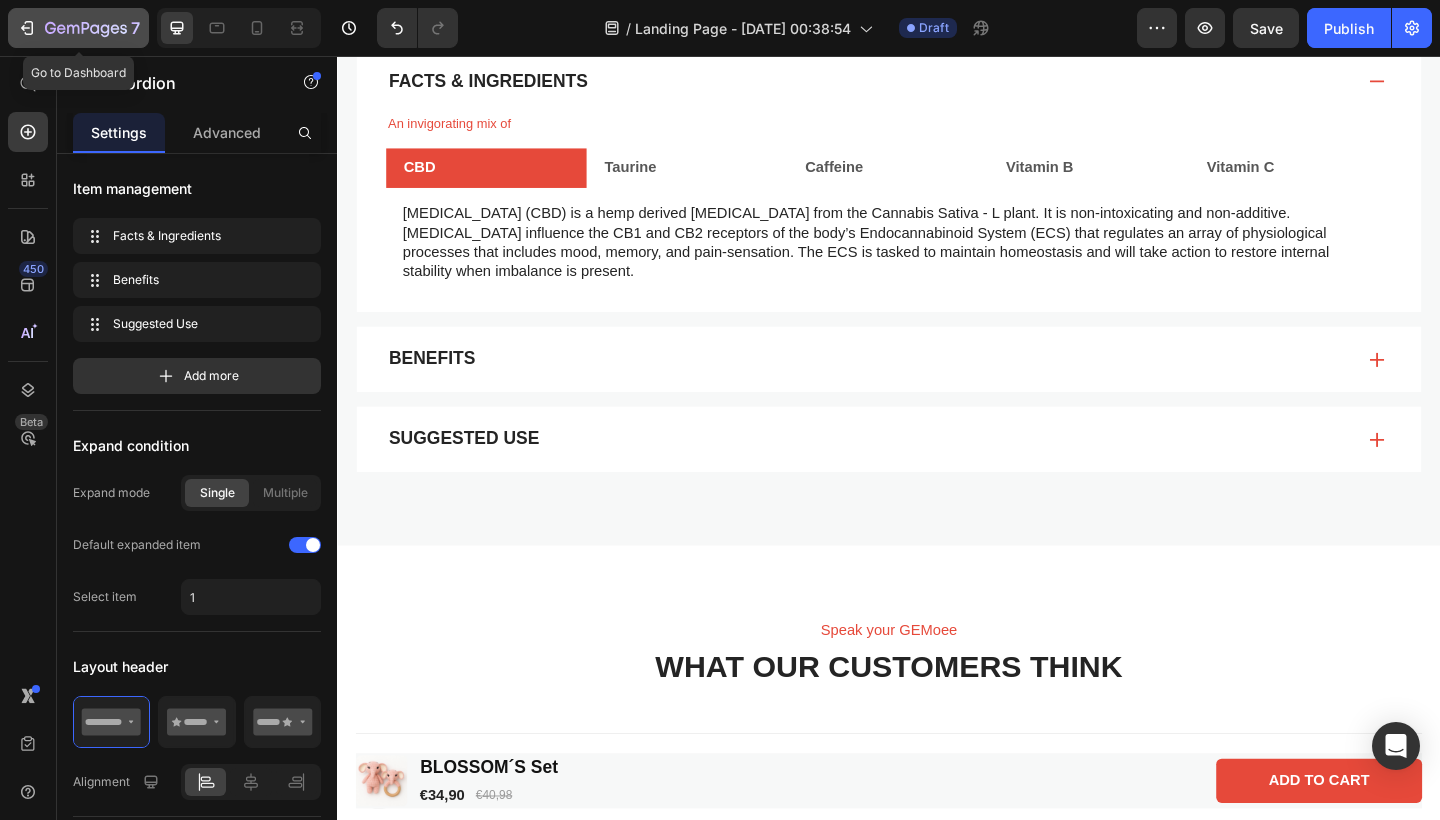 scroll, scrollTop: 909, scrollLeft: 0, axis: vertical 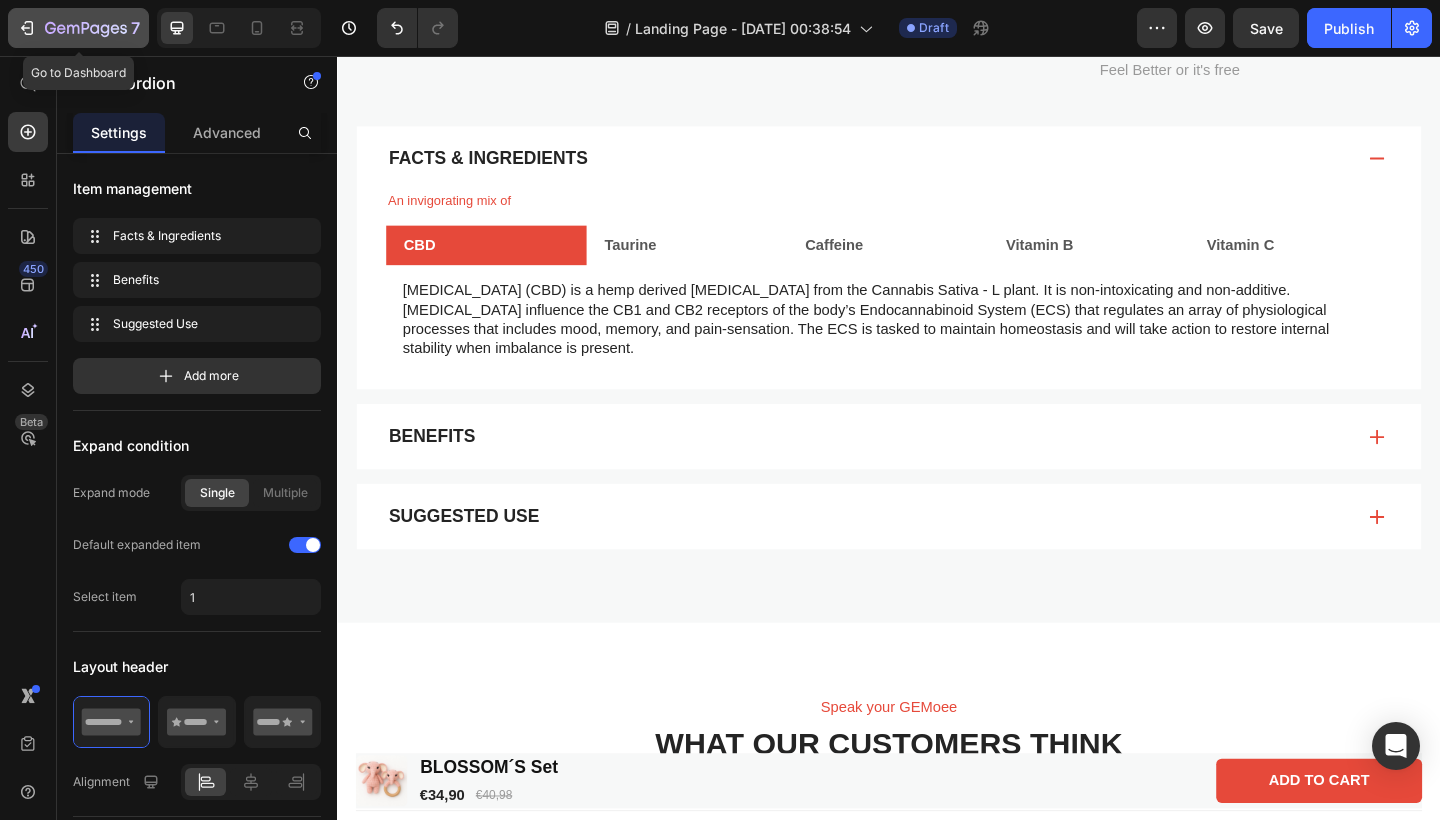click 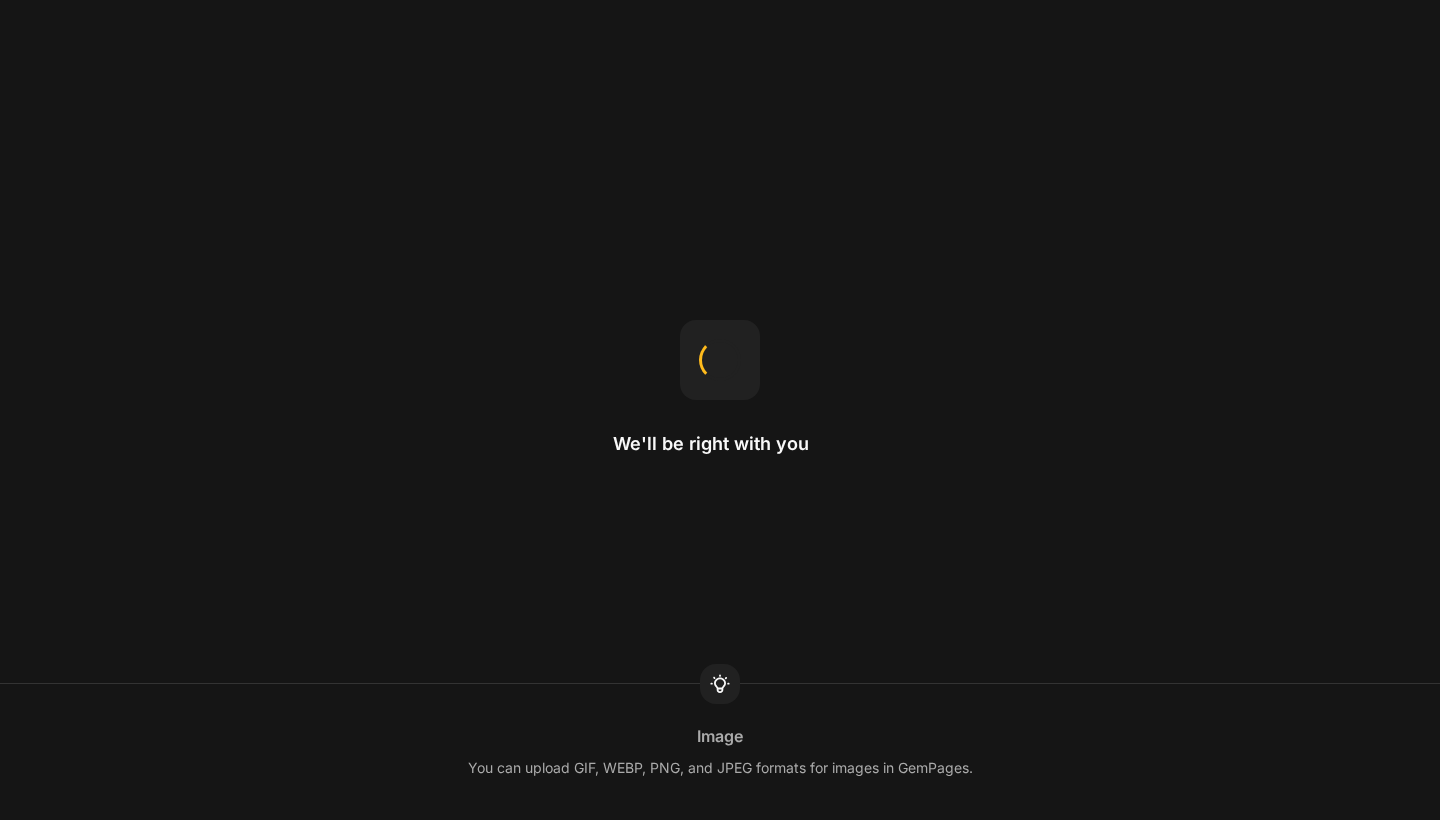 scroll, scrollTop: 0, scrollLeft: 0, axis: both 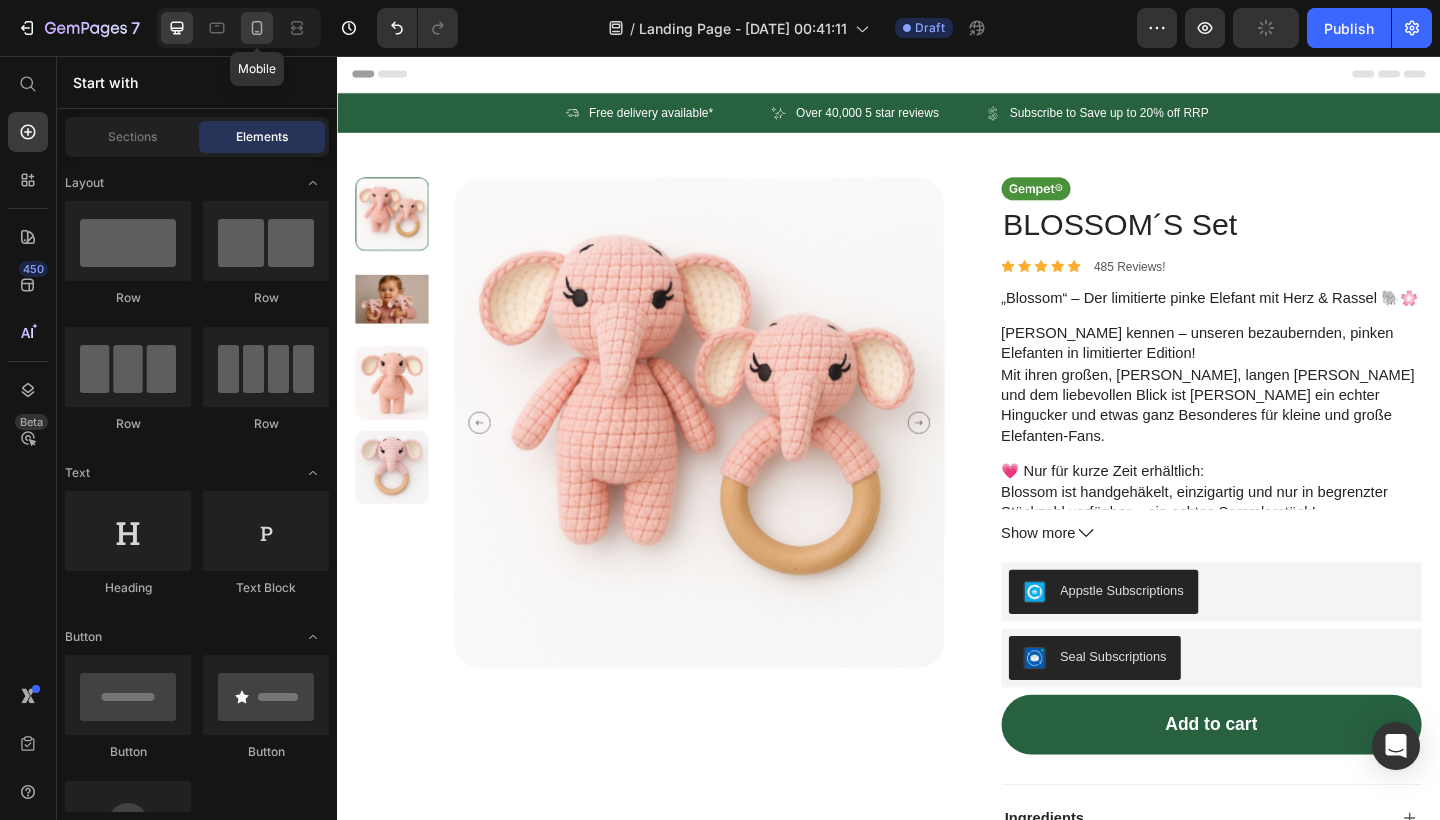 click 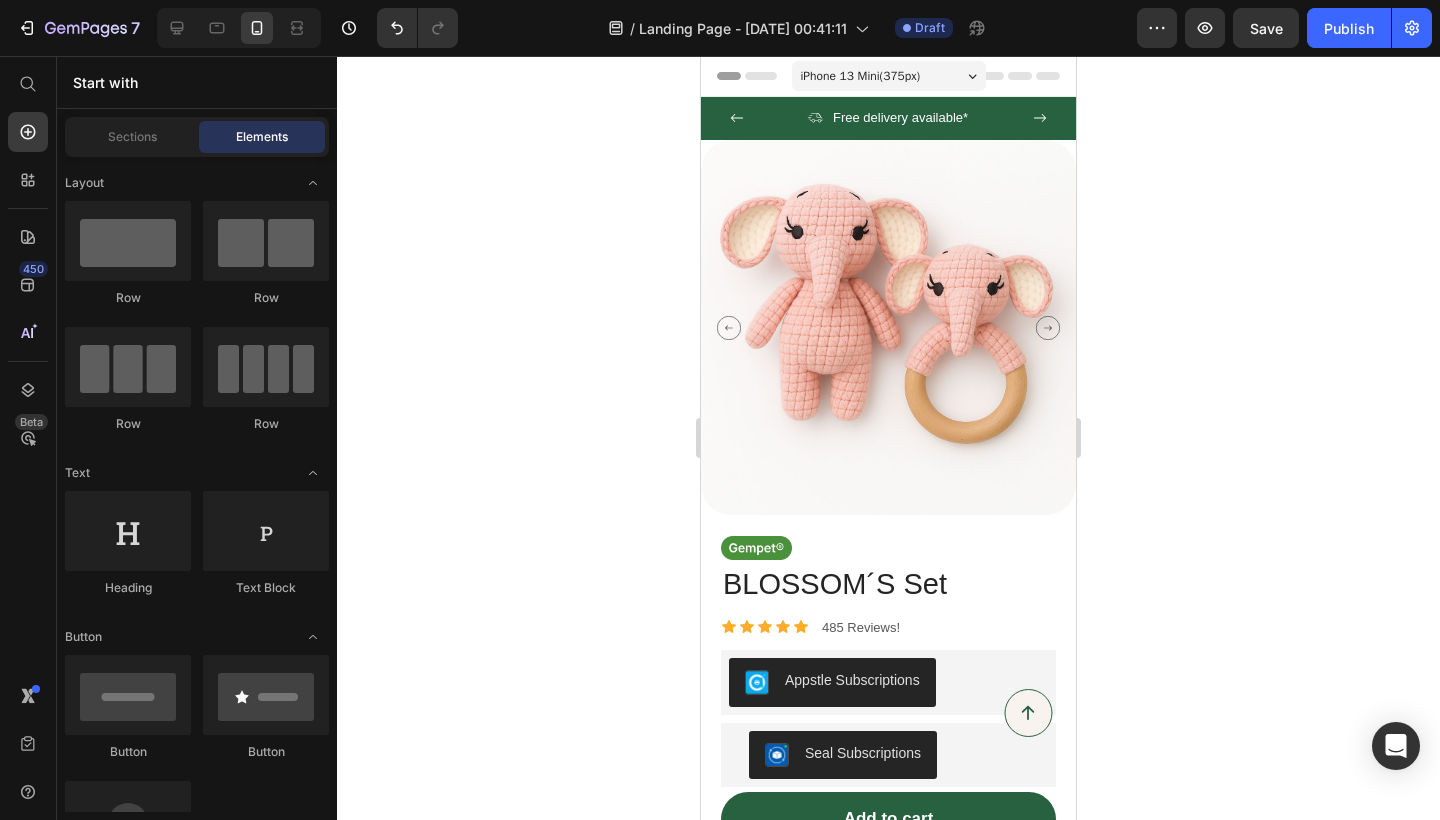 scroll, scrollTop: 0, scrollLeft: 0, axis: both 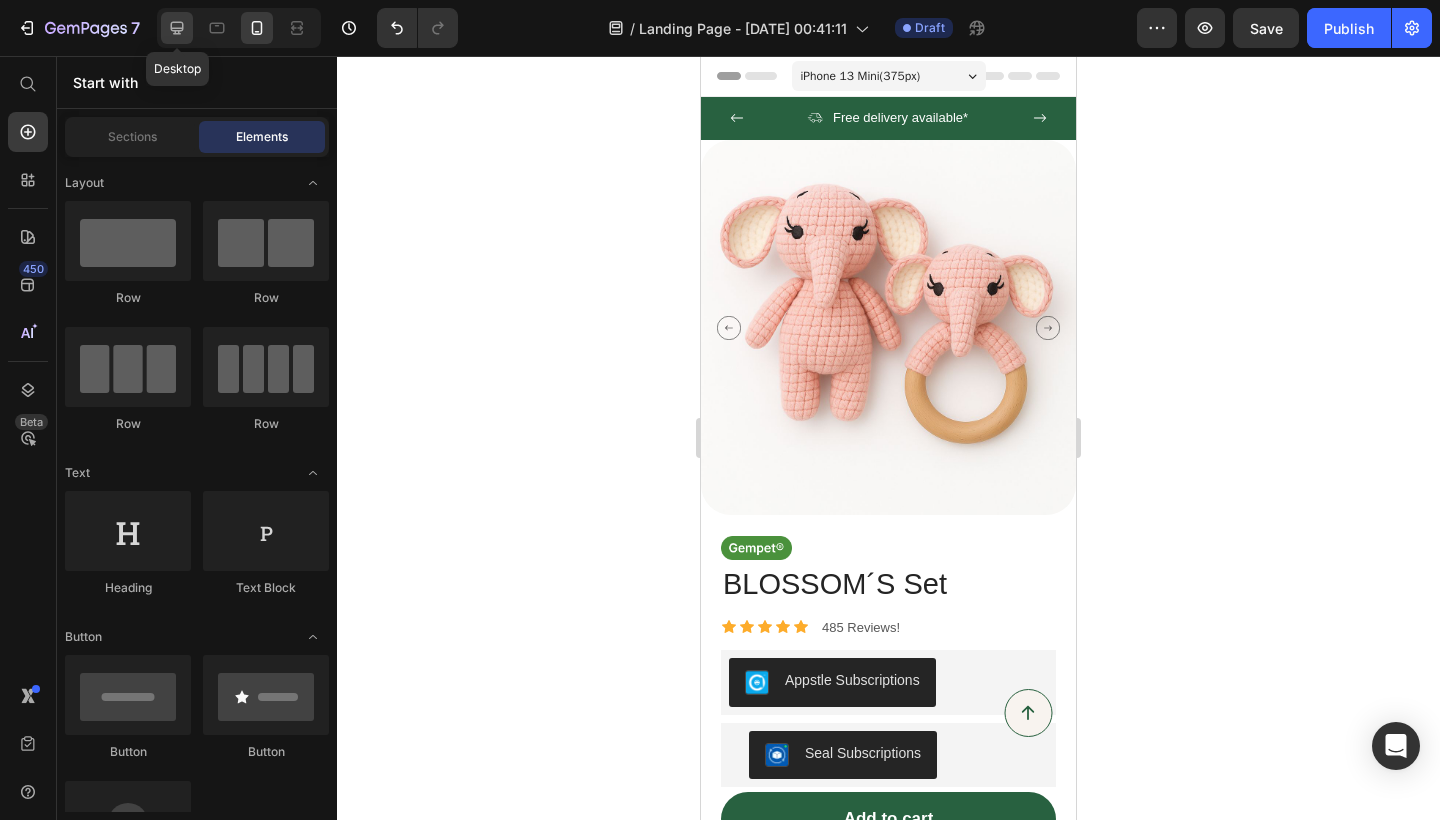 click 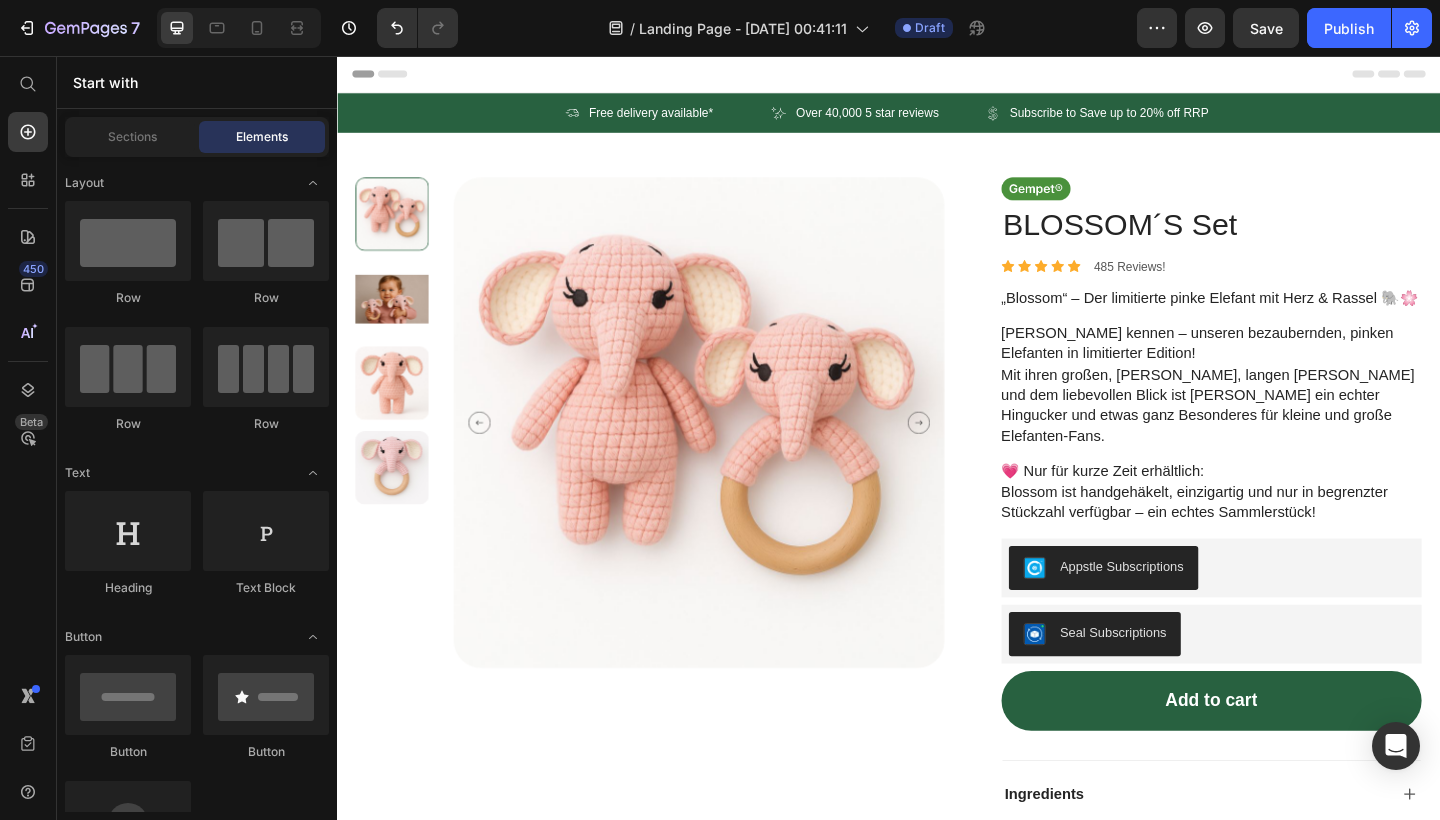 scroll, scrollTop: 0, scrollLeft: 0, axis: both 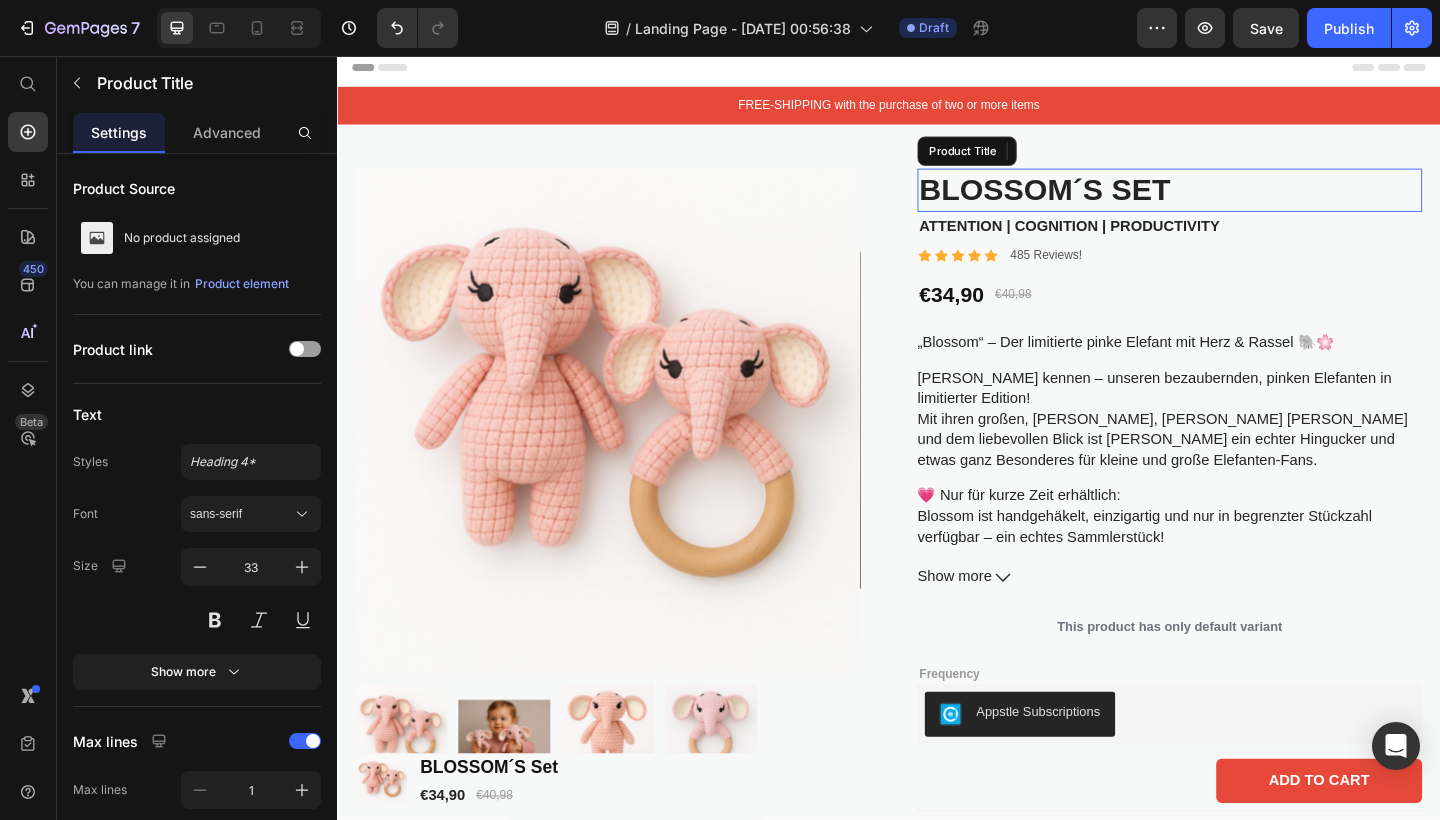 click on "BLOSSOM´S Set" at bounding box center [1242, 202] 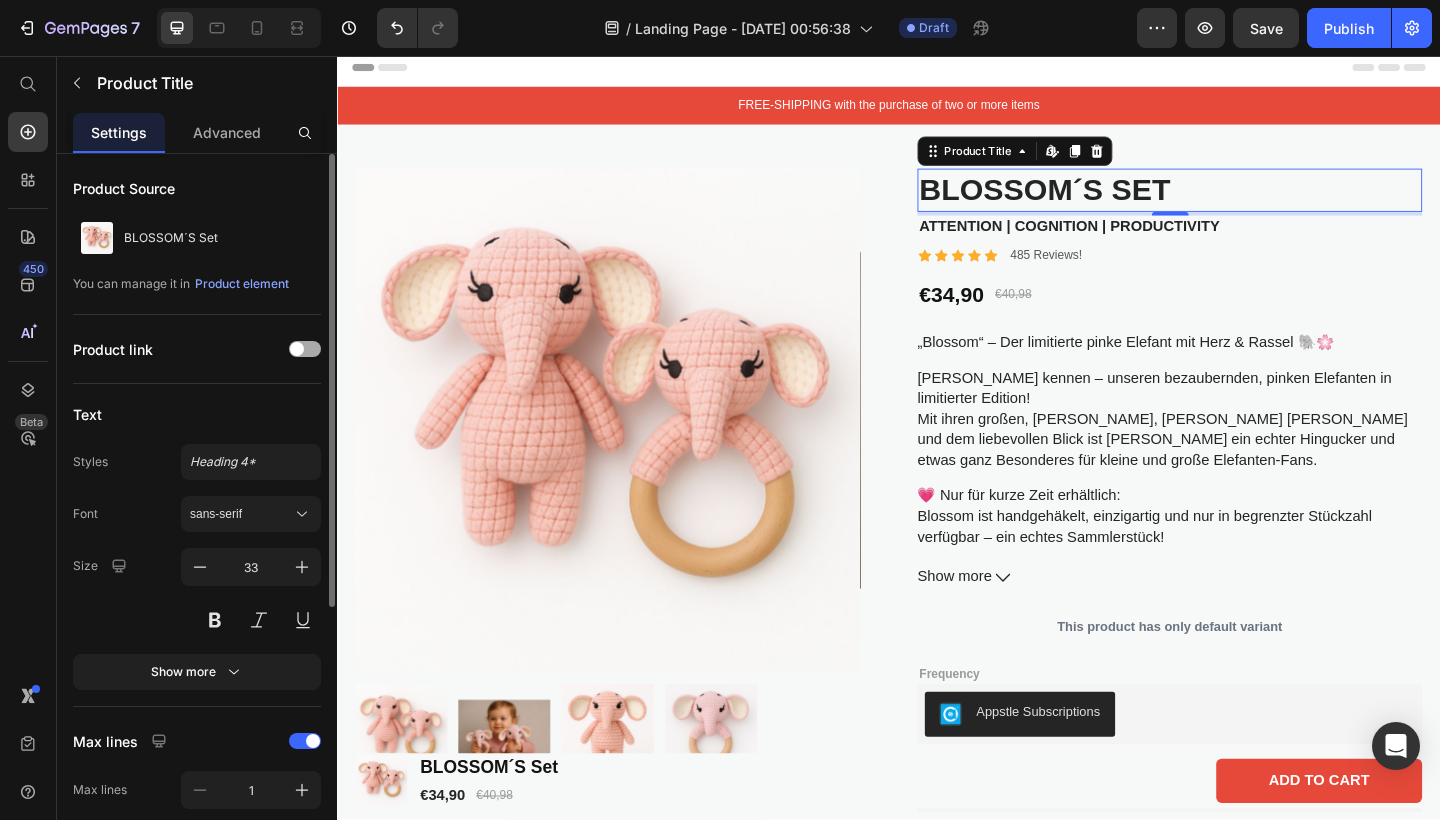 click at bounding box center [297, 349] 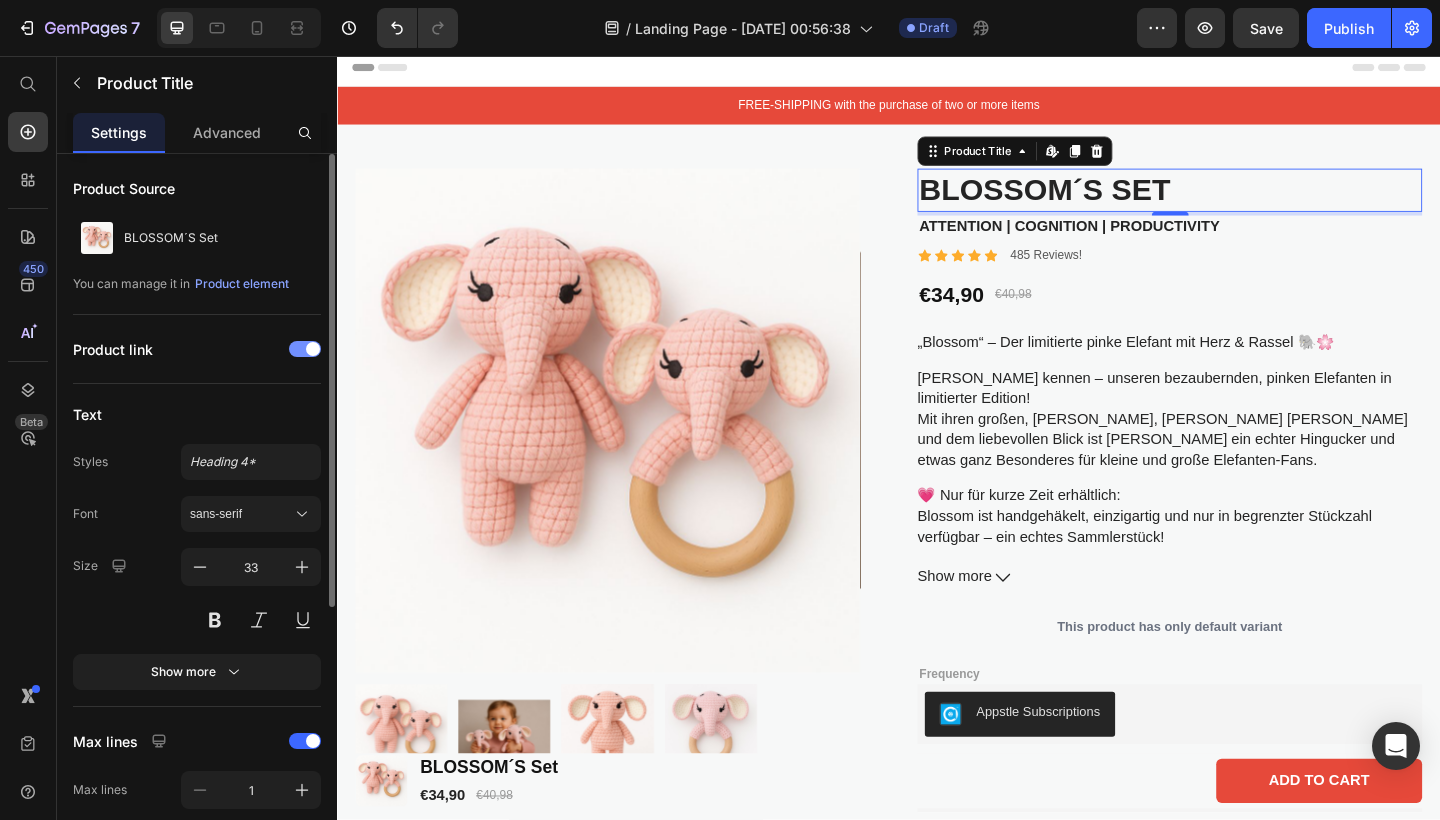 click at bounding box center [305, 349] 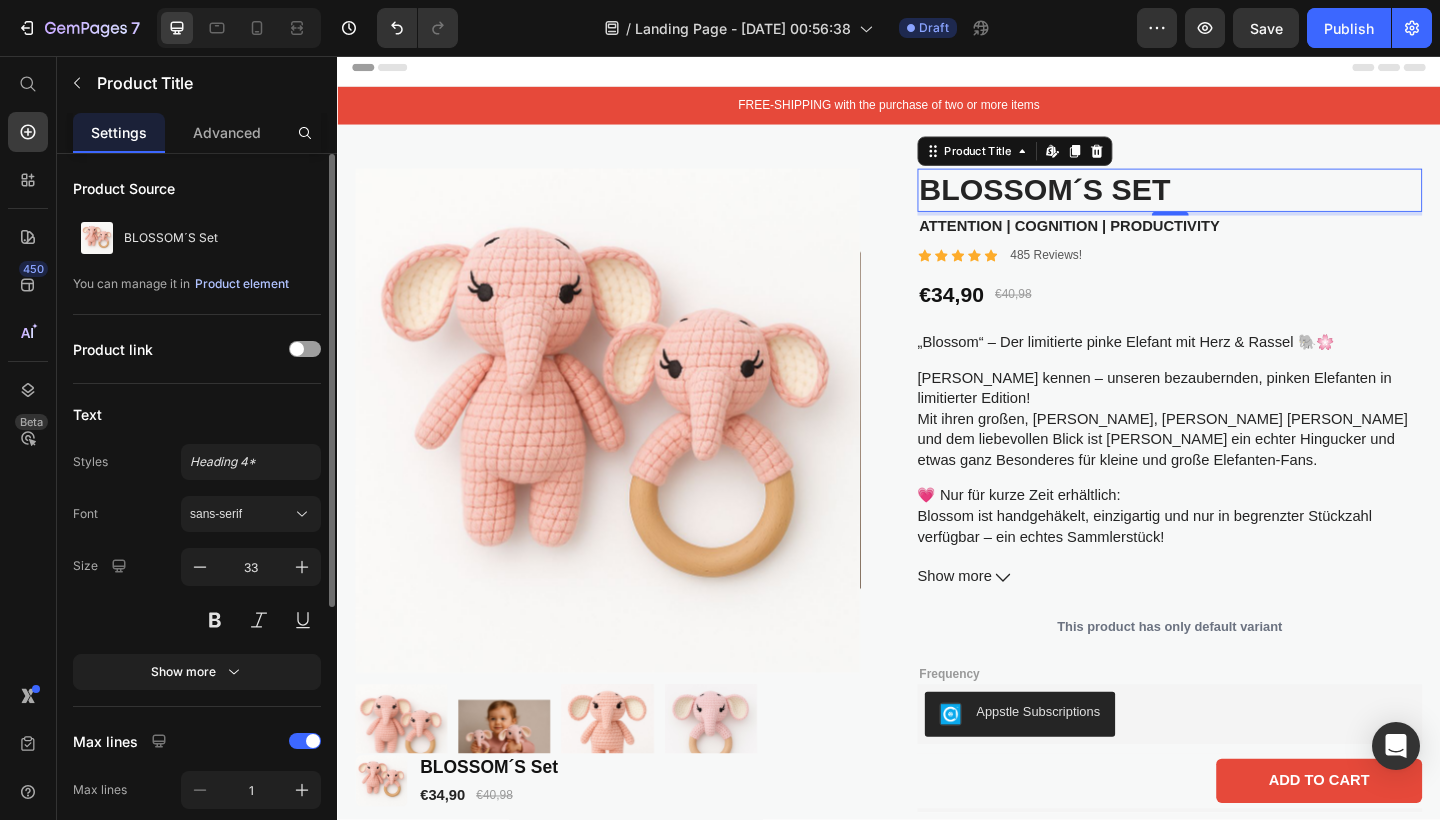 click on "Product element" at bounding box center [242, 284] 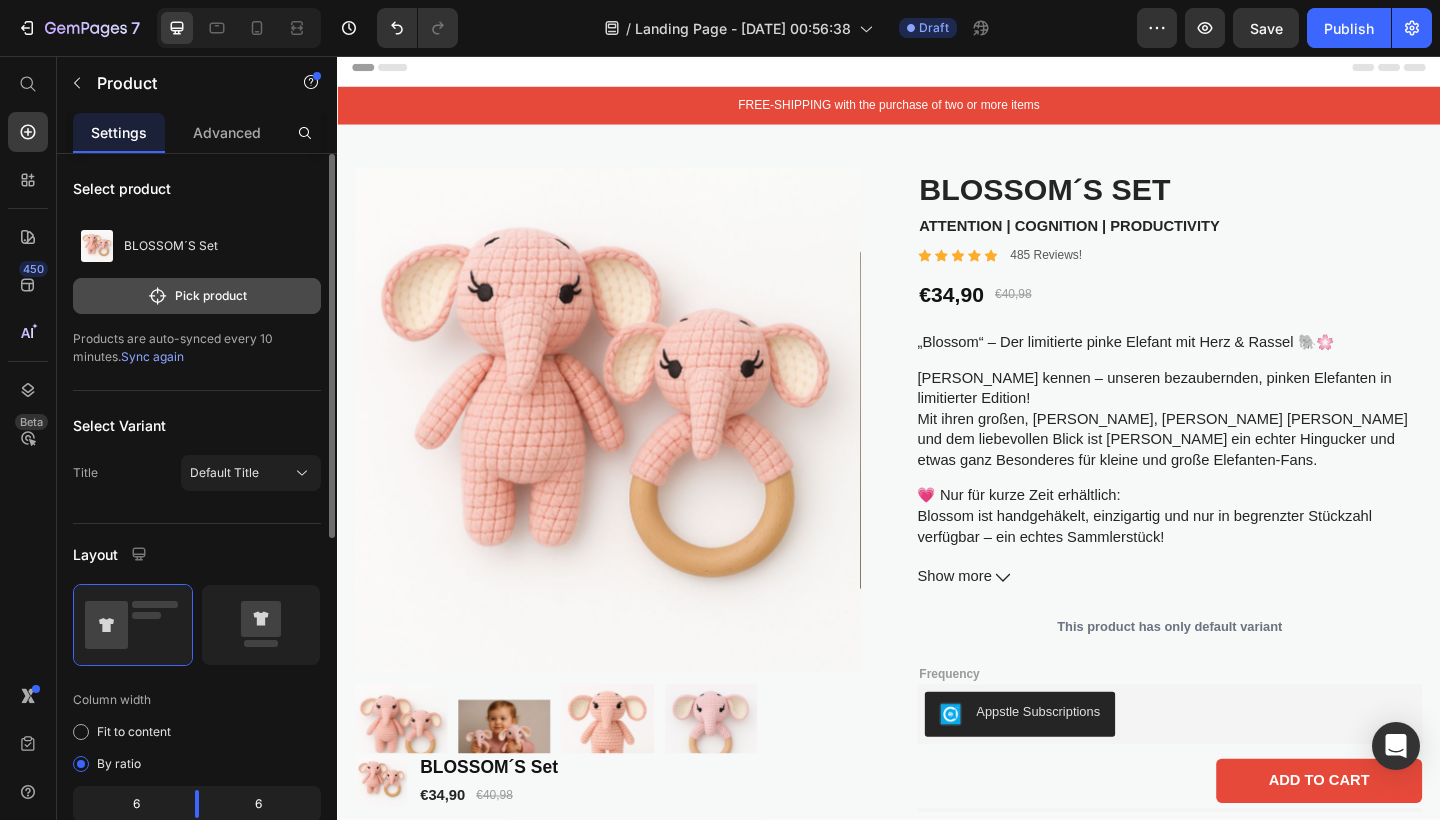 click on "Pick product" at bounding box center [197, 296] 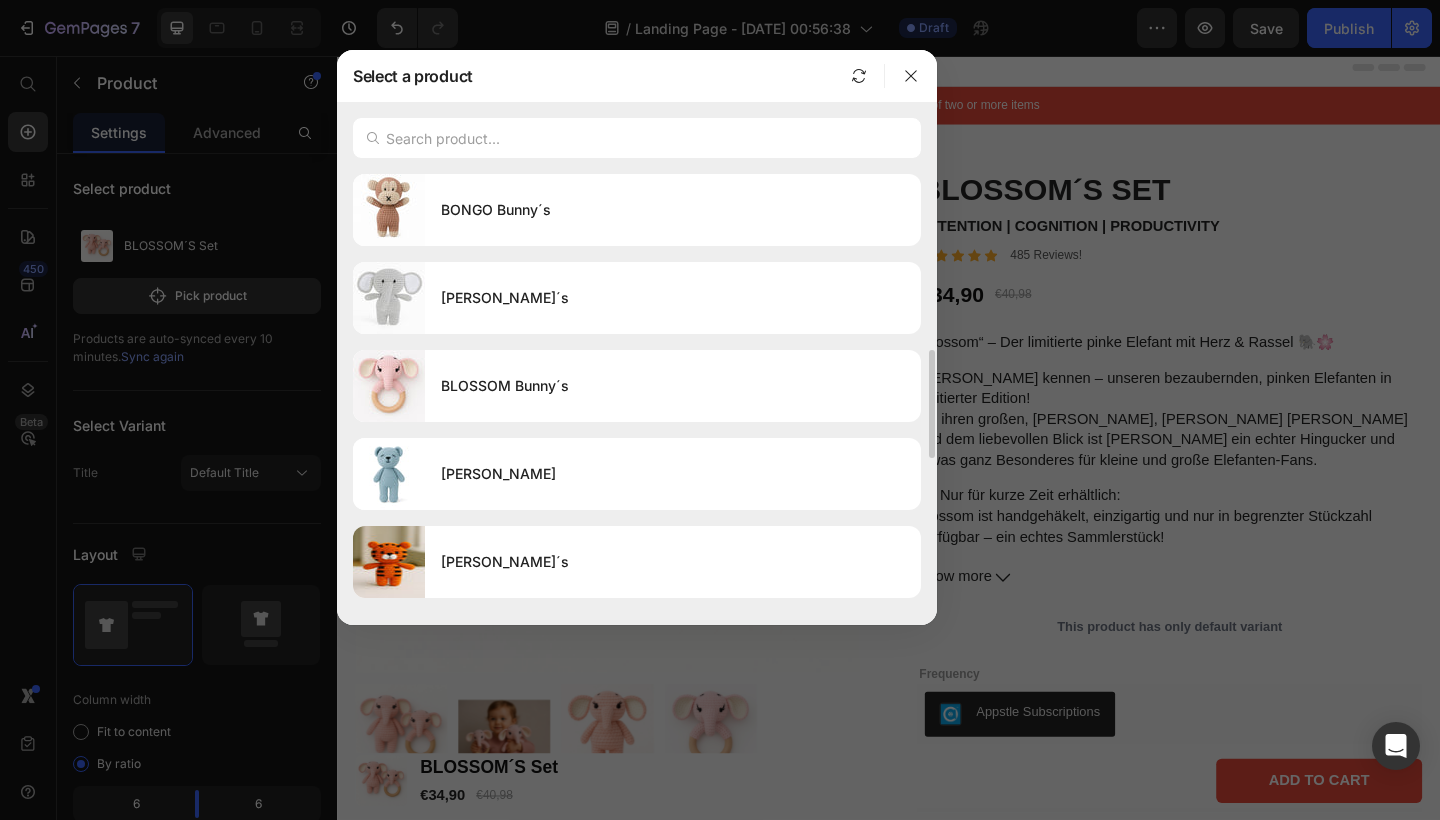scroll, scrollTop: 719, scrollLeft: 0, axis: vertical 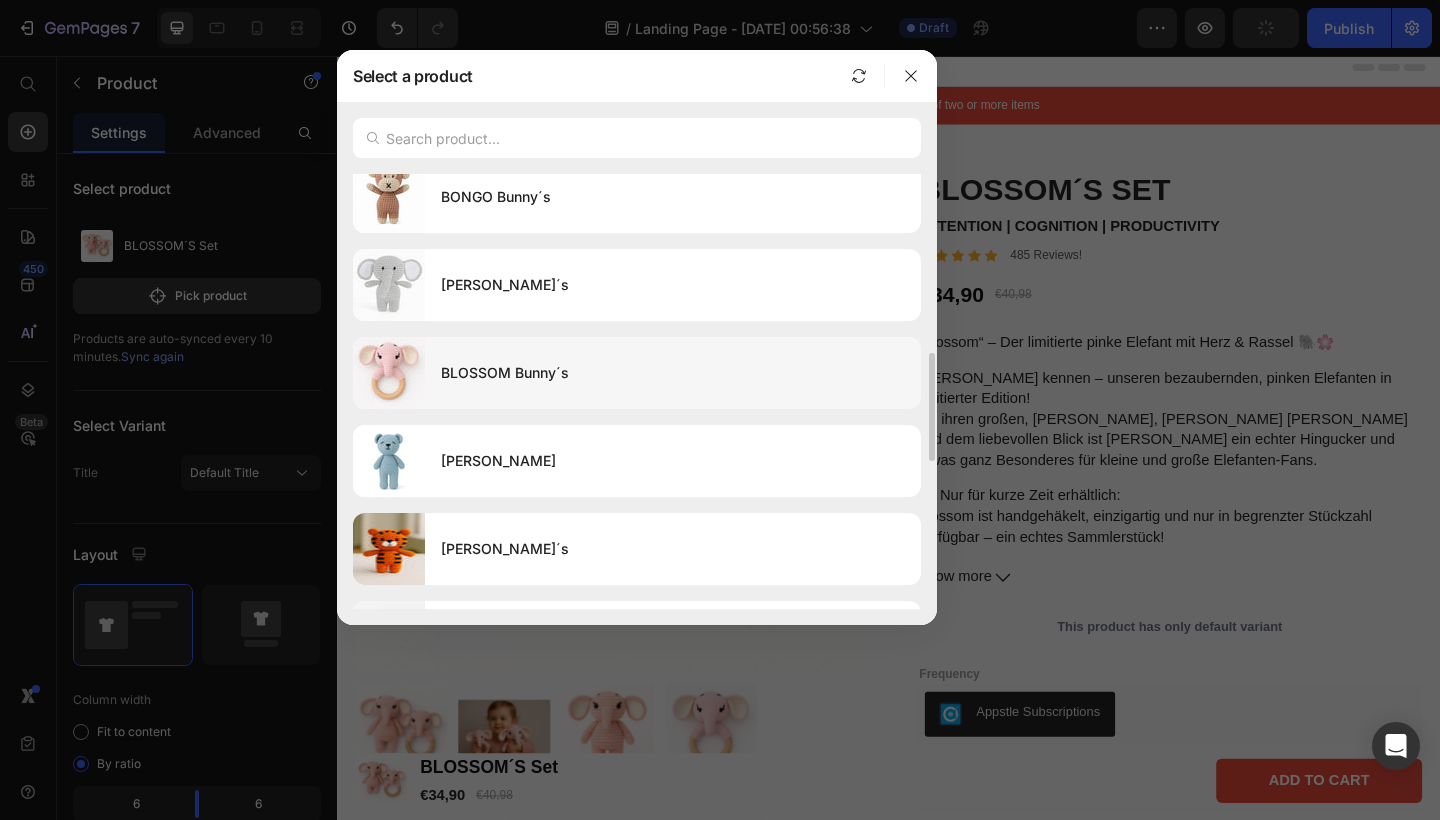 click on "BLOSSOM Bunny´s" at bounding box center (673, 373) 